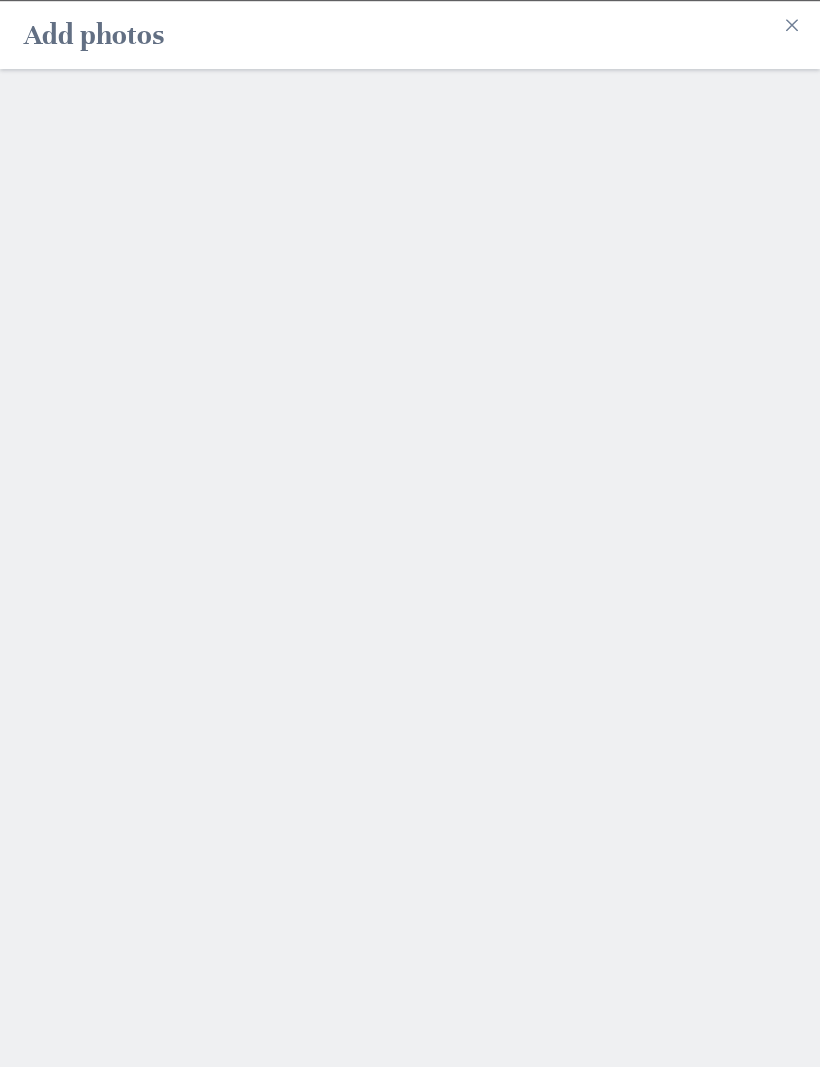scroll, scrollTop: 1, scrollLeft: 0, axis: vertical 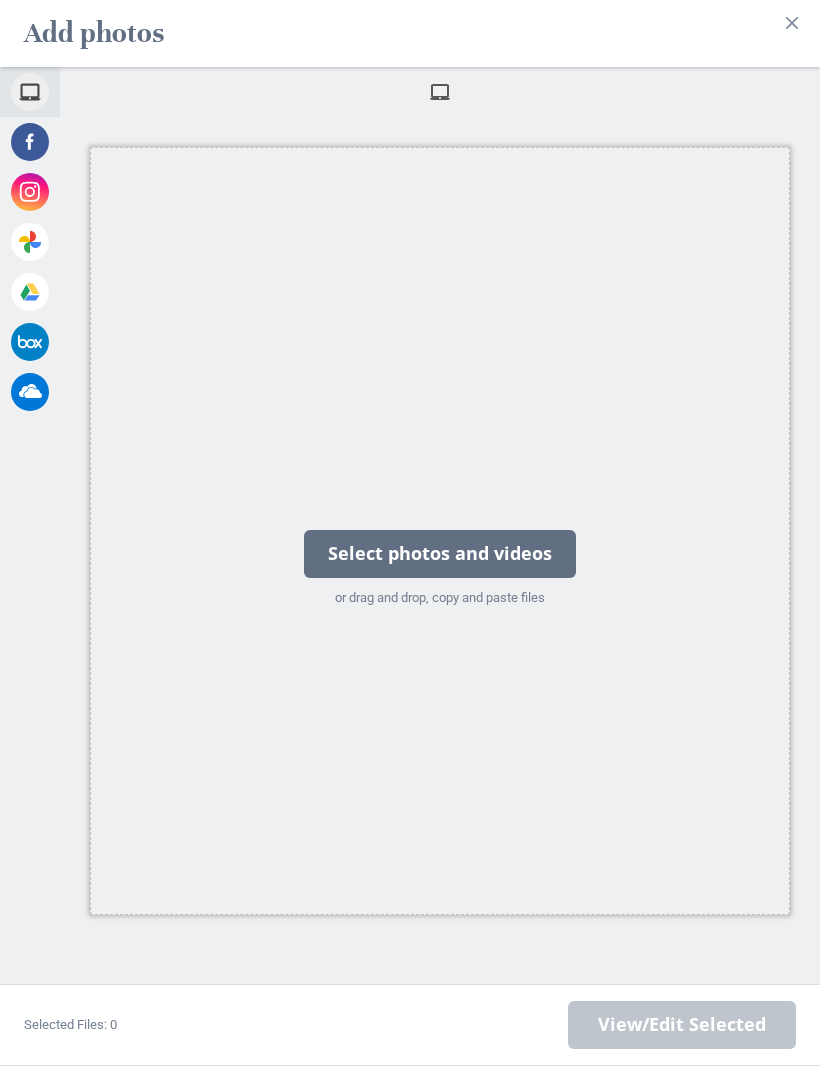 click on "Select photos and videos" at bounding box center (440, 555) 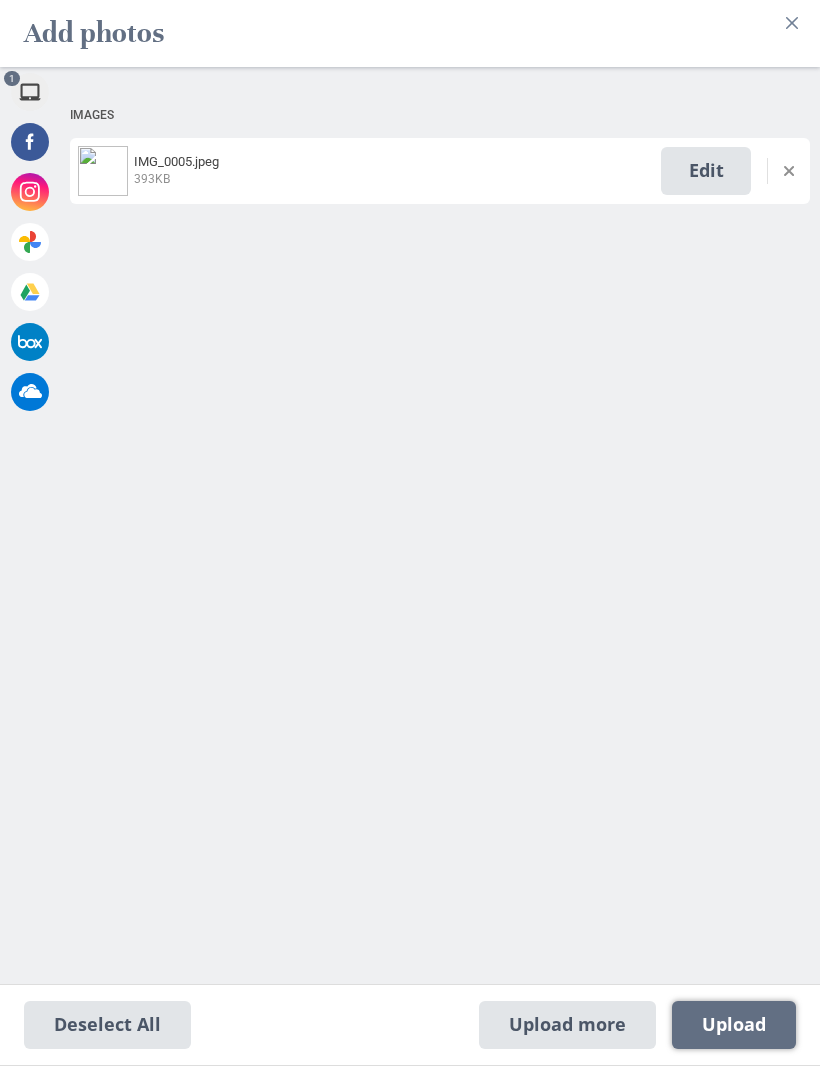 click on "Upload
1" at bounding box center [734, 1026] 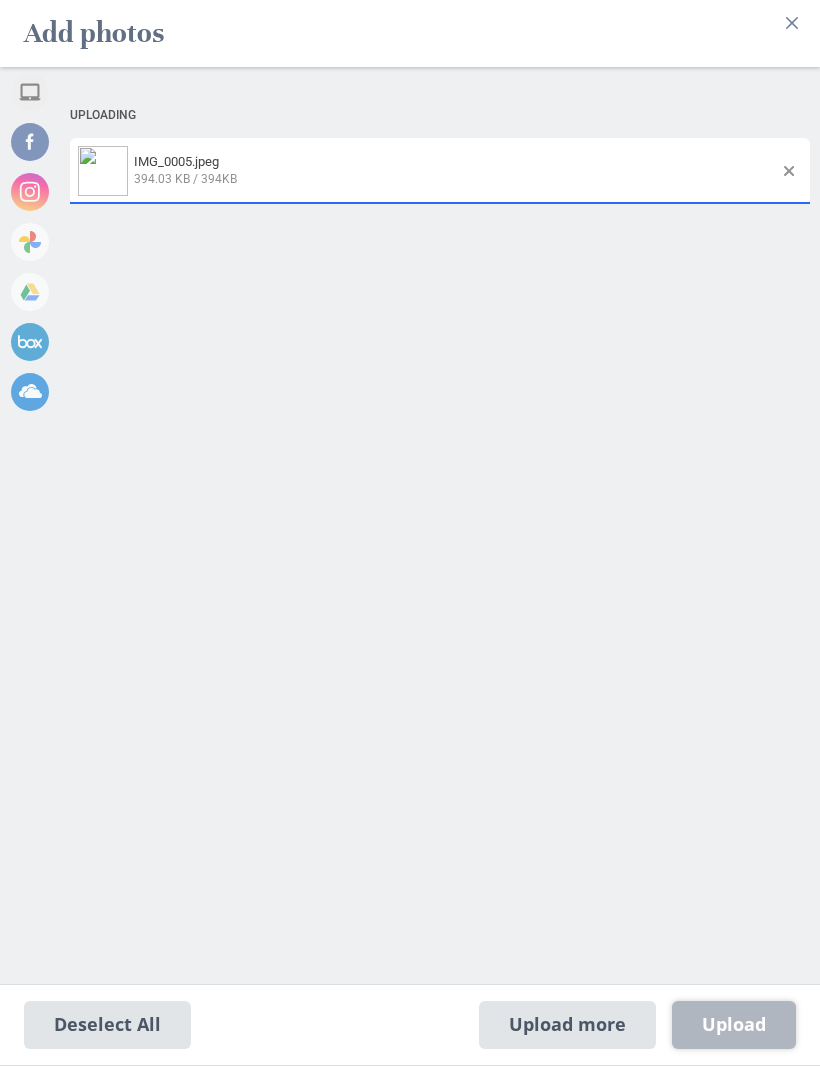 select on "2025" 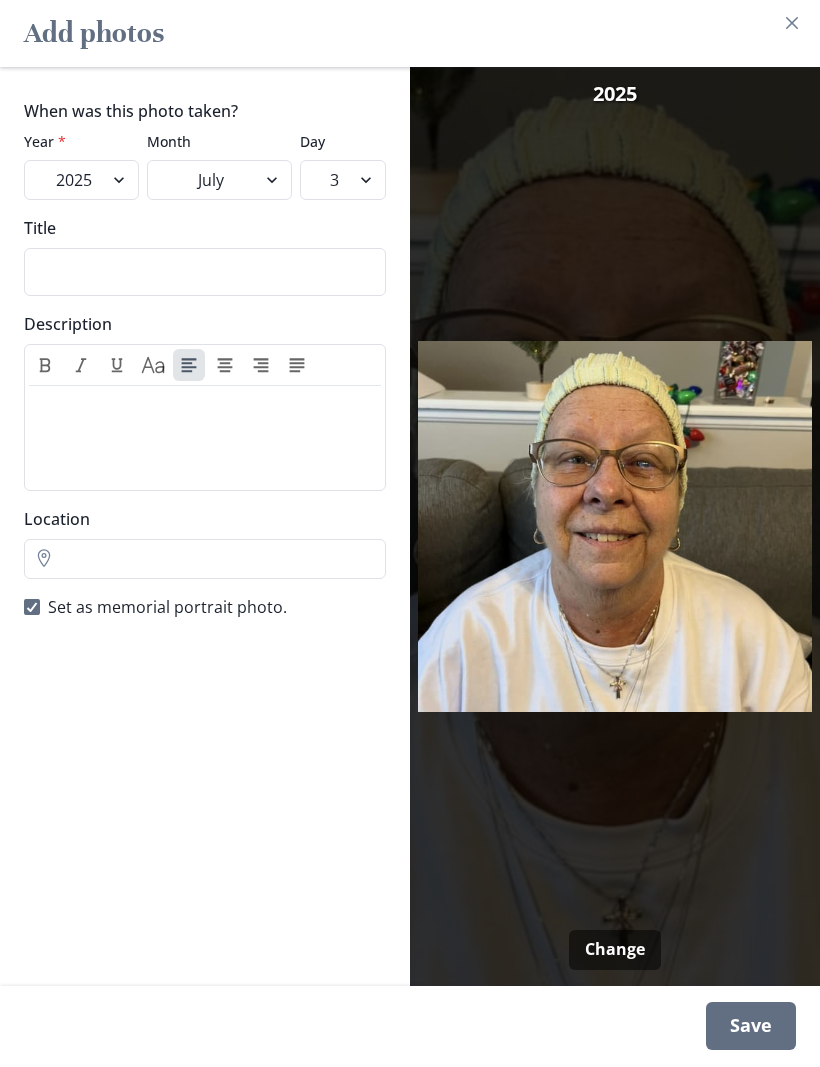 click on "Save" at bounding box center [751, 1027] 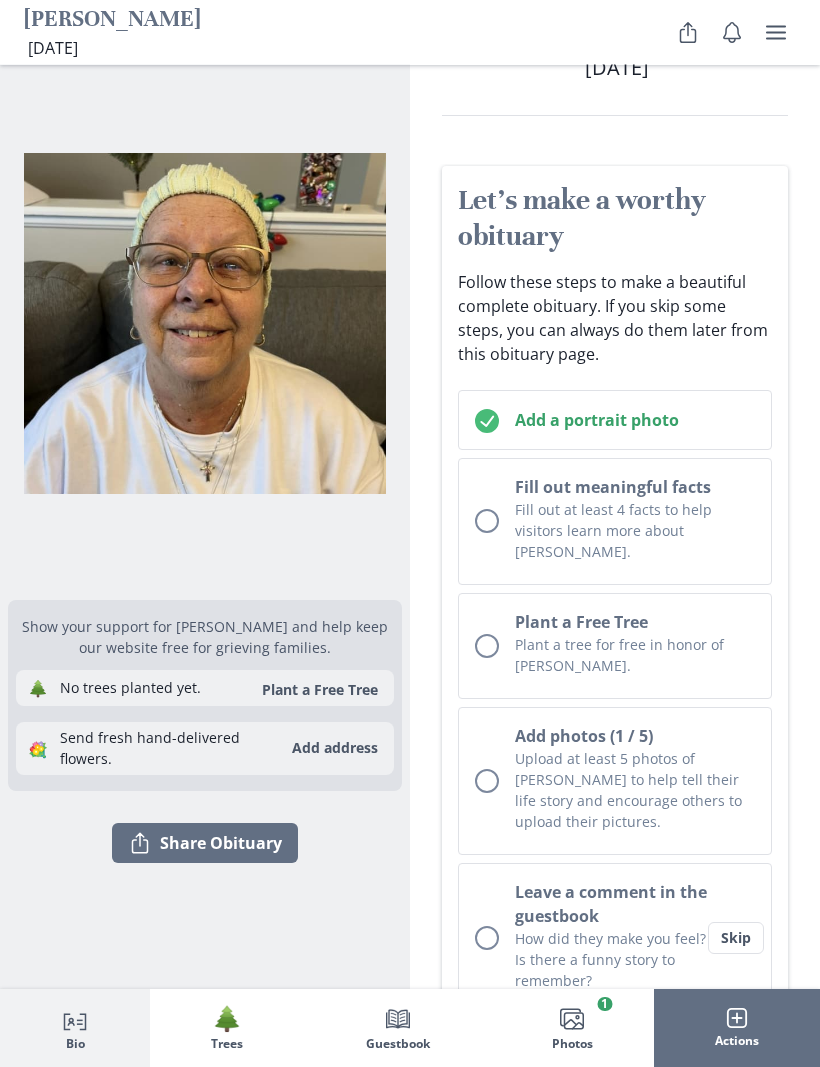 scroll, scrollTop: 0, scrollLeft: 0, axis: both 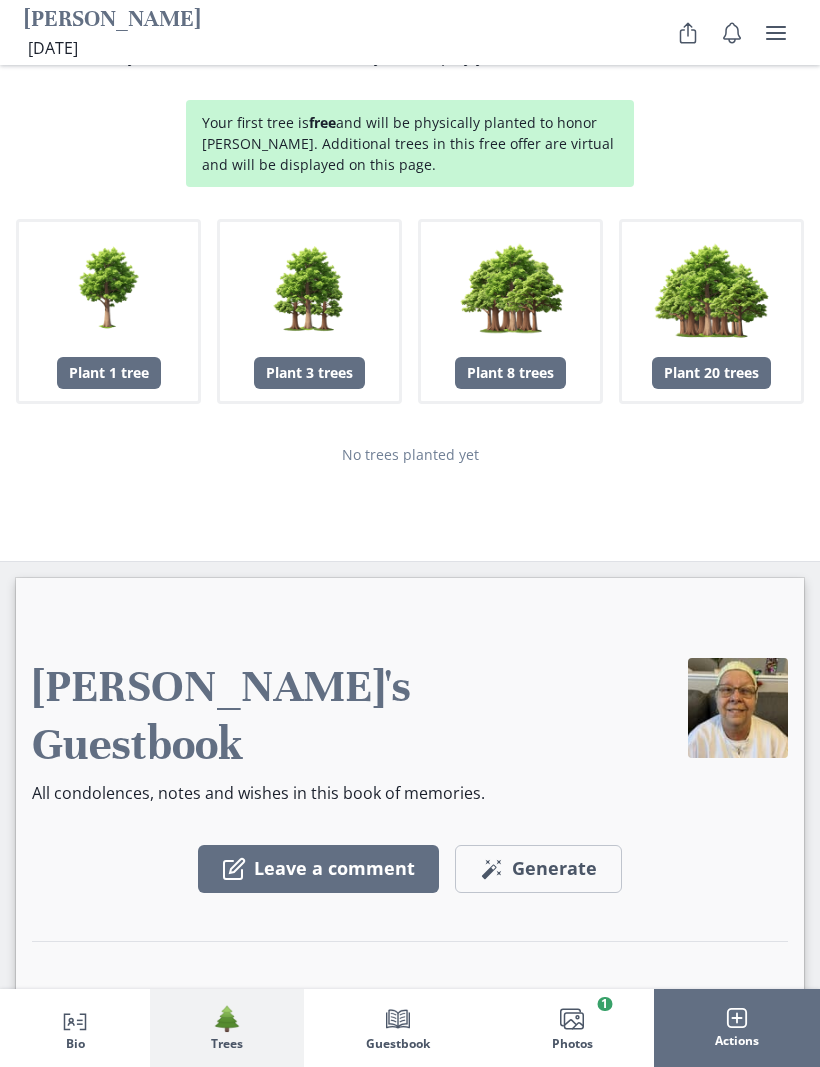 click at bounding box center (738, 708) 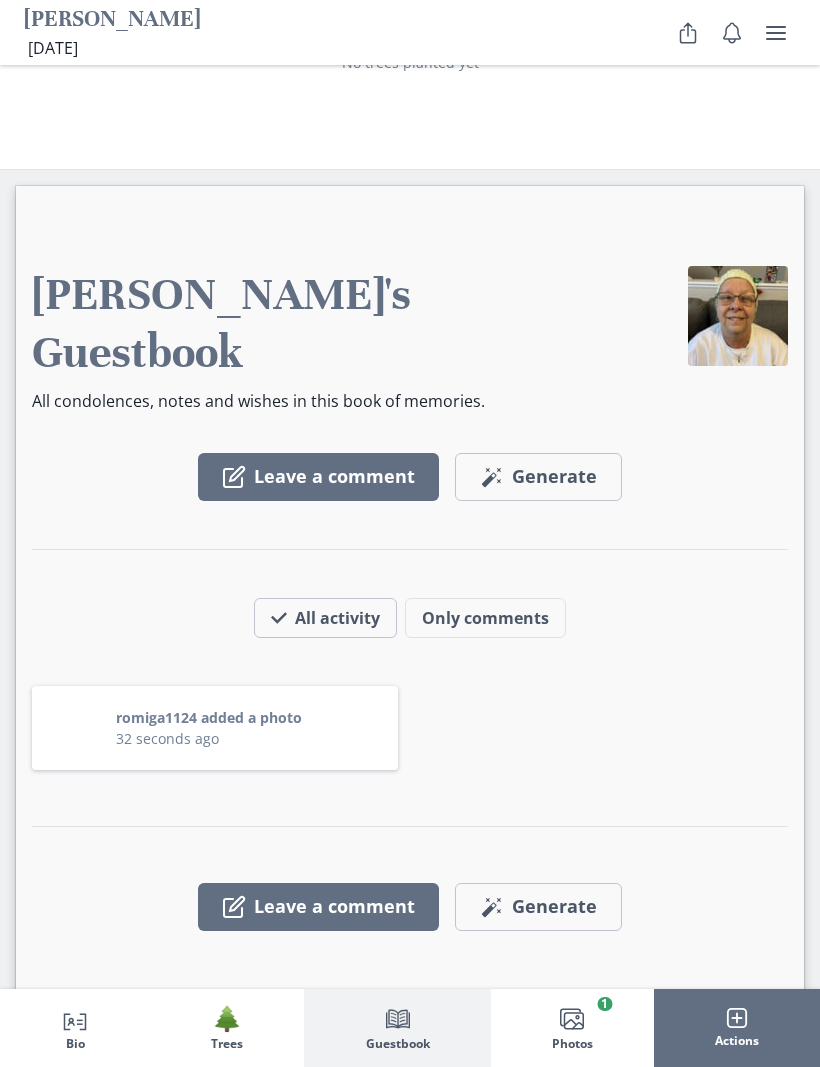 scroll, scrollTop: 3283, scrollLeft: 0, axis: vertical 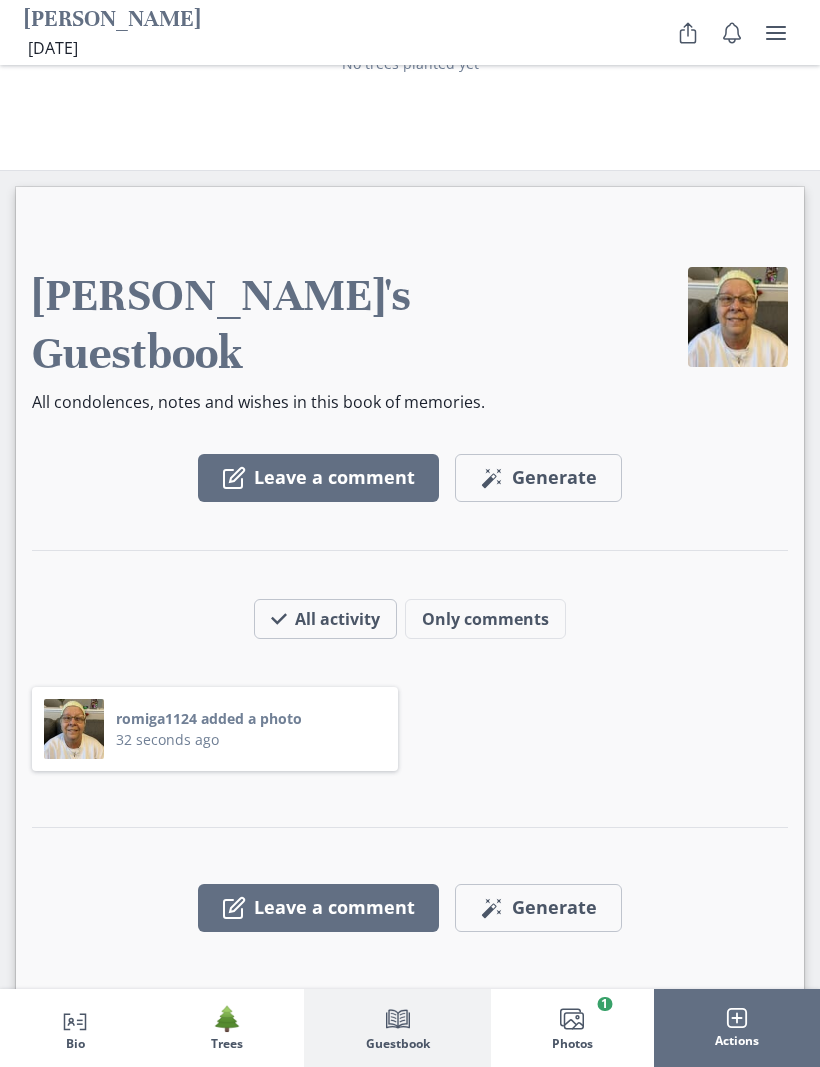 click on "romiga1124 added a photo" at bounding box center [209, 718] 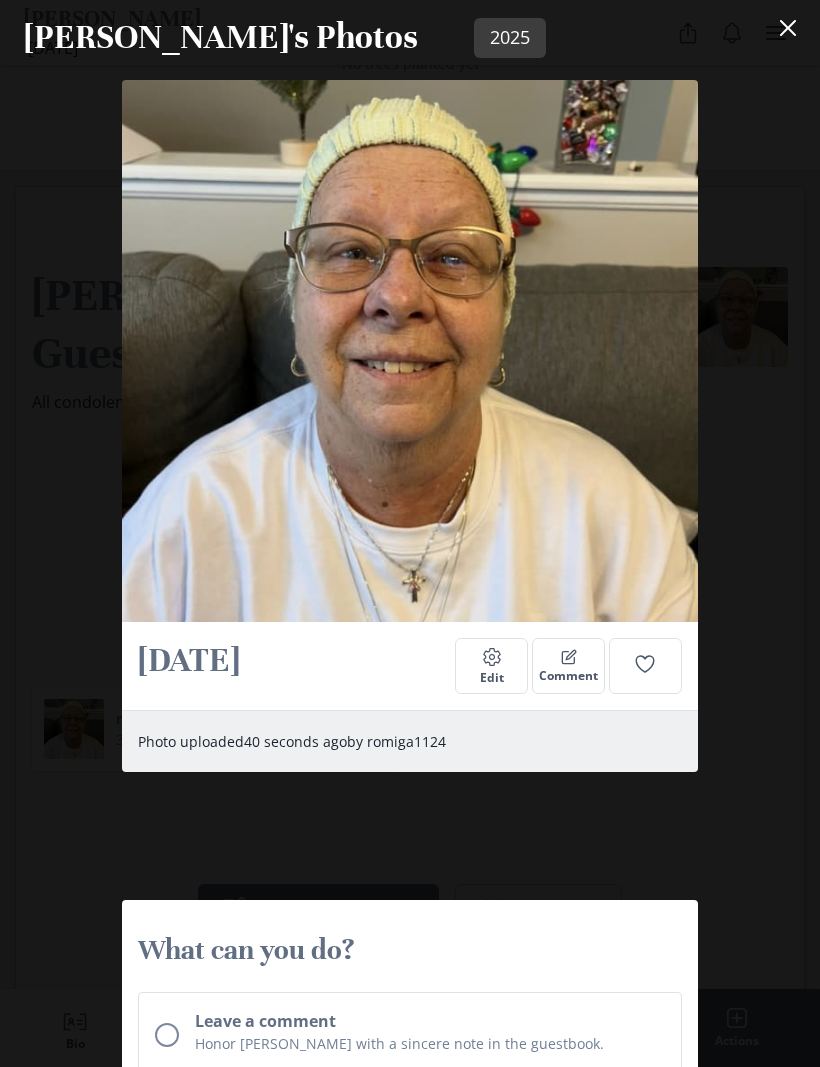 click on "Edit" at bounding box center (492, 678) 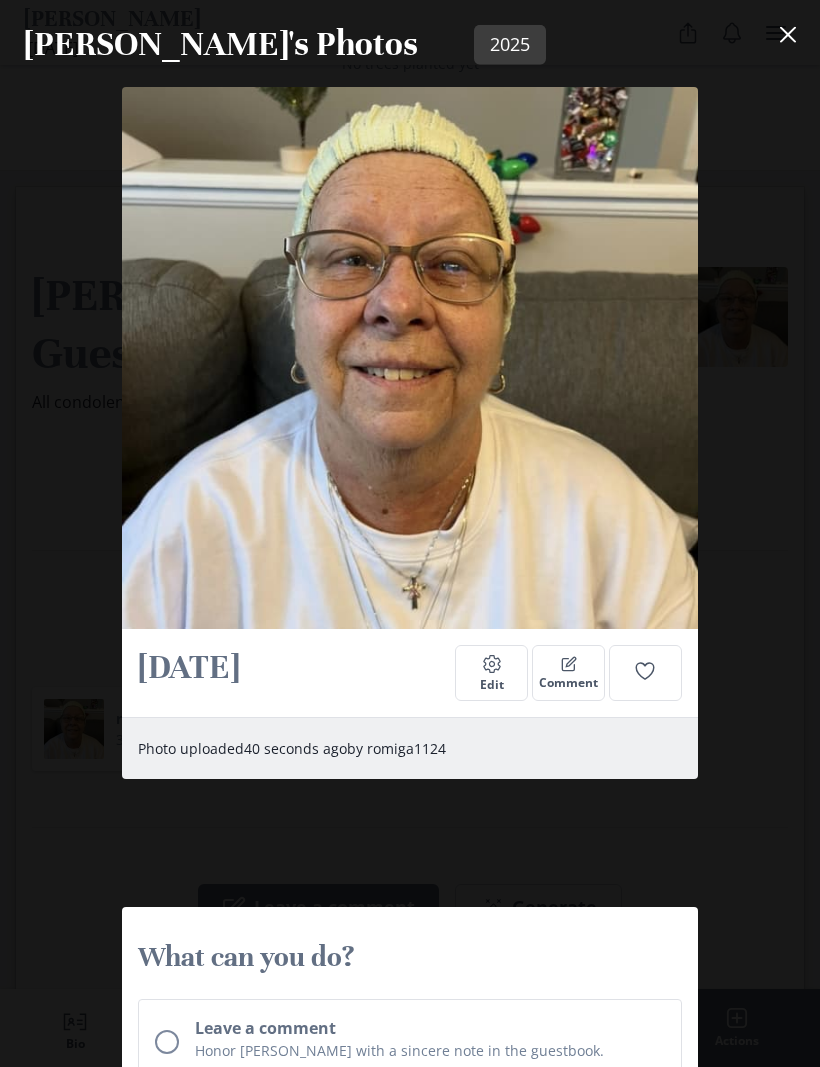 select on "2025" 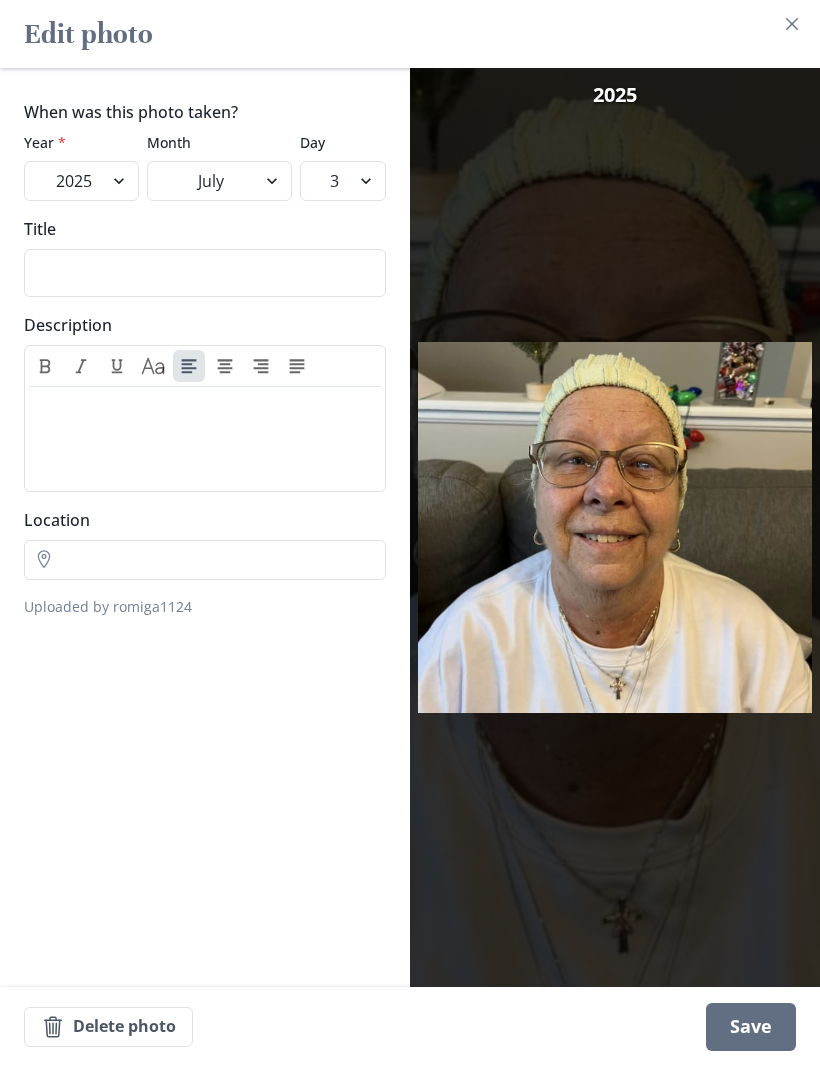 click at bounding box center (615, 527) 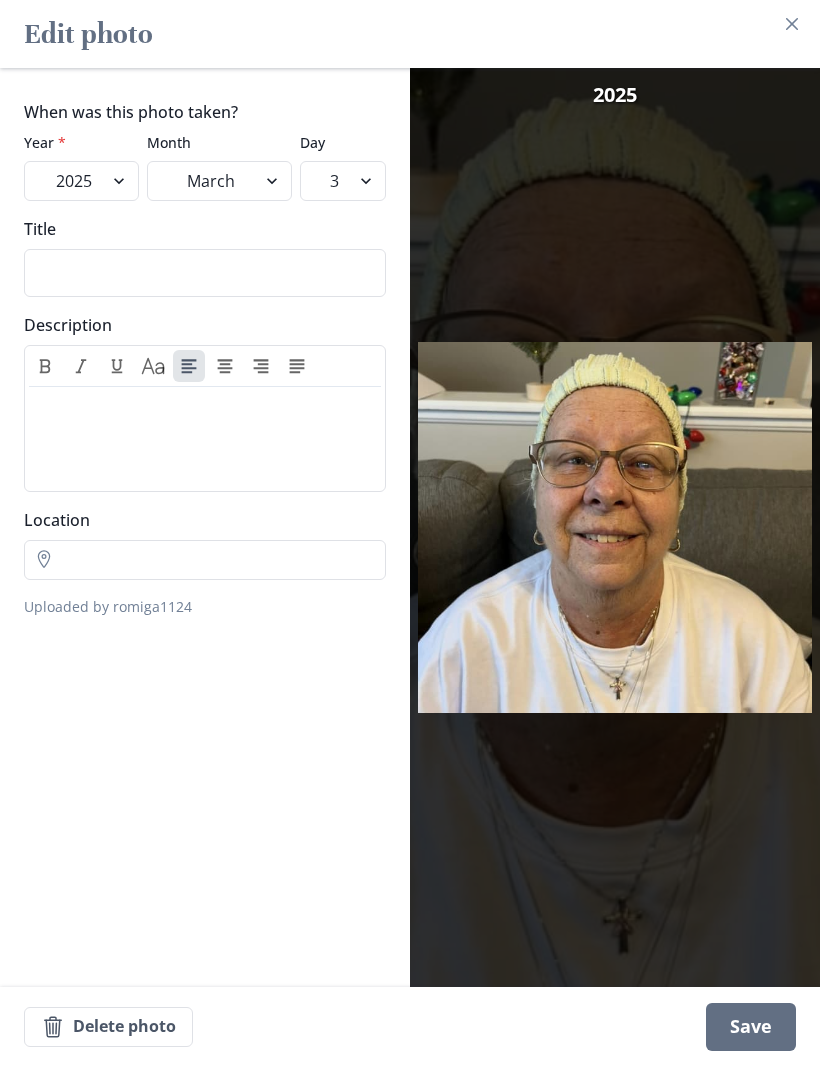 click on "January February March April May June July" at bounding box center [219, 181] 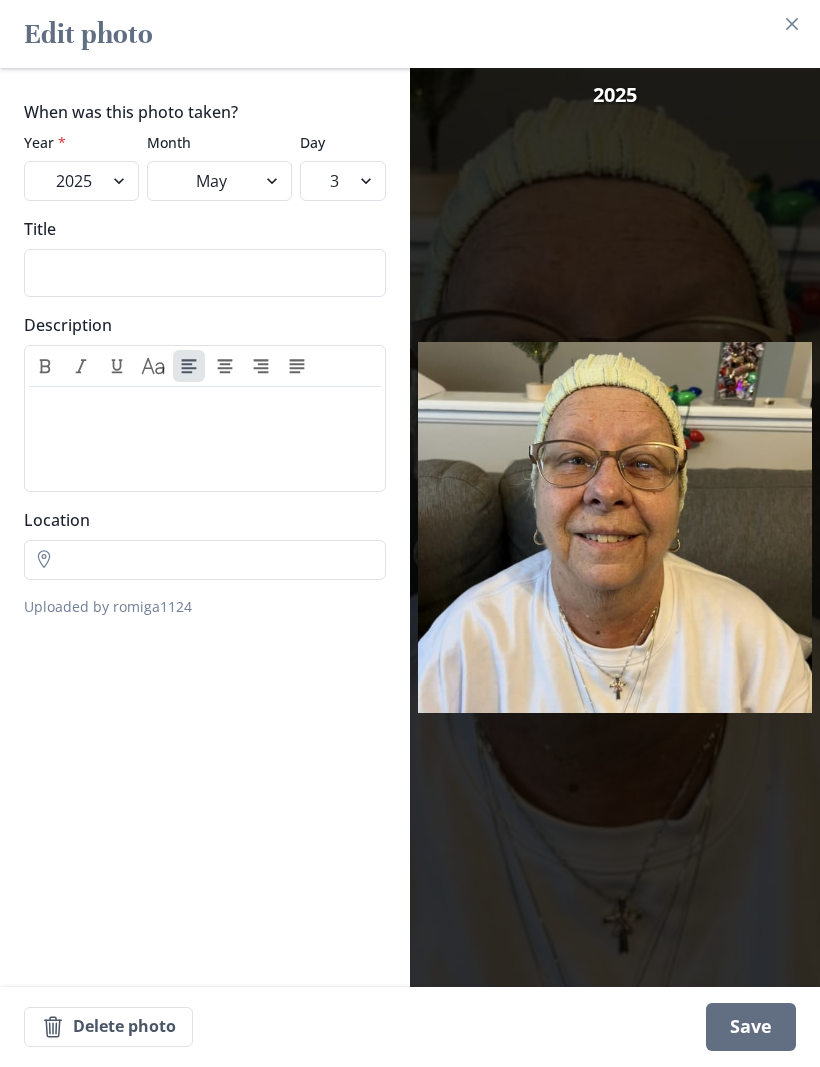 click on "2025 2024 2023 2022 2021 2020 2019 2018 2017 2016 2015 2014 2013 2012 2011 2010 2009 2008 2007 2006 2005 2004 2003 2002 2001 2000 1999 1998 1997 1996 1995 1994 1993 1992 1991 1990 1989 1988 1987 1986 1985 1984 1983 1982 1981 1980 1979 1978 1977 1976 1975 1974 1973 1972 1971 1970 1969 1968 1967 1966 1965 1964 1963 1962 1961 1960 1959 1958 1957" at bounding box center (81, 181) 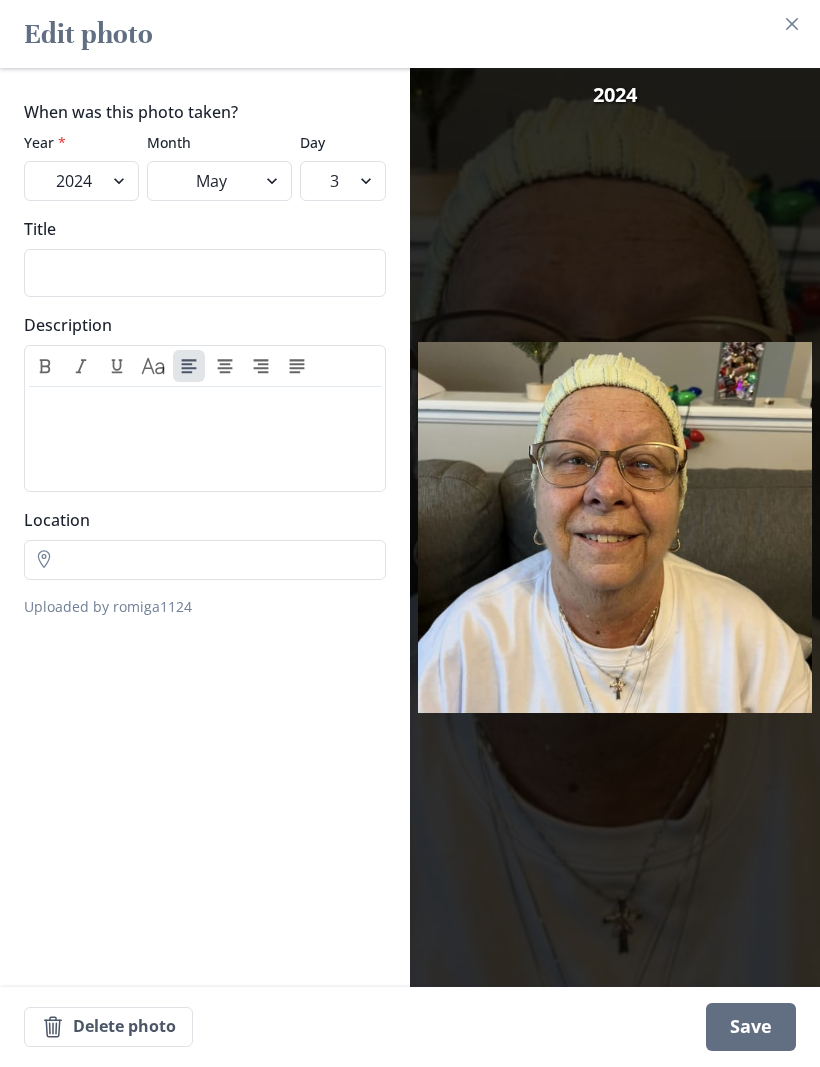 click on "January February March April May June July August September October November December" at bounding box center (219, 181) 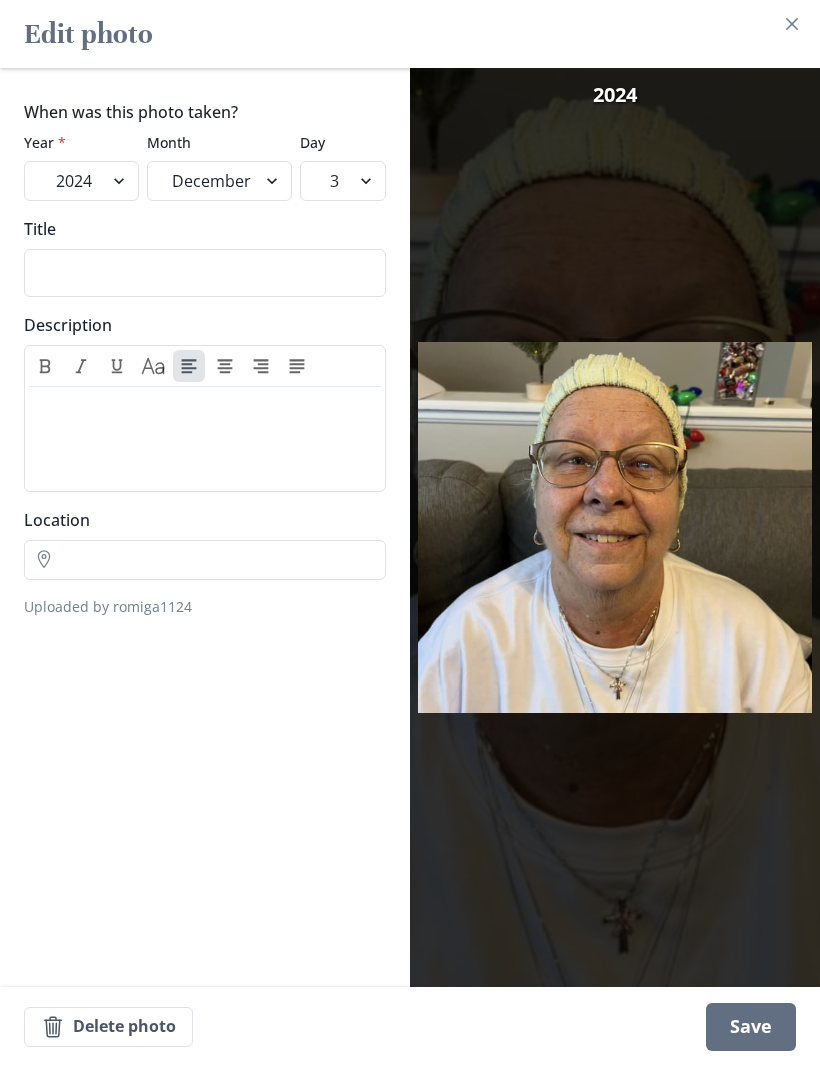 click on "1 2 3 4 5 6 7 8 9 10 11 12 13 14 15 16 17 18 19 20 21 22 23 24 25 26 27 28 29 30 31" at bounding box center (343, 181) 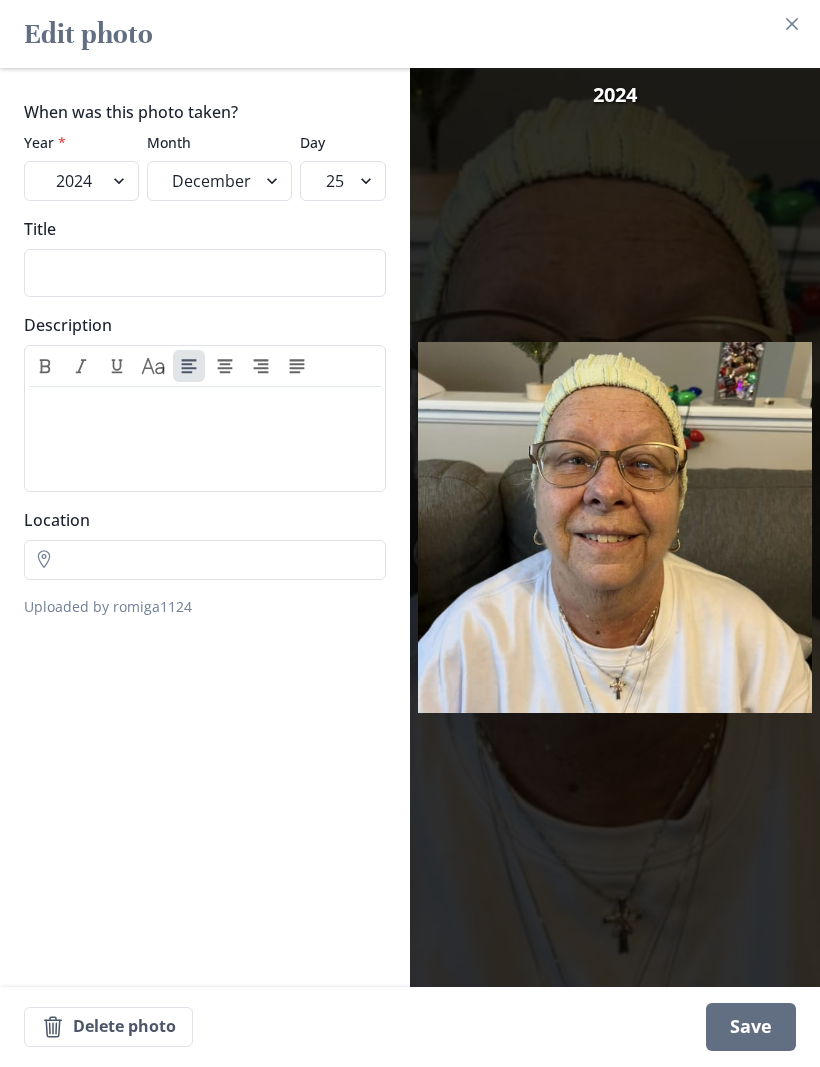 click at bounding box center [615, 527] 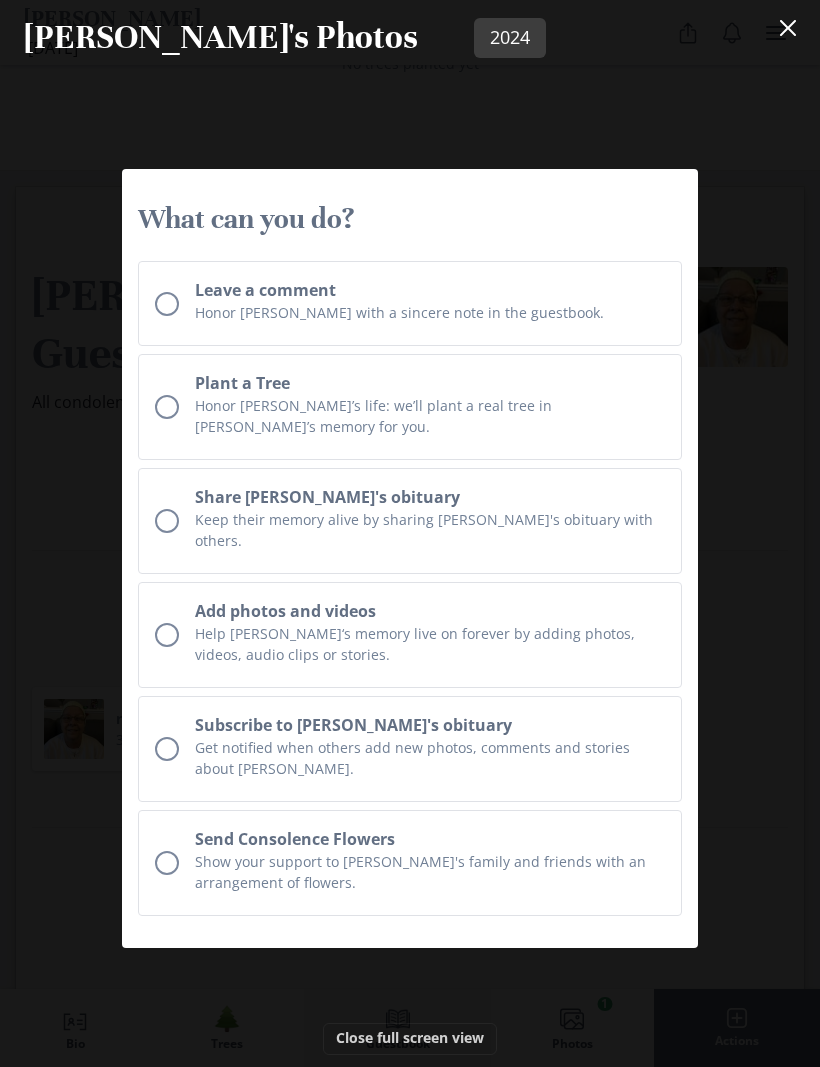 scroll, scrollTop: 1217, scrollLeft: 0, axis: vertical 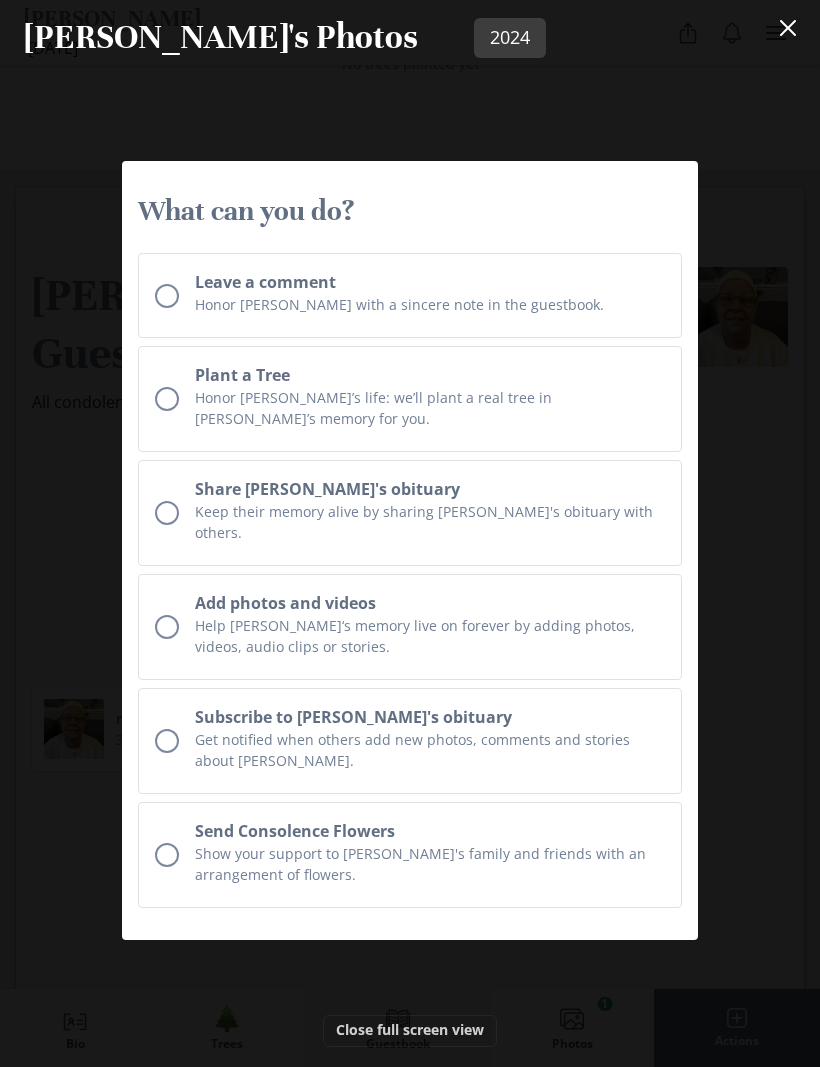 click at bounding box center [788, 28] 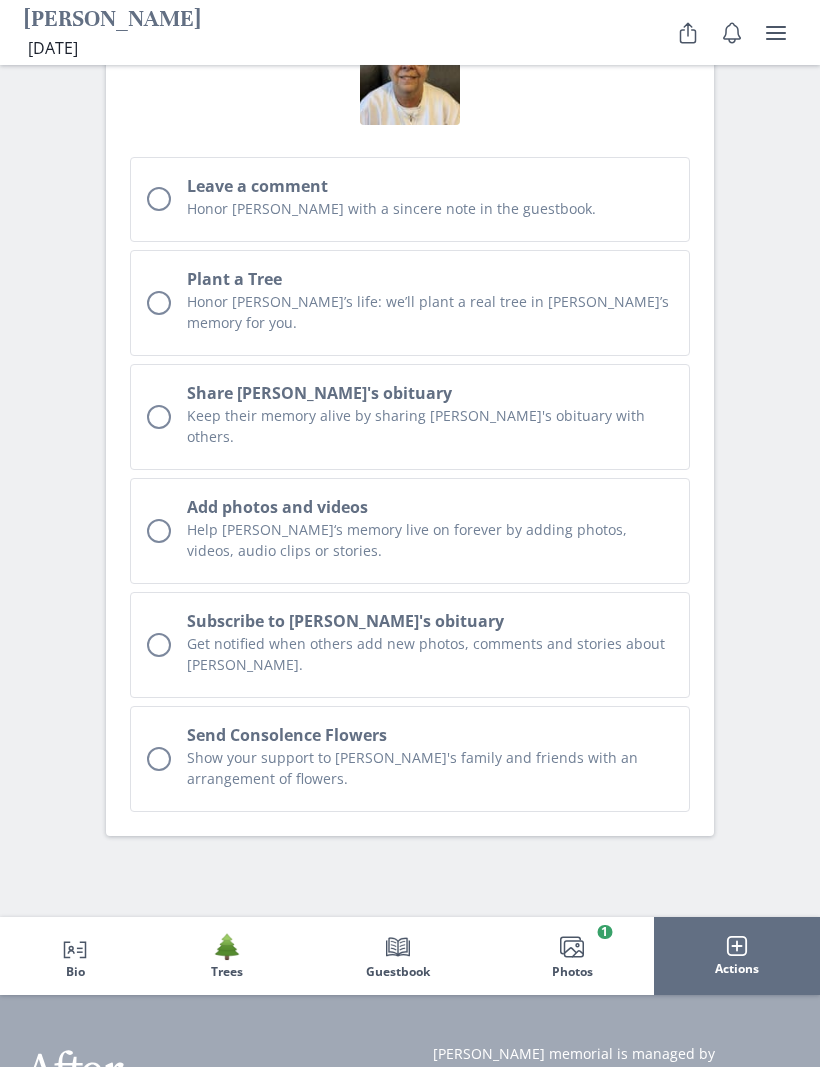 scroll, scrollTop: 5710, scrollLeft: 0, axis: vertical 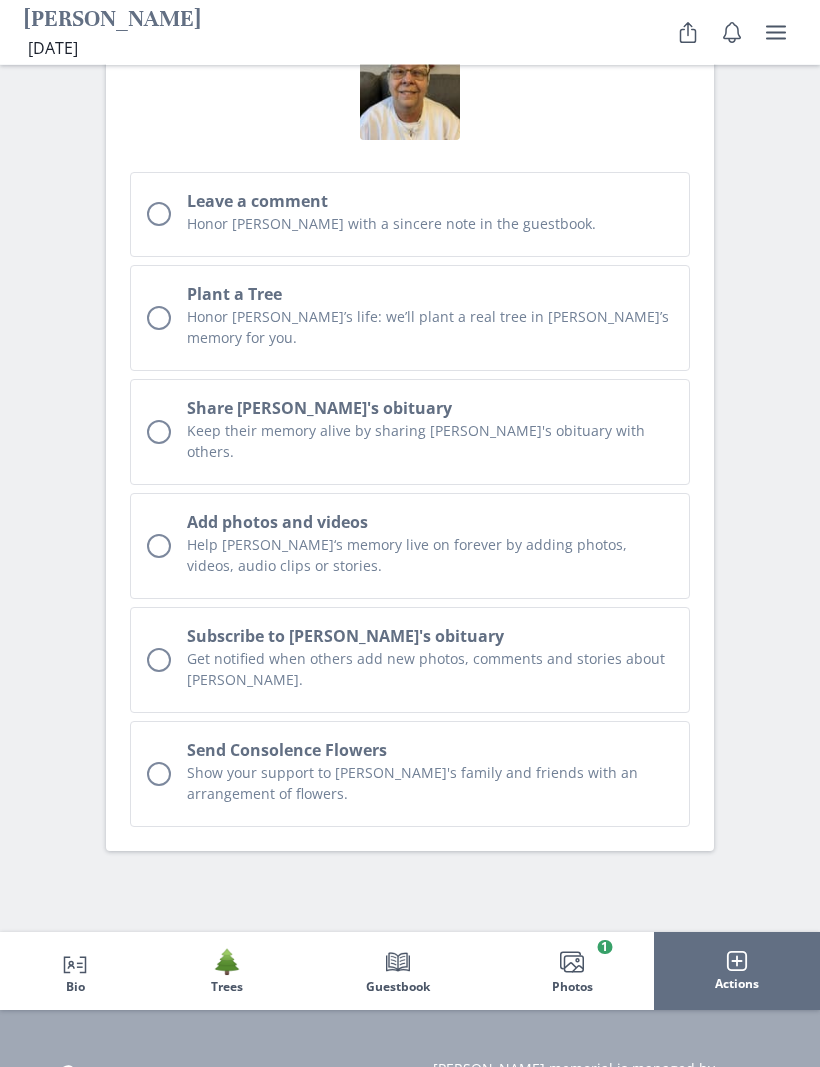 click on "Bio" at bounding box center [75, 988] 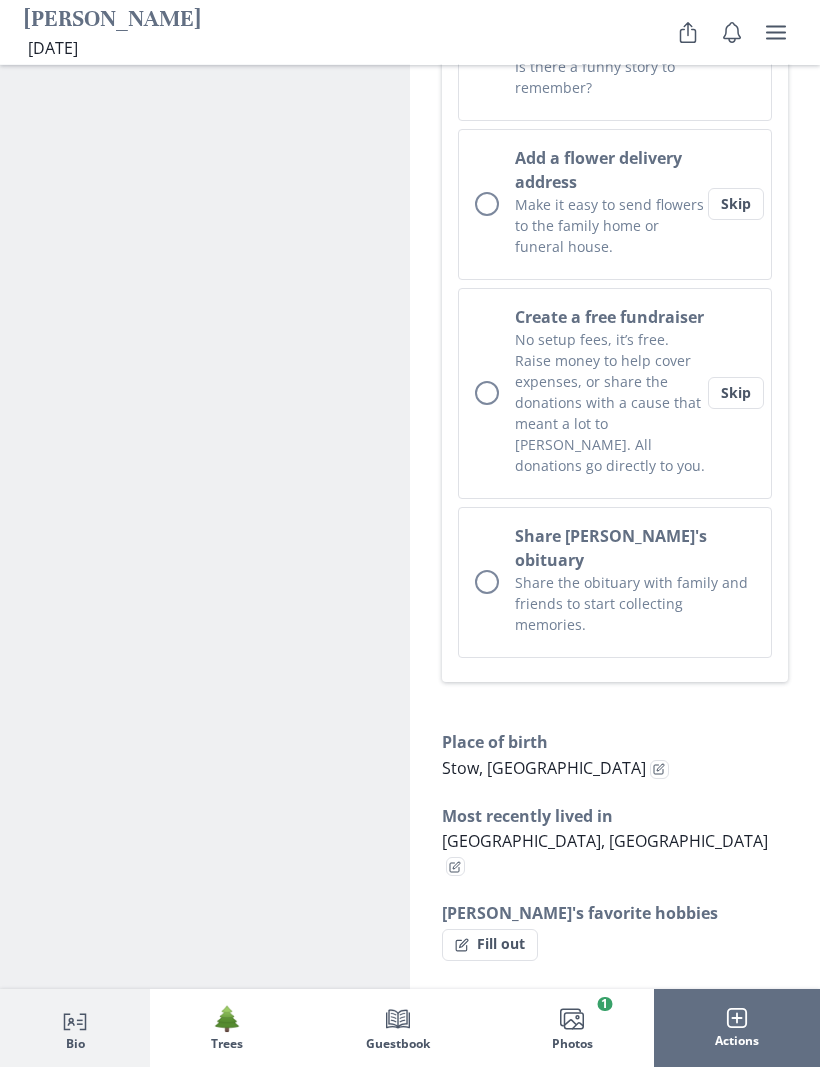 scroll, scrollTop: 997, scrollLeft: 0, axis: vertical 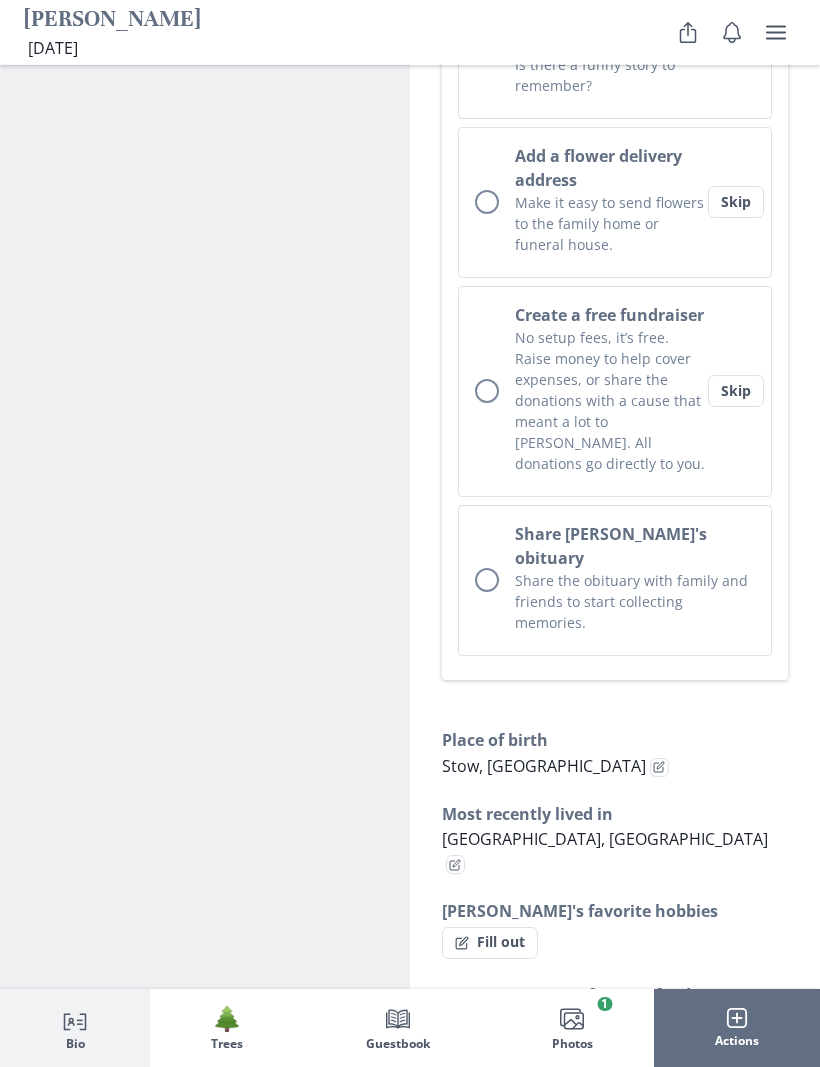 click on "Fill out" at bounding box center (490, 944) 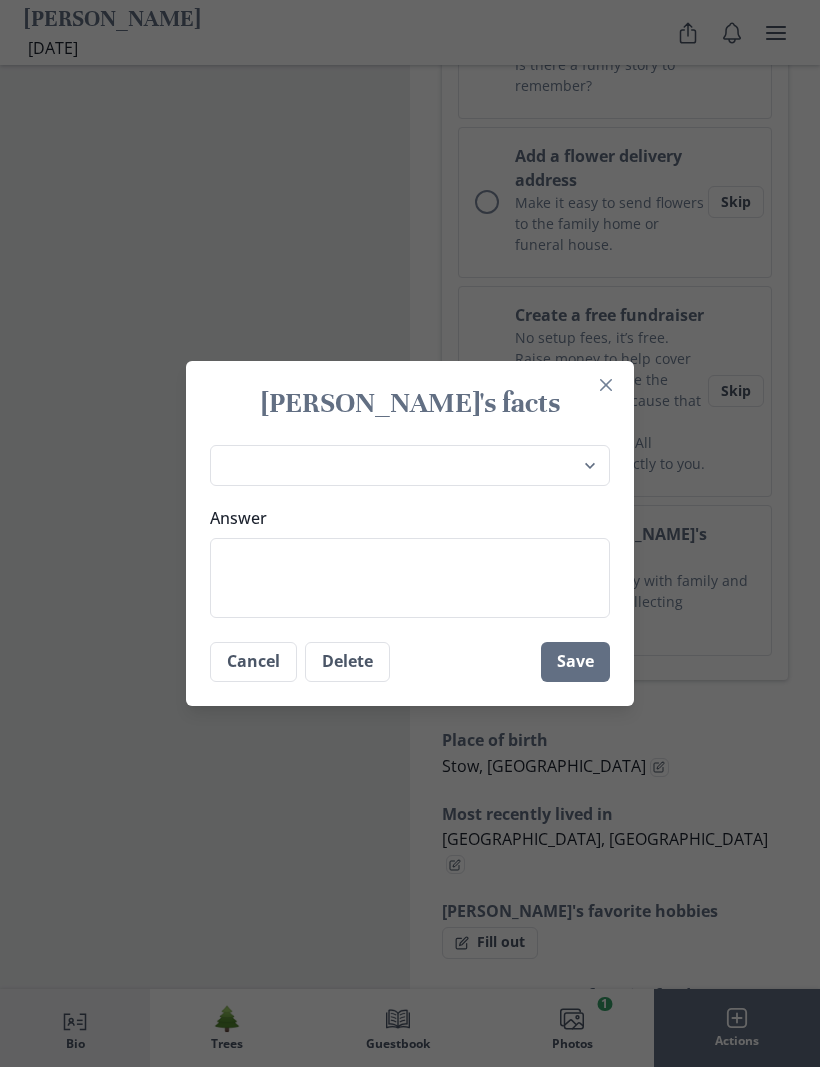 click on "Place of birth Most recently lived in [PERSON_NAME]'s favorite hobbies [PERSON_NAME]'s favorite foods Favorite bands and musical artists Interesting facts about [PERSON_NAME] [PERSON_NAME] loved nothing more than Favorite place in the world Favorite TV shows Favorite sports Favorite movies [PERSON_NAME]'s profession(s) [PERSON_NAME]'s superpower [PERSON_NAME]'s proudest accomplishments [PERSON_NAME]'s pets in life Favorite musical instrument Favorite ice cream flavor Places [PERSON_NAME] traveled to High School attended College attended [PERSON_NAME]'s parents [PERSON_NAME]'s siblings [PERSON_NAME]'s children [PERSON_NAME]'s grandchildren Write your own..." at bounding box center [410, 465] 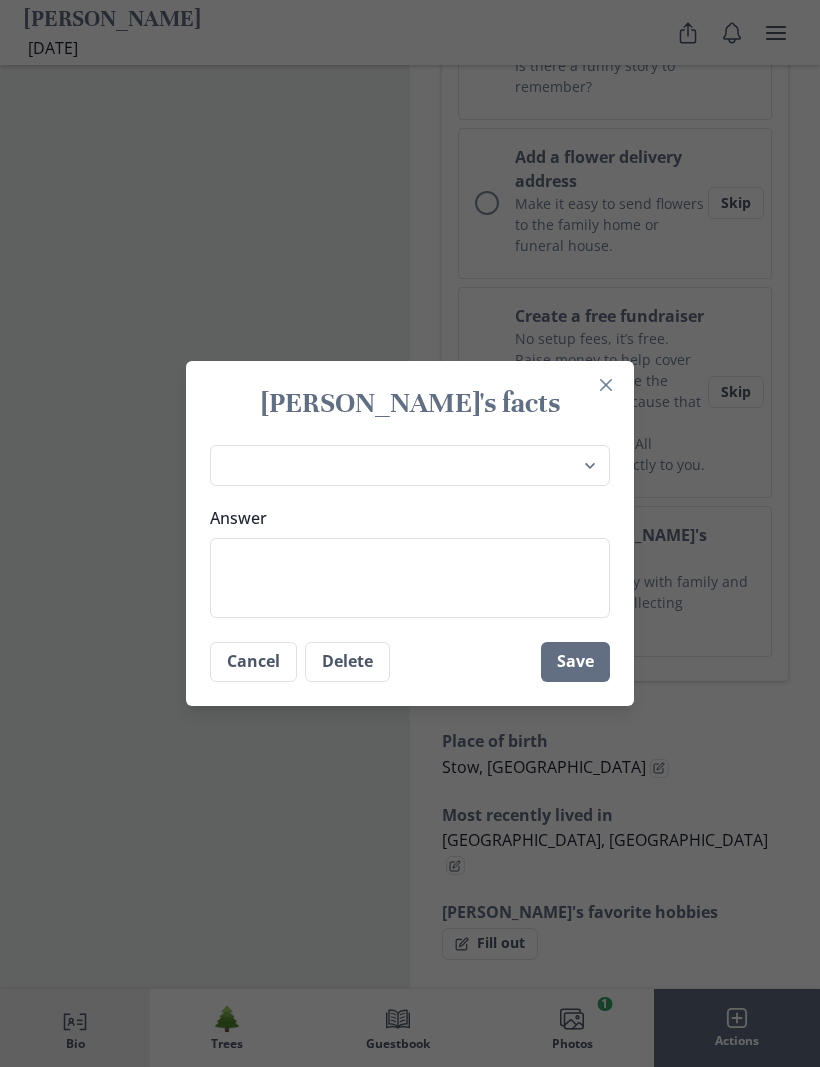 type on "P" 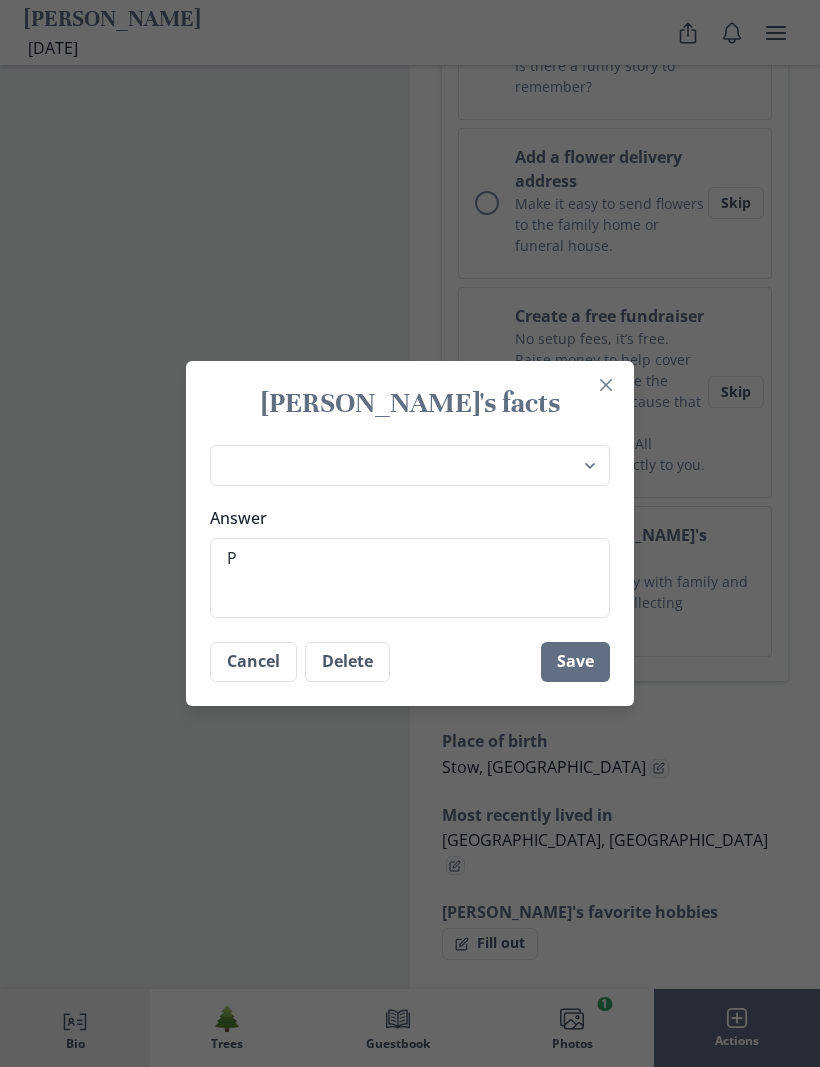 type on "Pu" 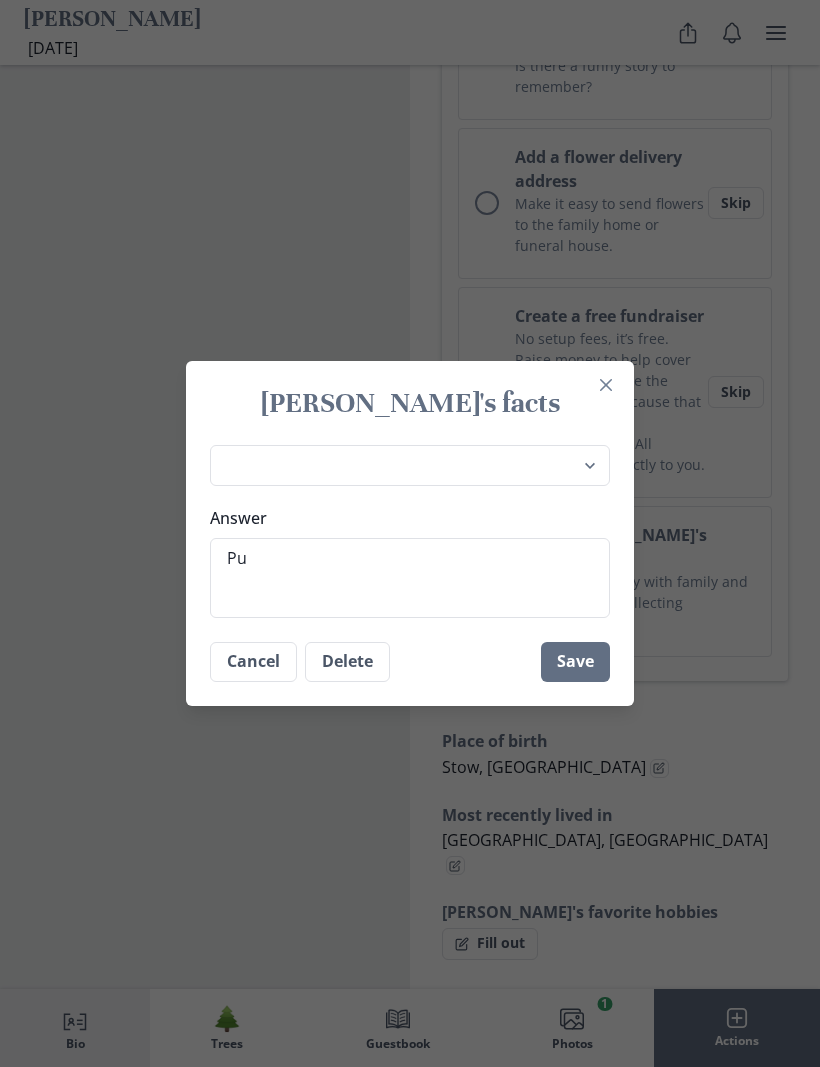 type on "x" 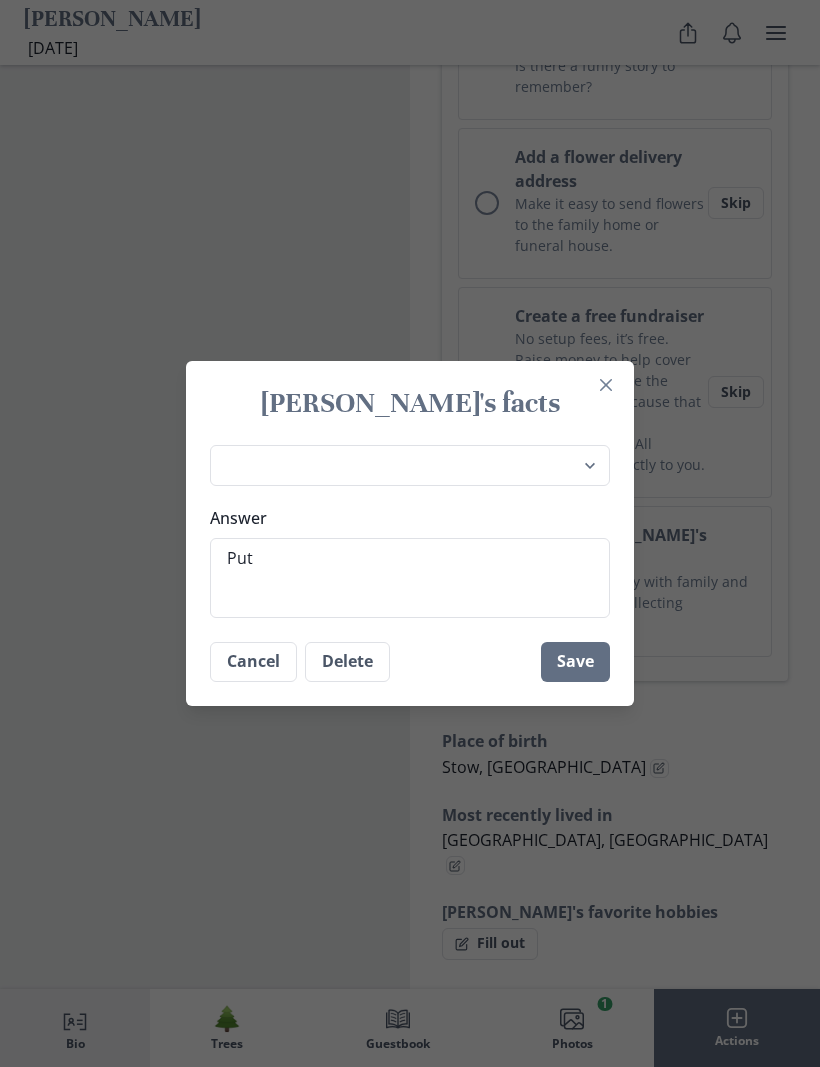 type on "Putt" 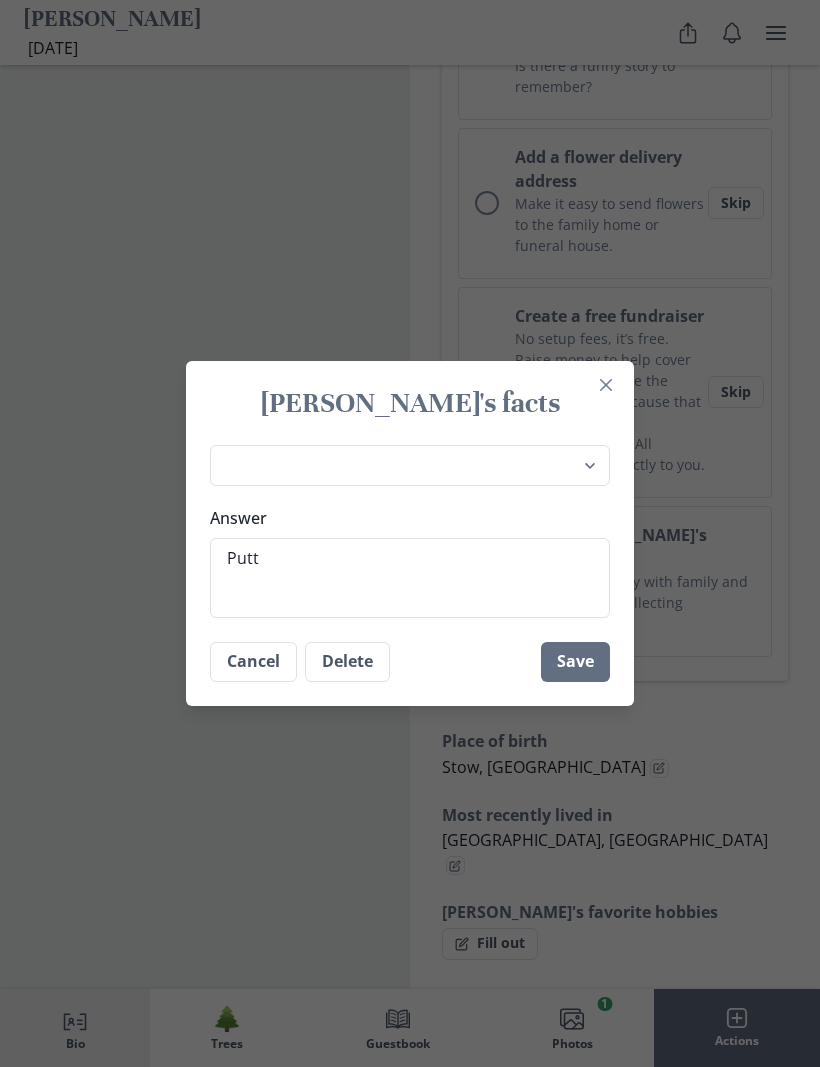 type on "x" 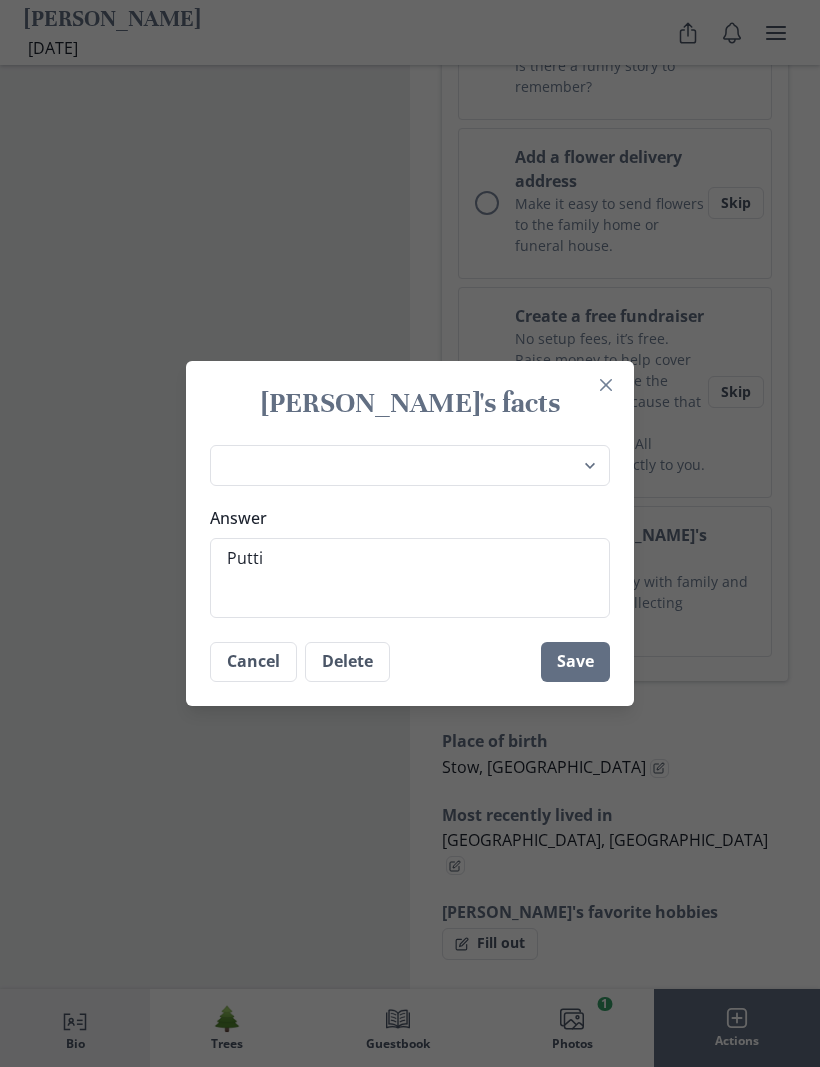 type on "x" 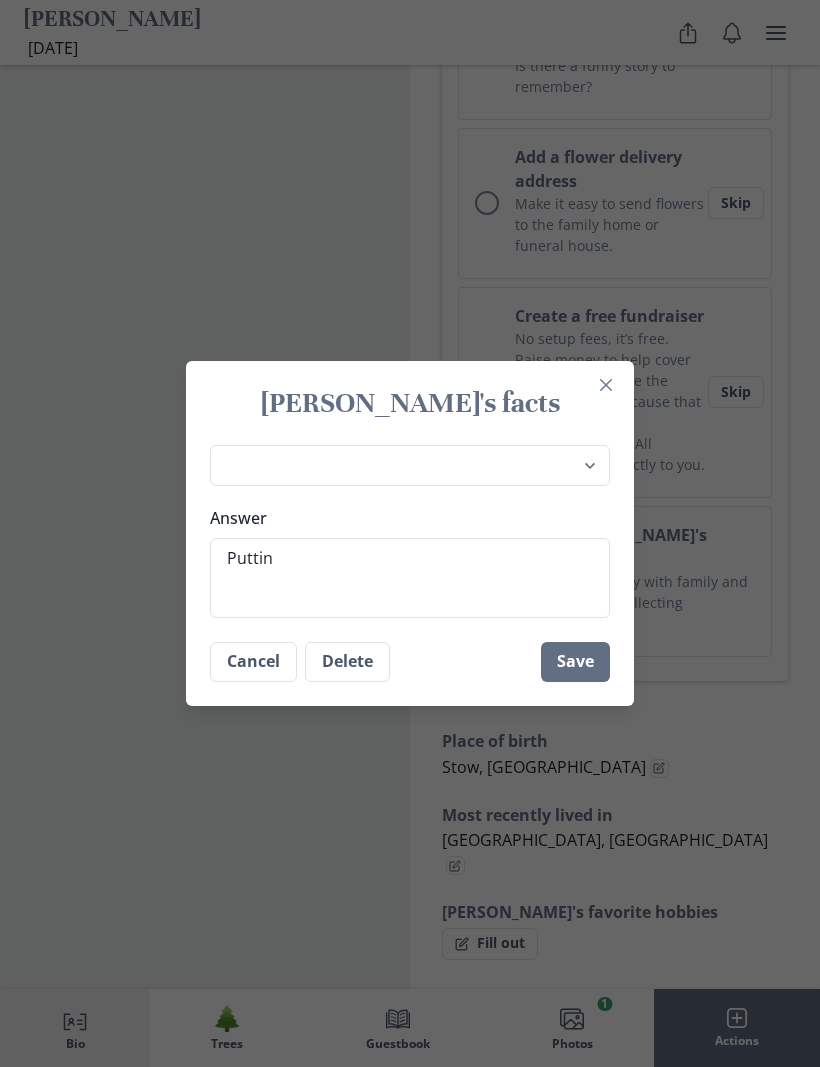 type on "x" 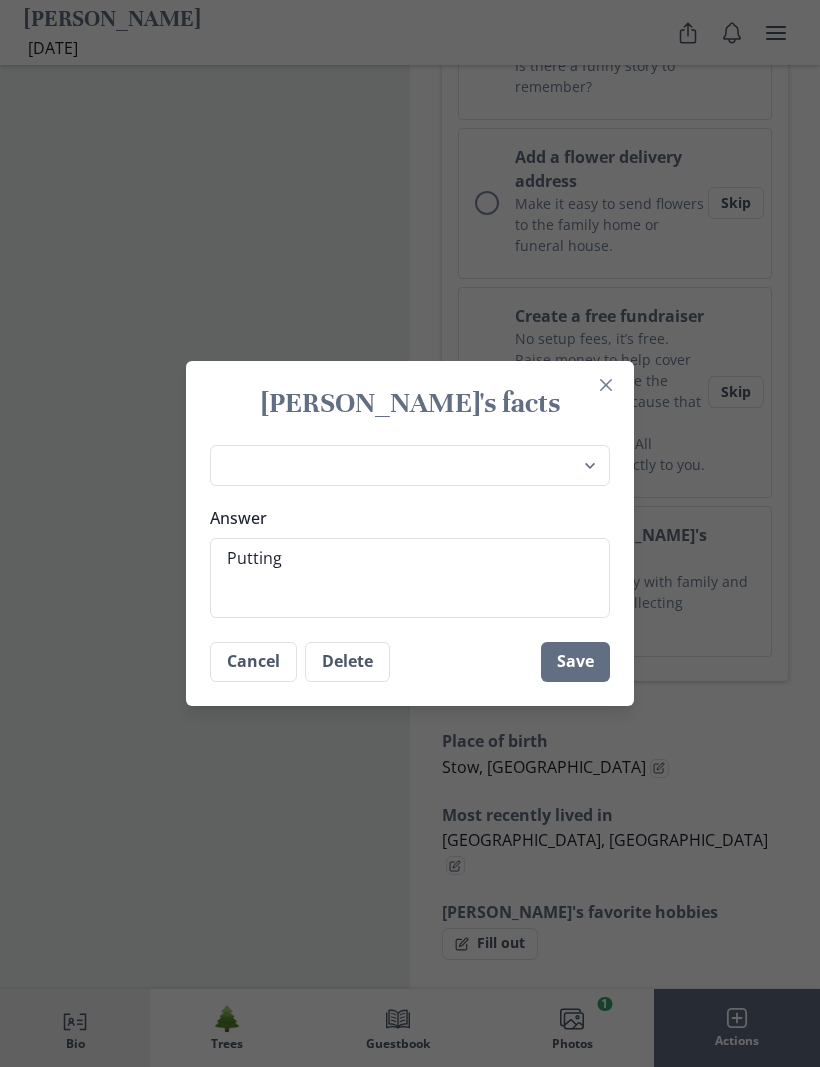 type on "x" 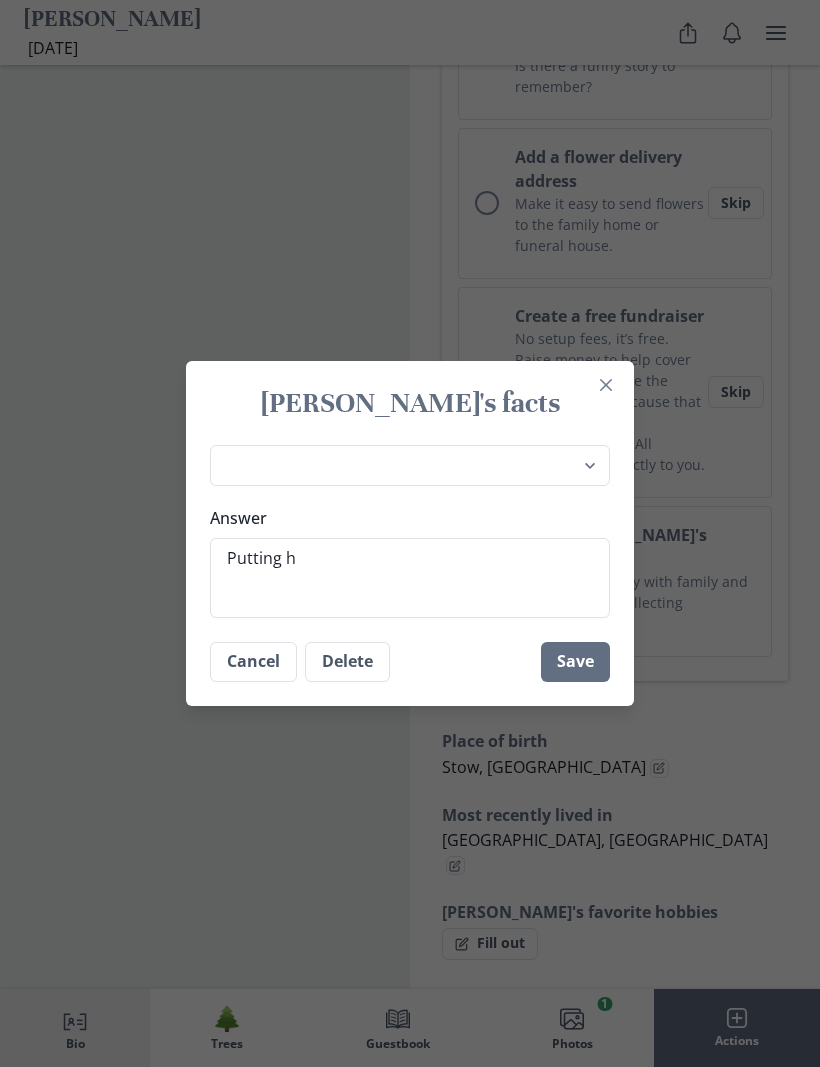 type on "Putting he" 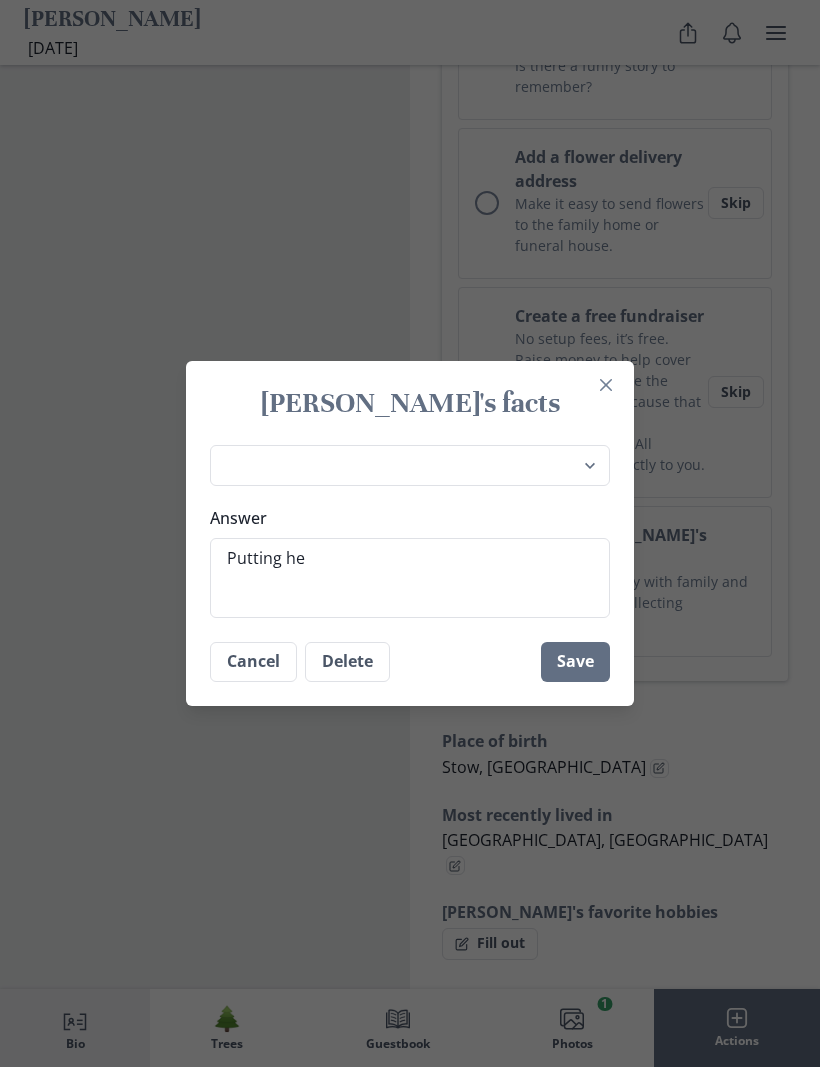 type on "x" 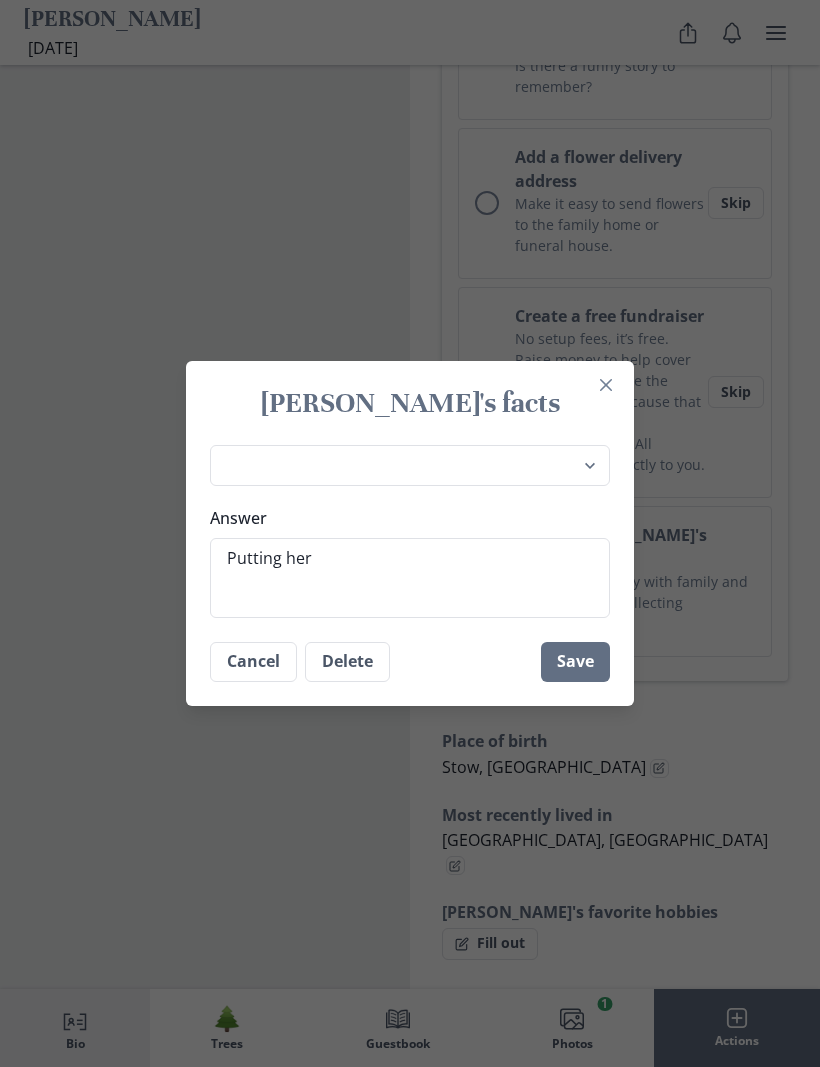 type on "x" 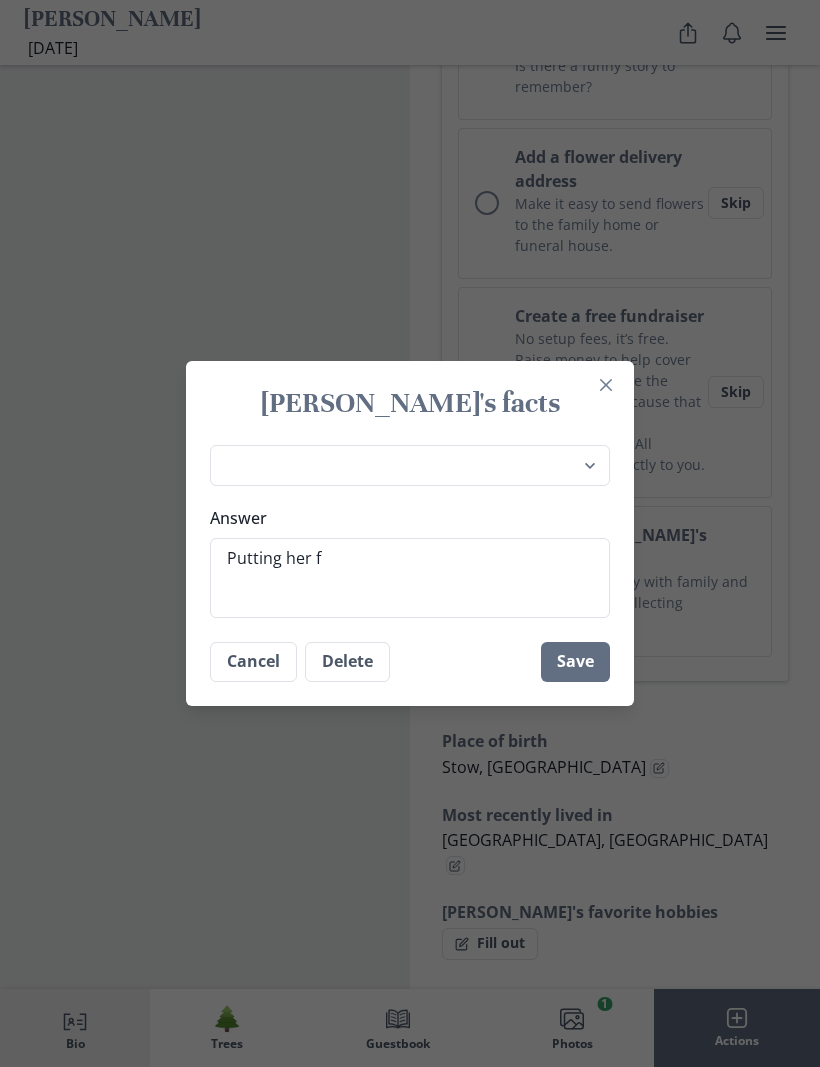 type on "x" 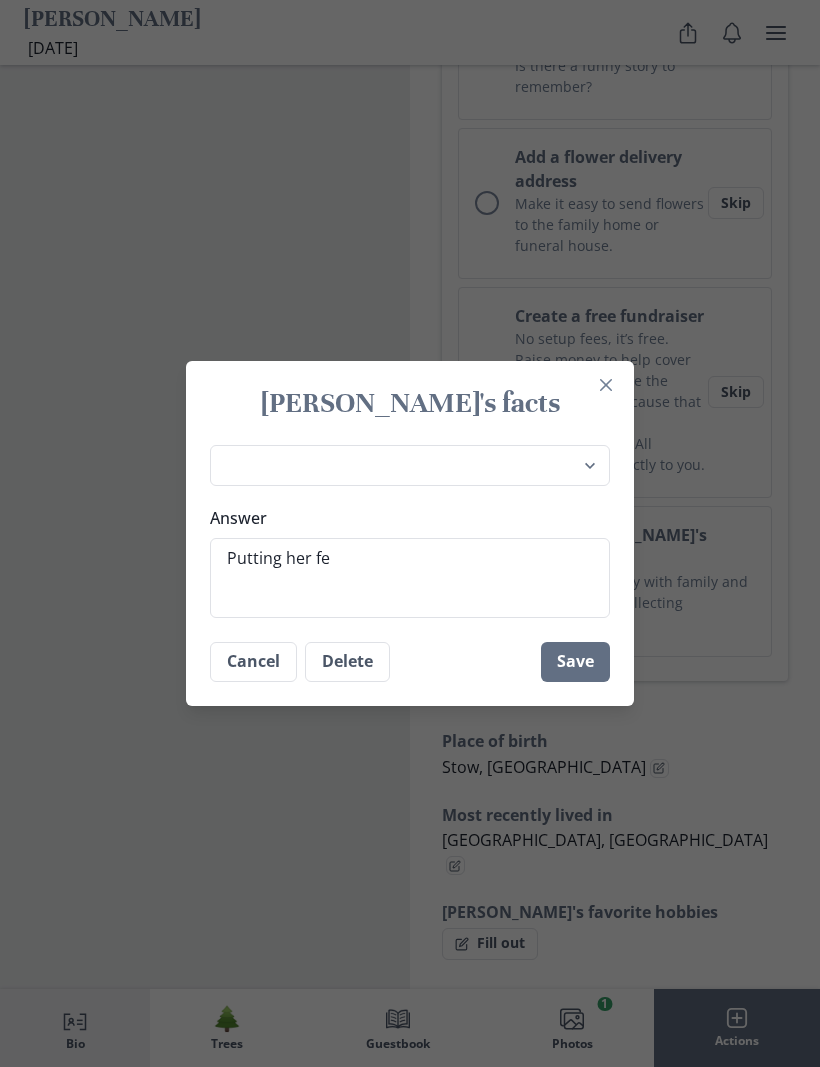 type on "Putting her fee" 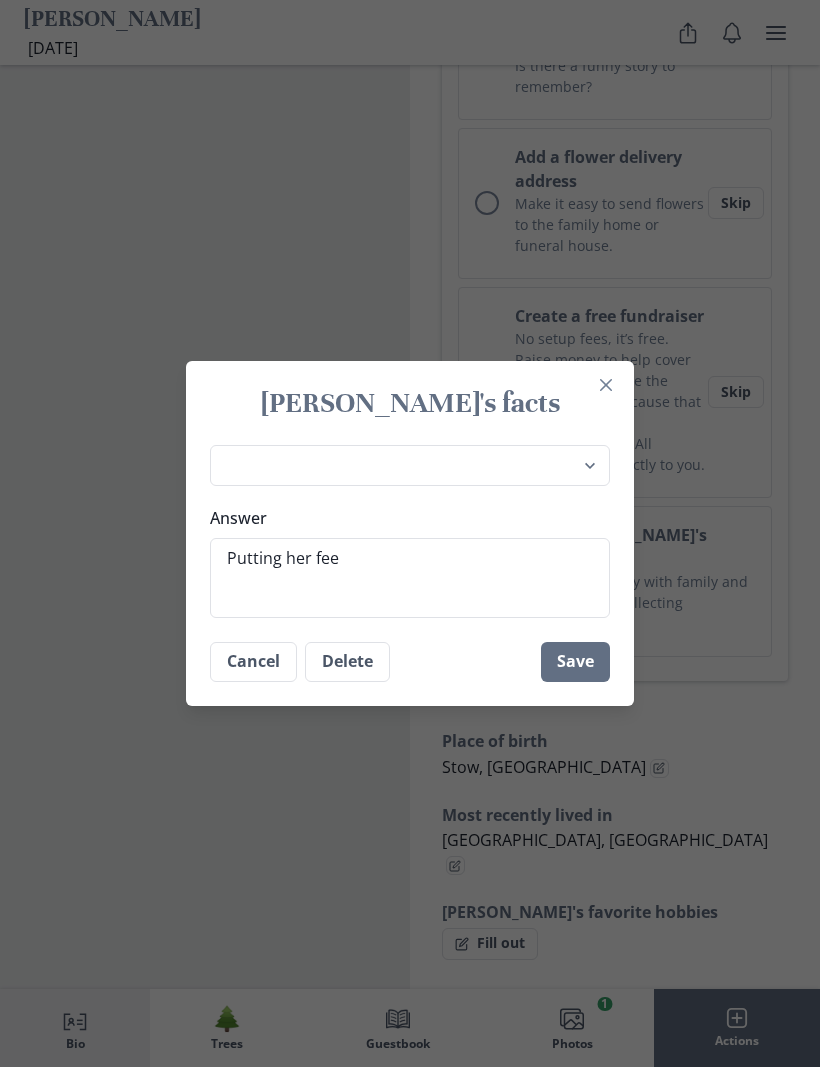 type on "x" 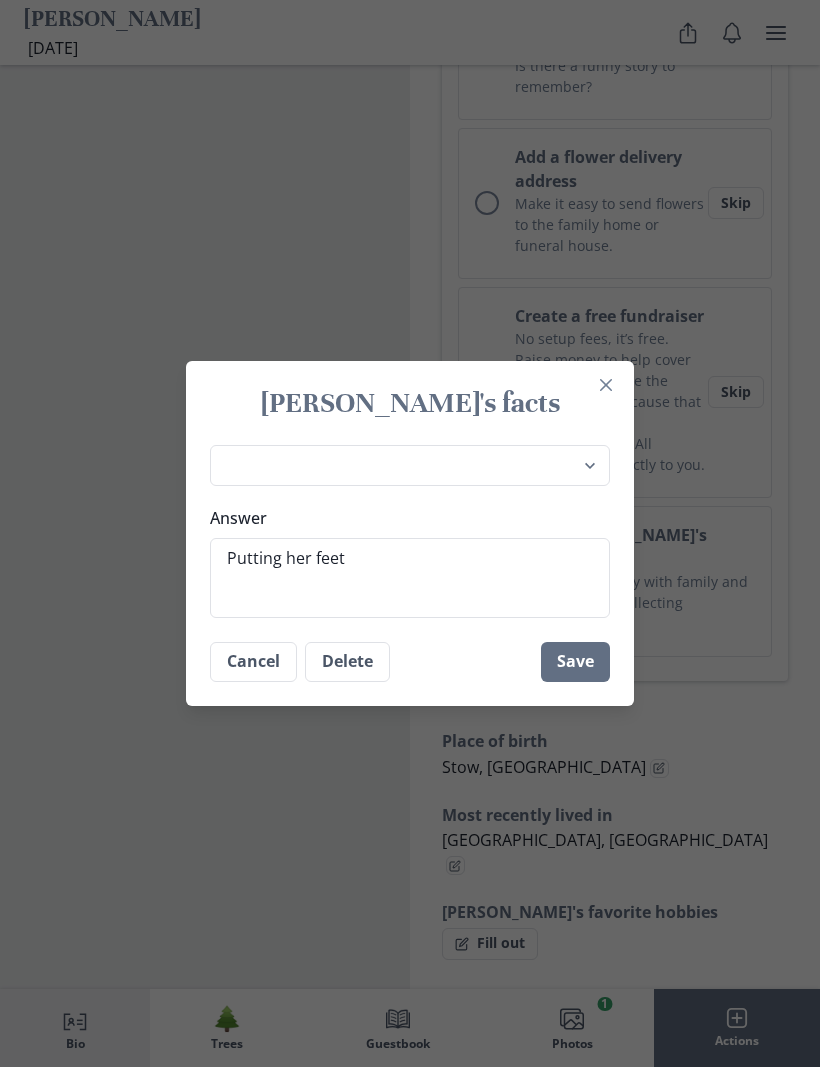 type on "x" 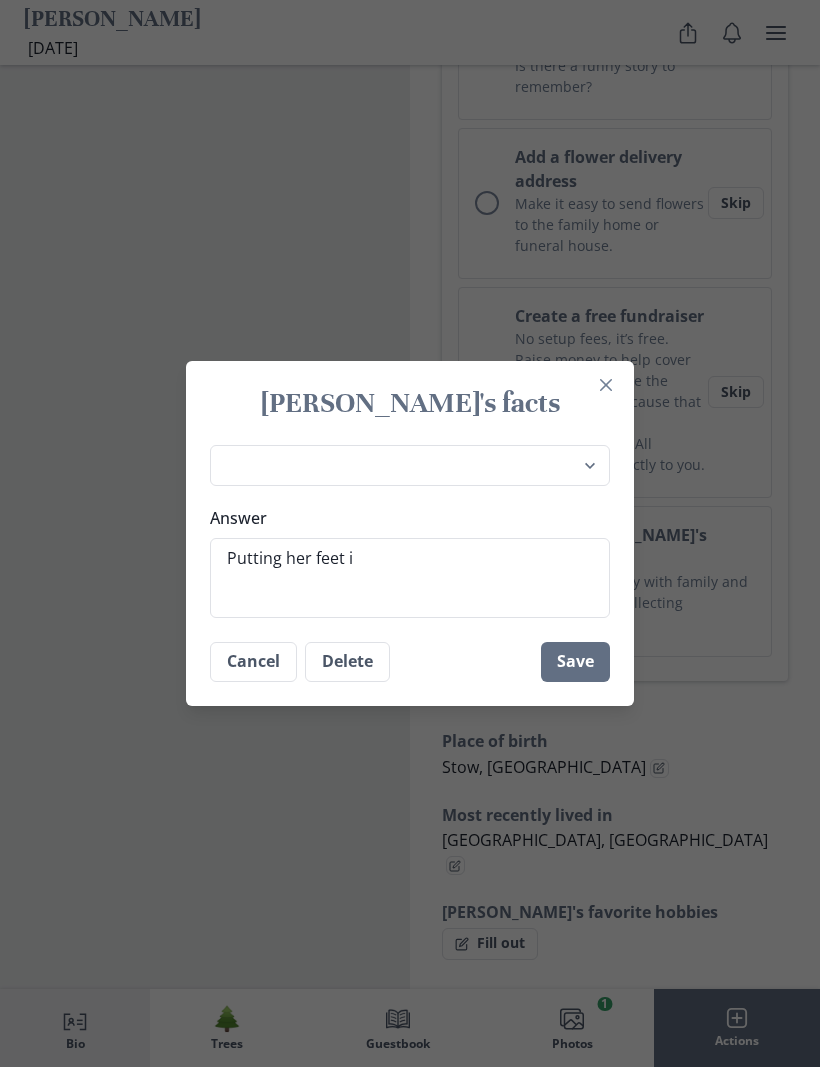 type on "x" 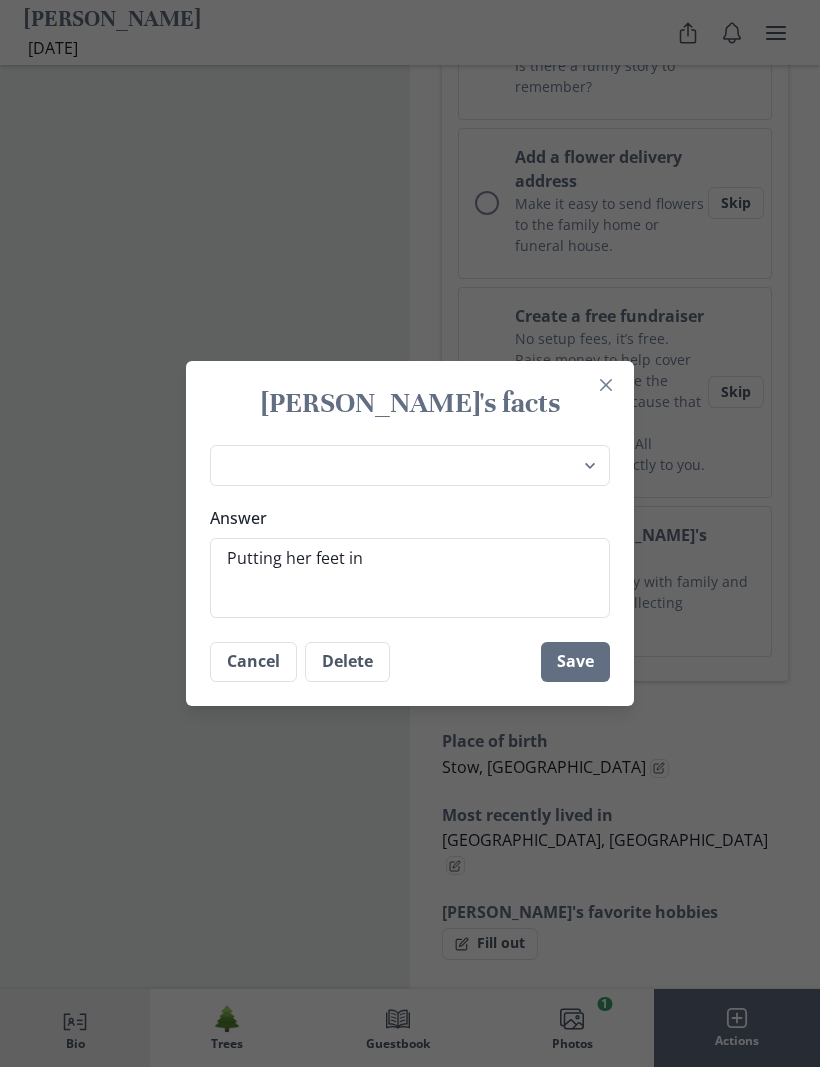 type on "x" 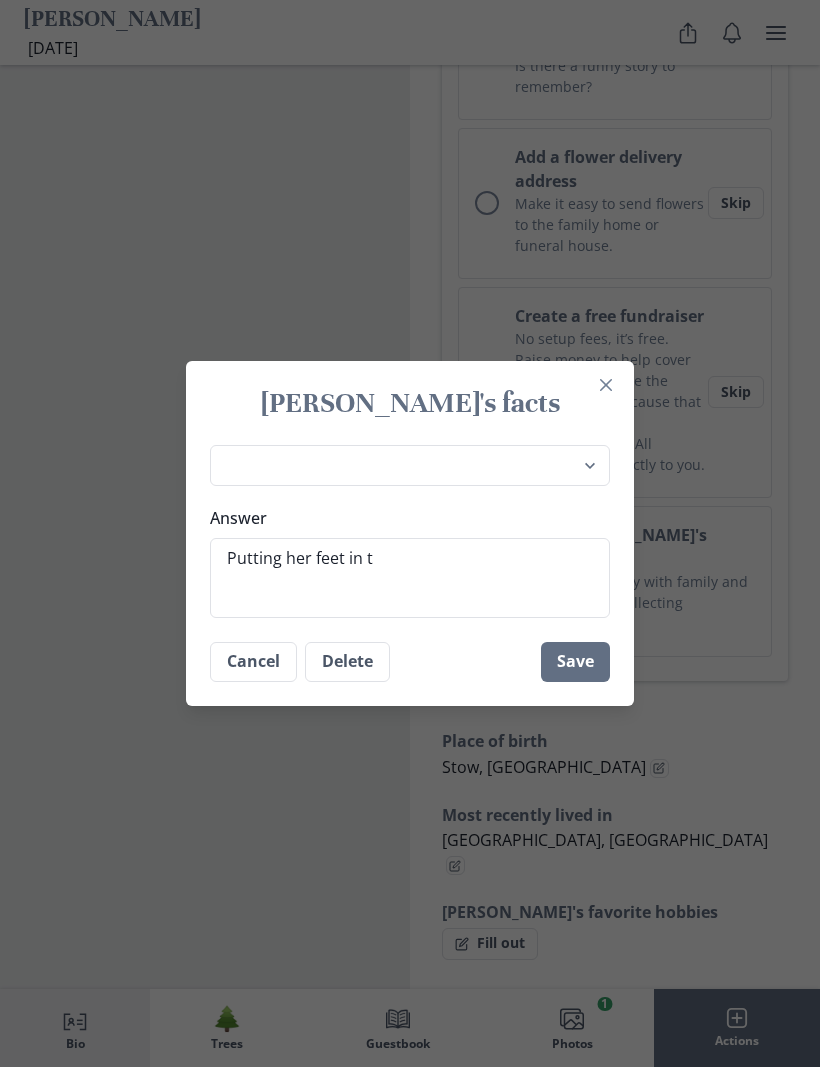 type on "x" 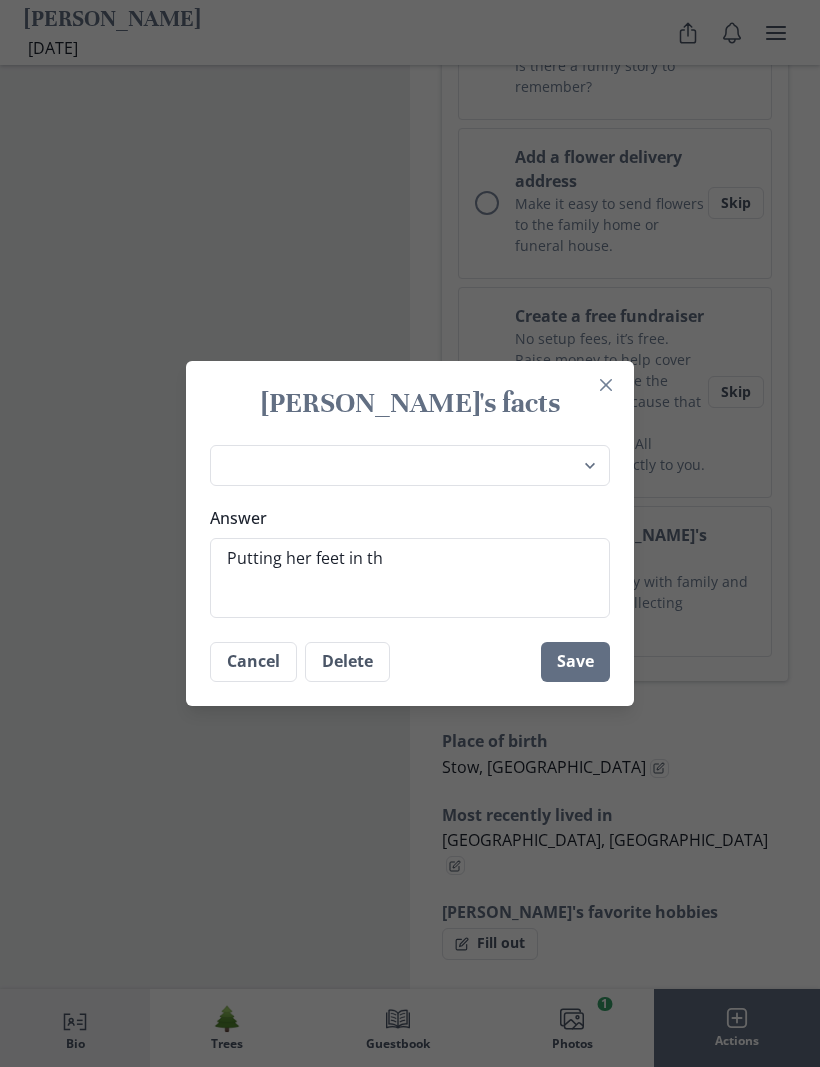 type on "Putting her feet in the" 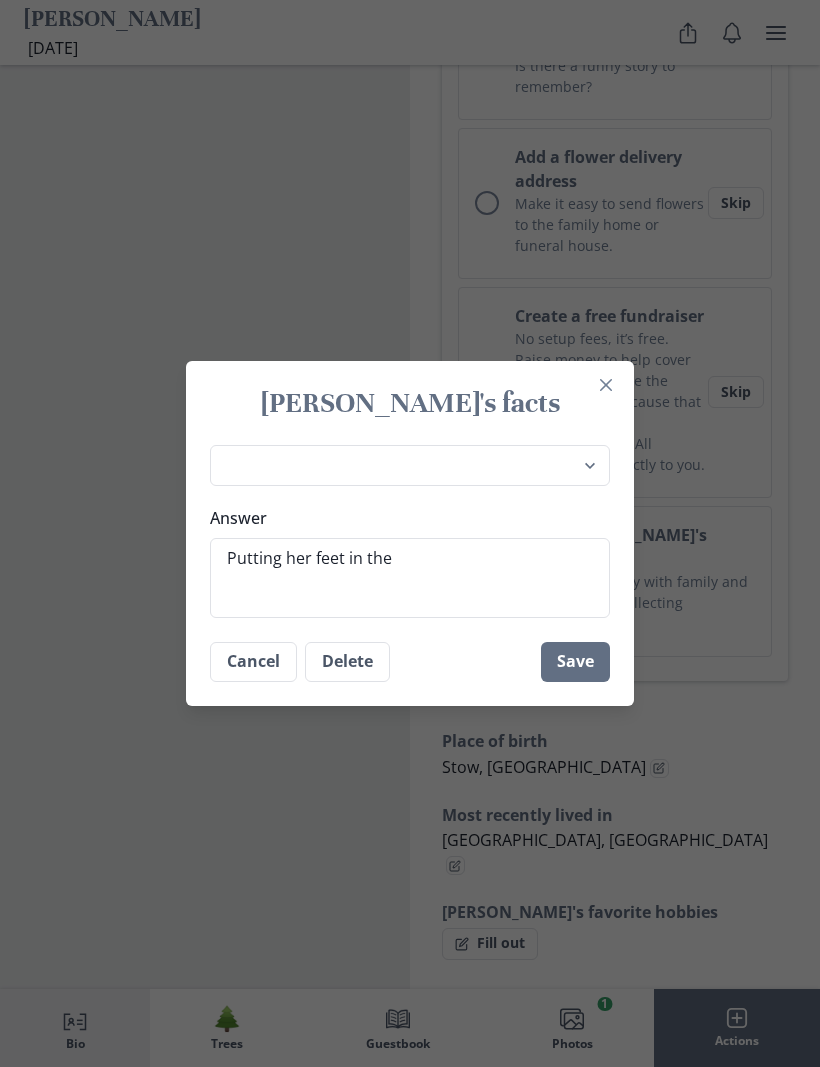 type on "x" 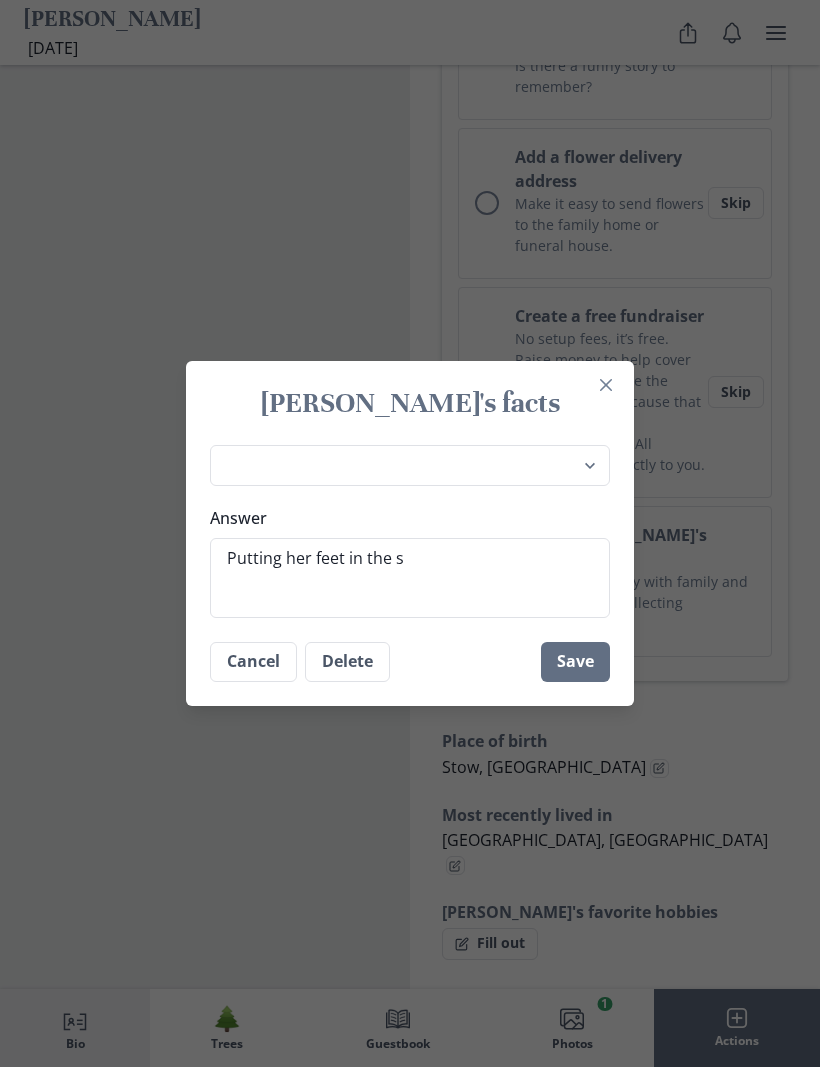 type on "Putting her feet in the sa" 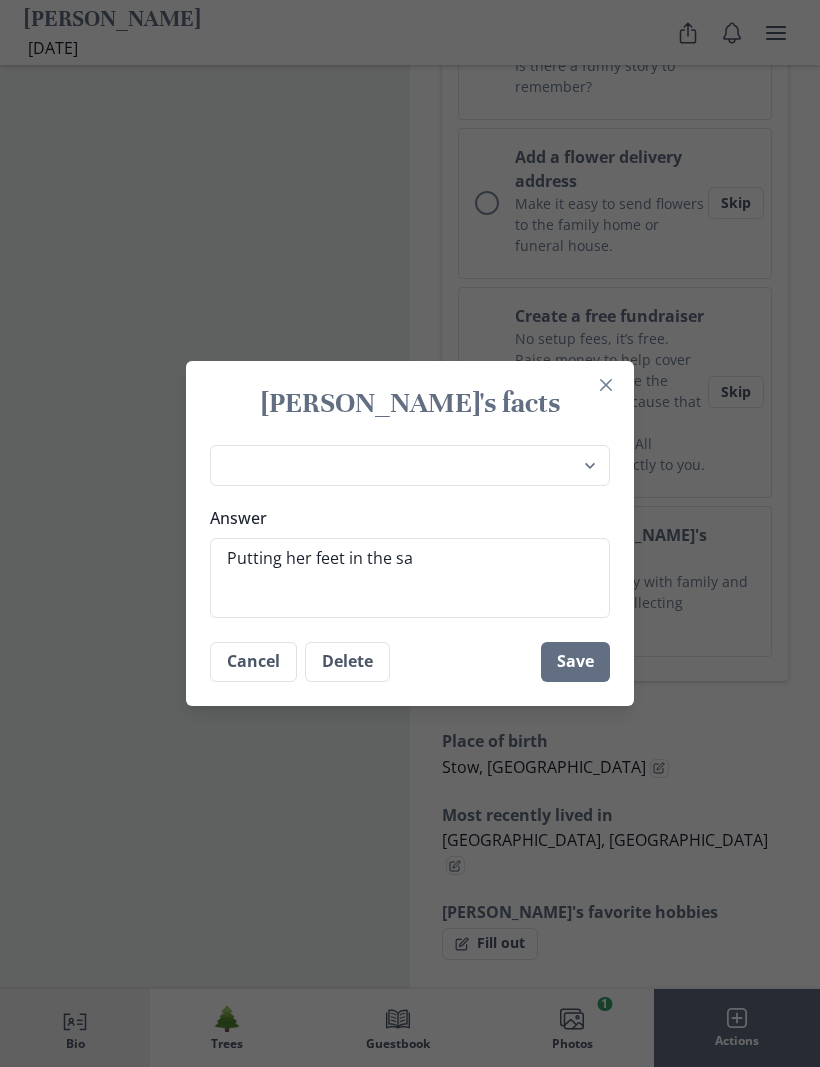 type on "x" 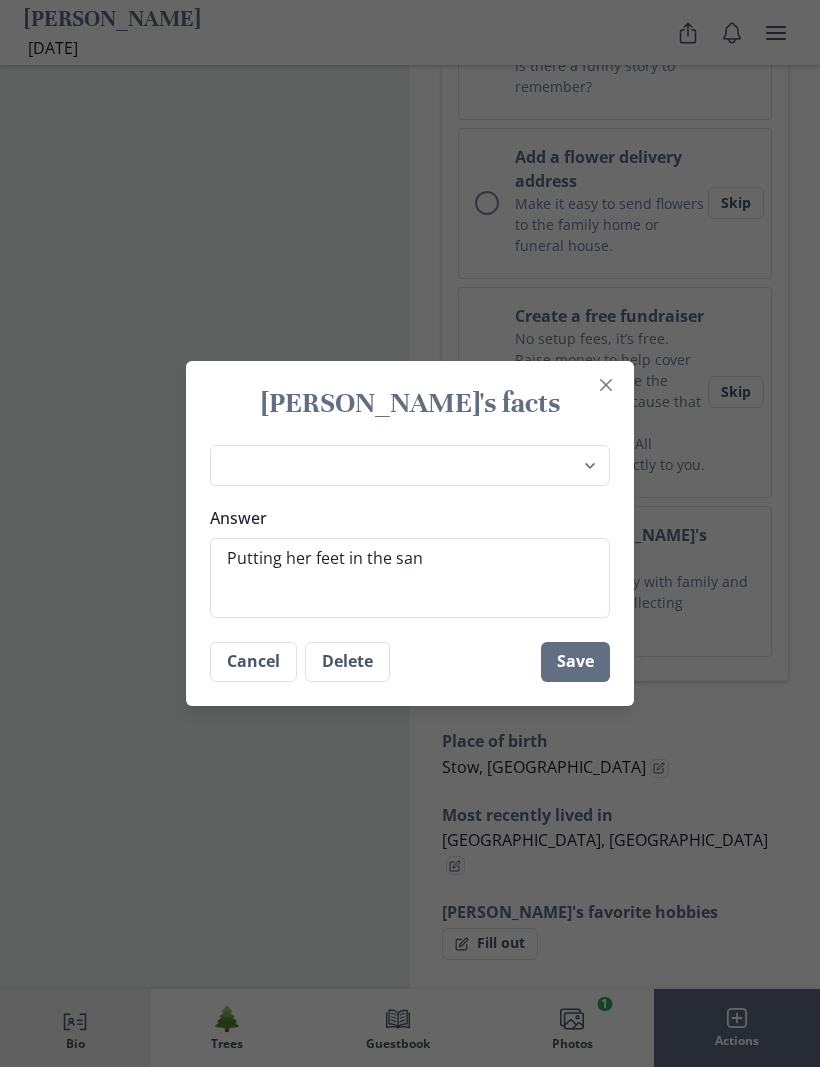 type on "Putting her feet in the sand" 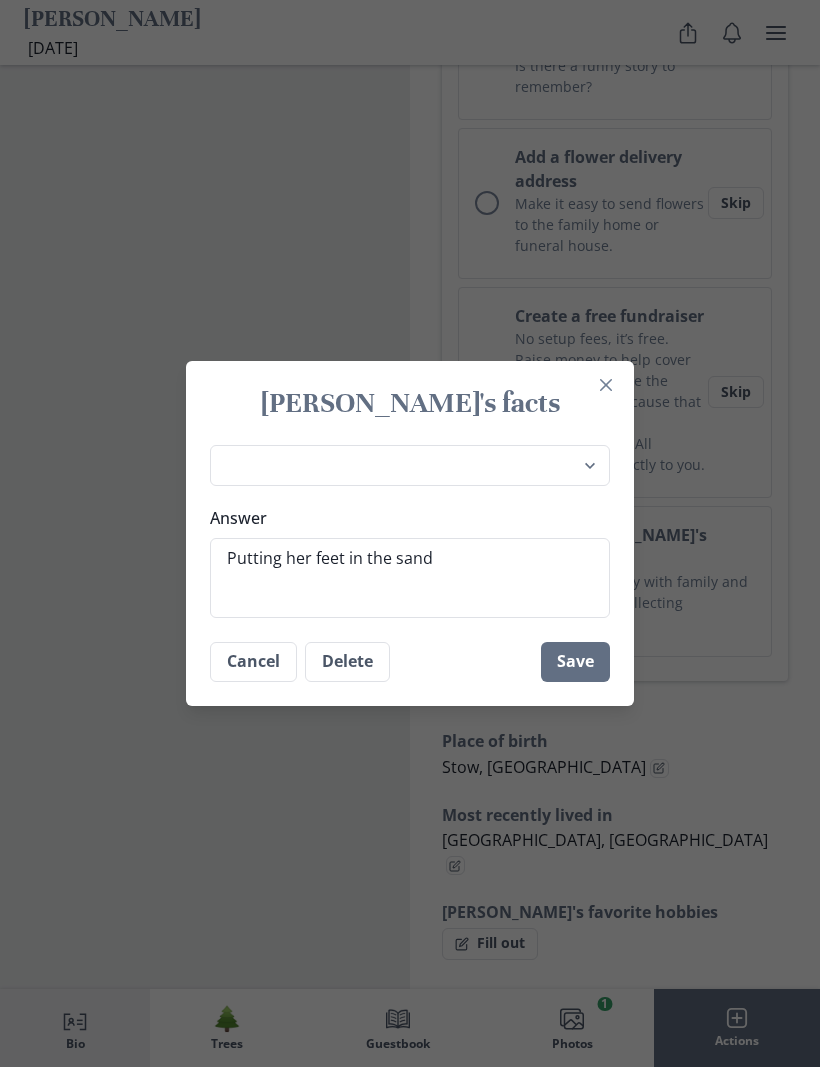 type on "Putting her feet in the sand" 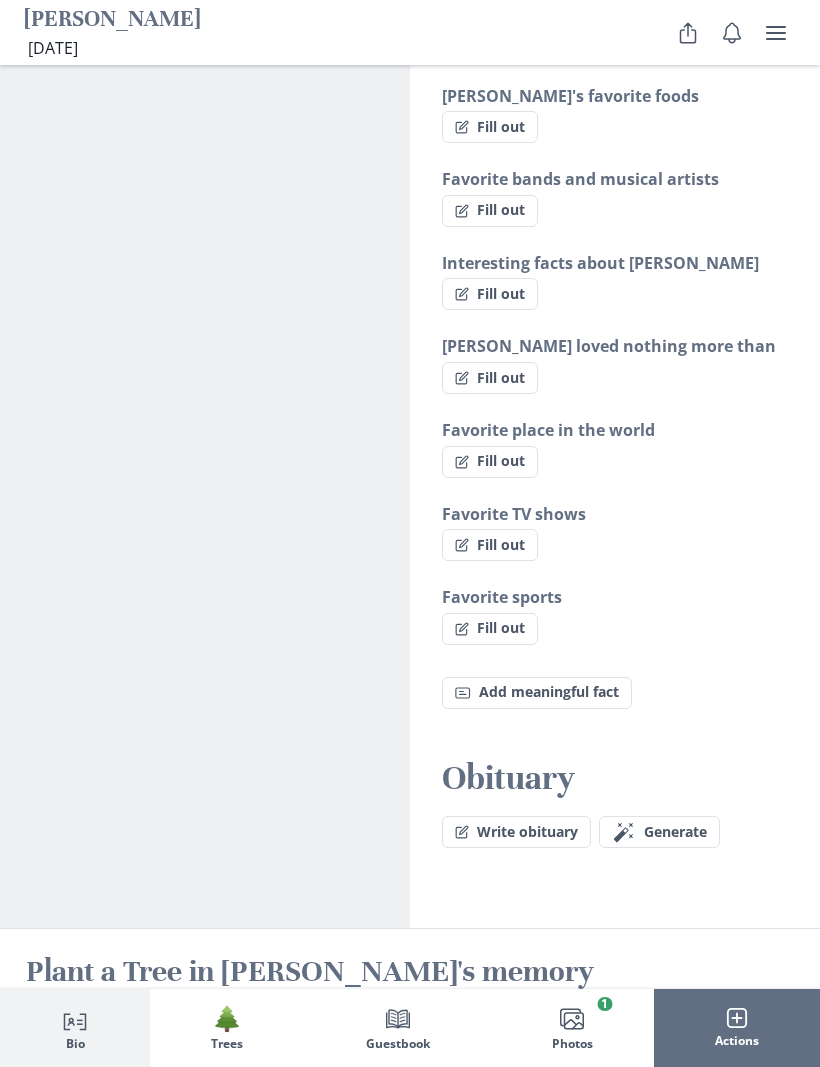 scroll, scrollTop: 1885, scrollLeft: 0, axis: vertical 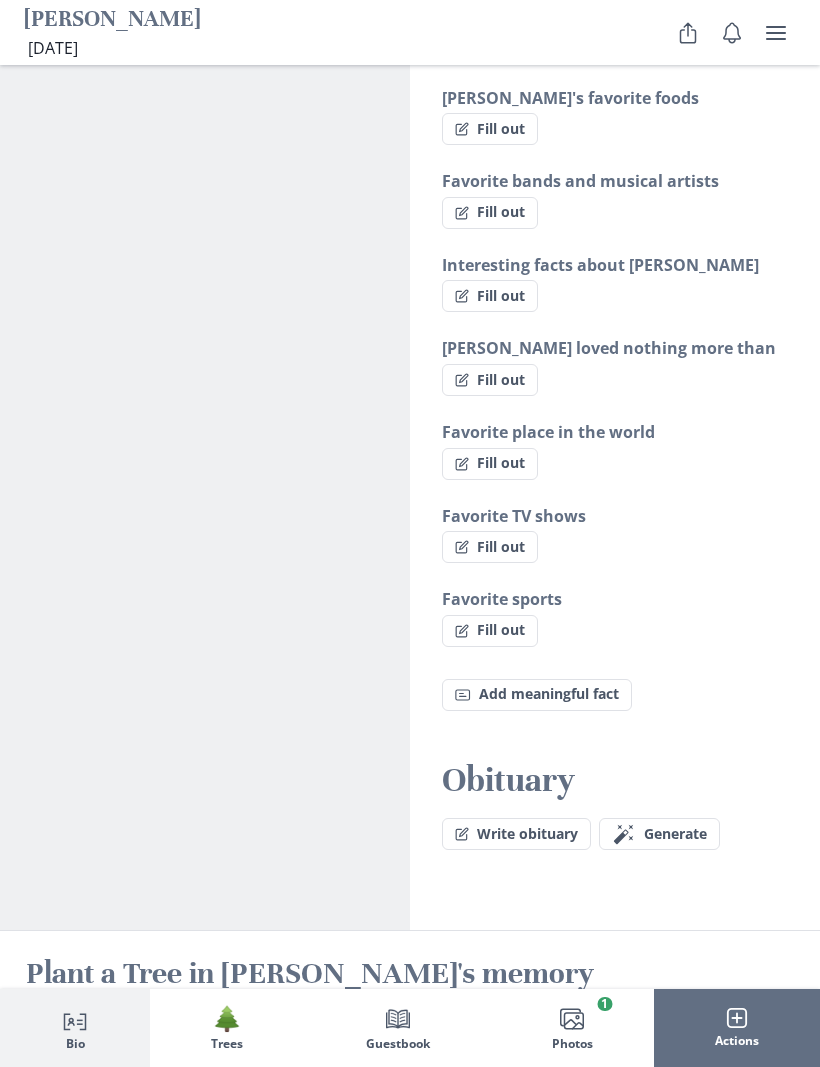 click on "Write obituary" at bounding box center [516, 834] 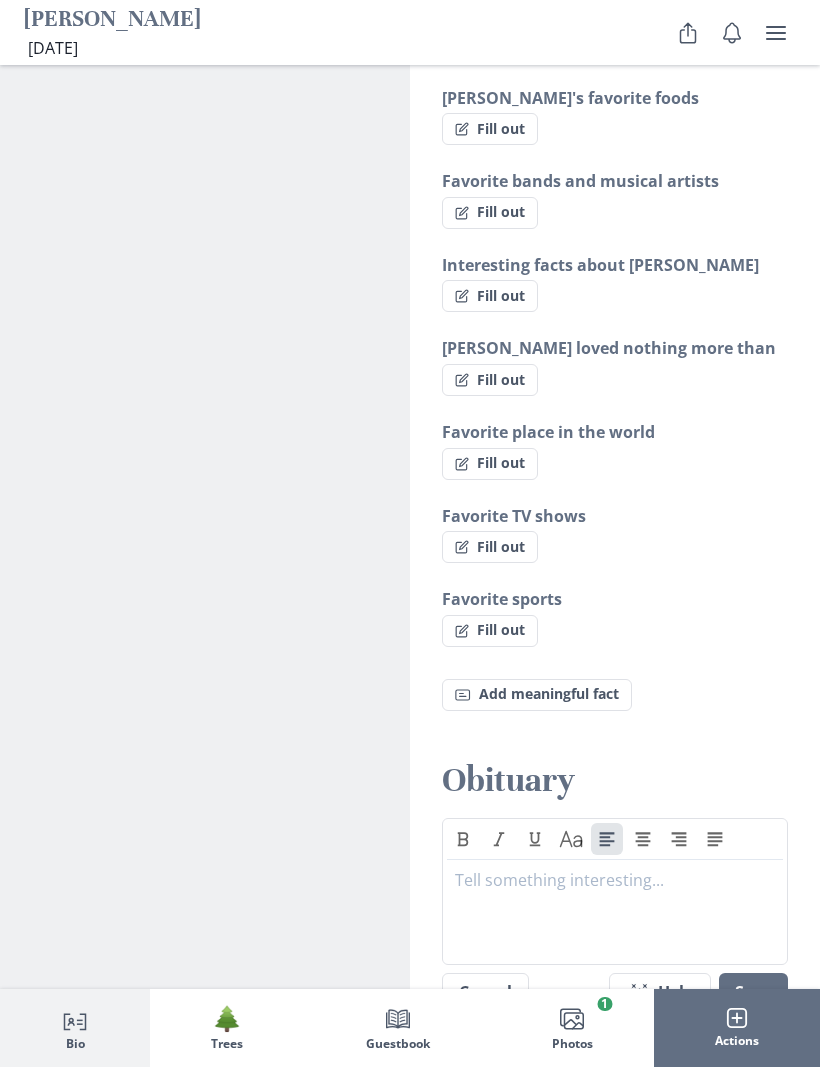 click on "Magic wand Help" at bounding box center [660, 993] 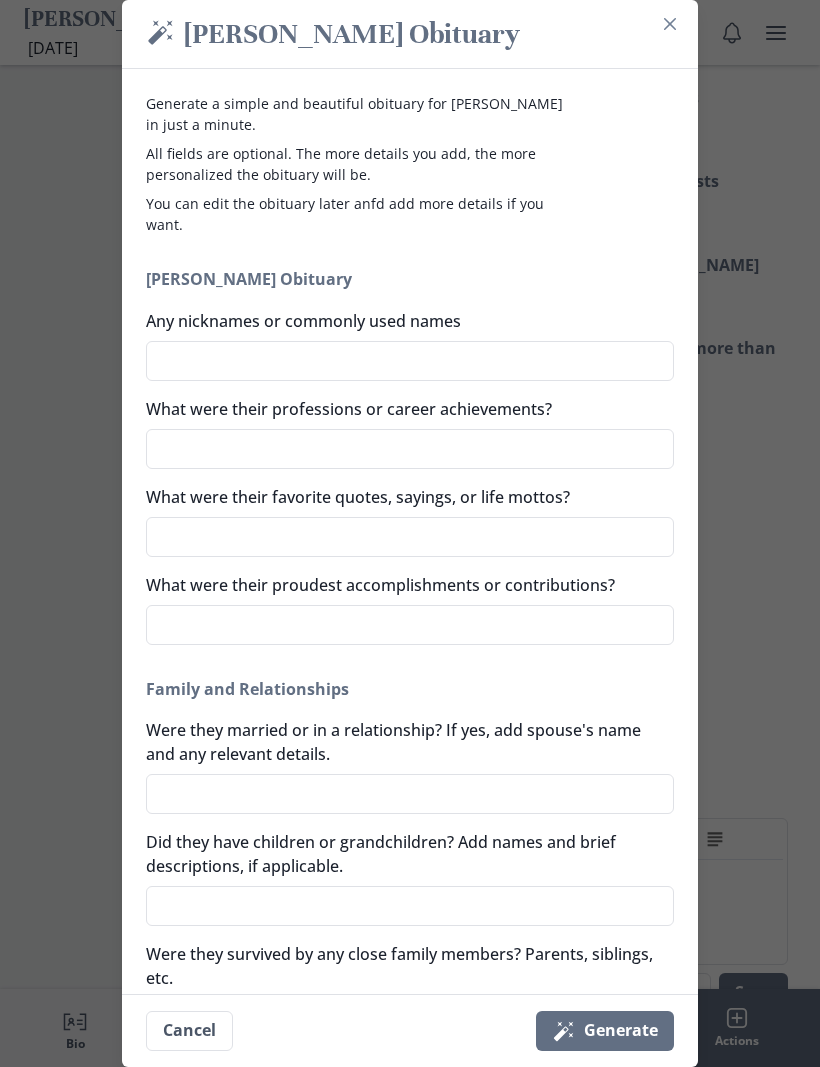 click on "What were their professions or career achievements?" at bounding box center [410, 449] 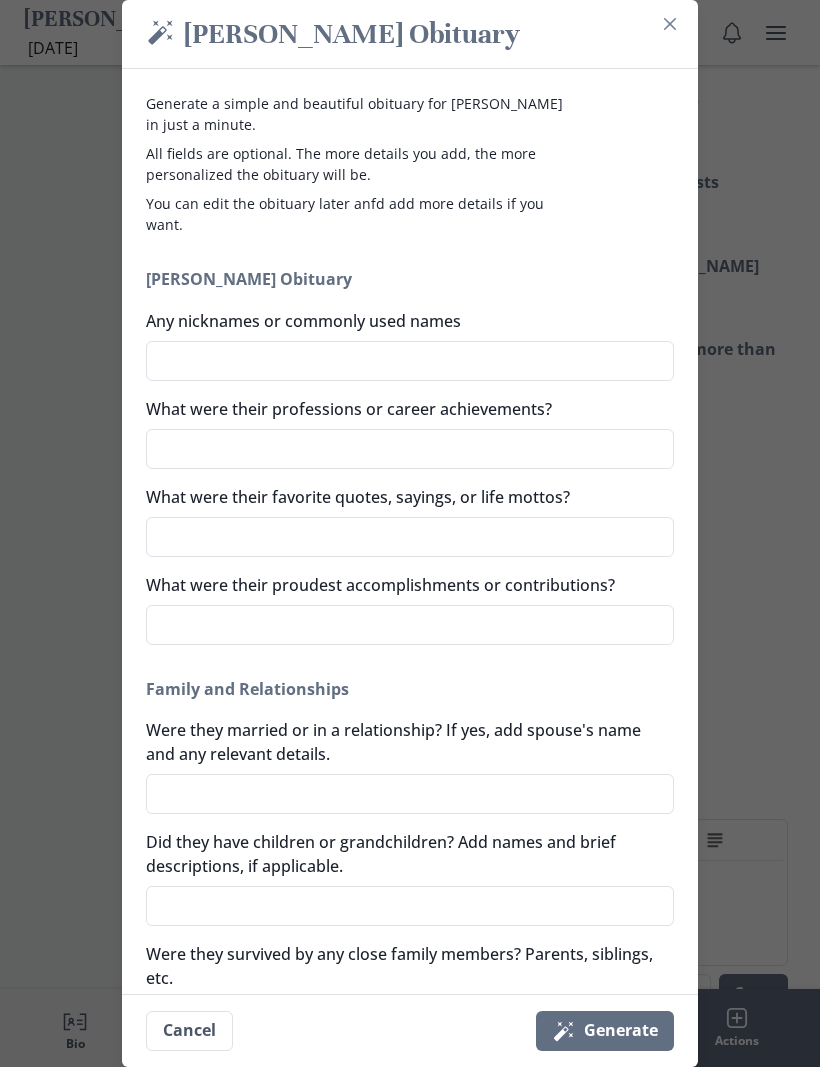 type on "x" 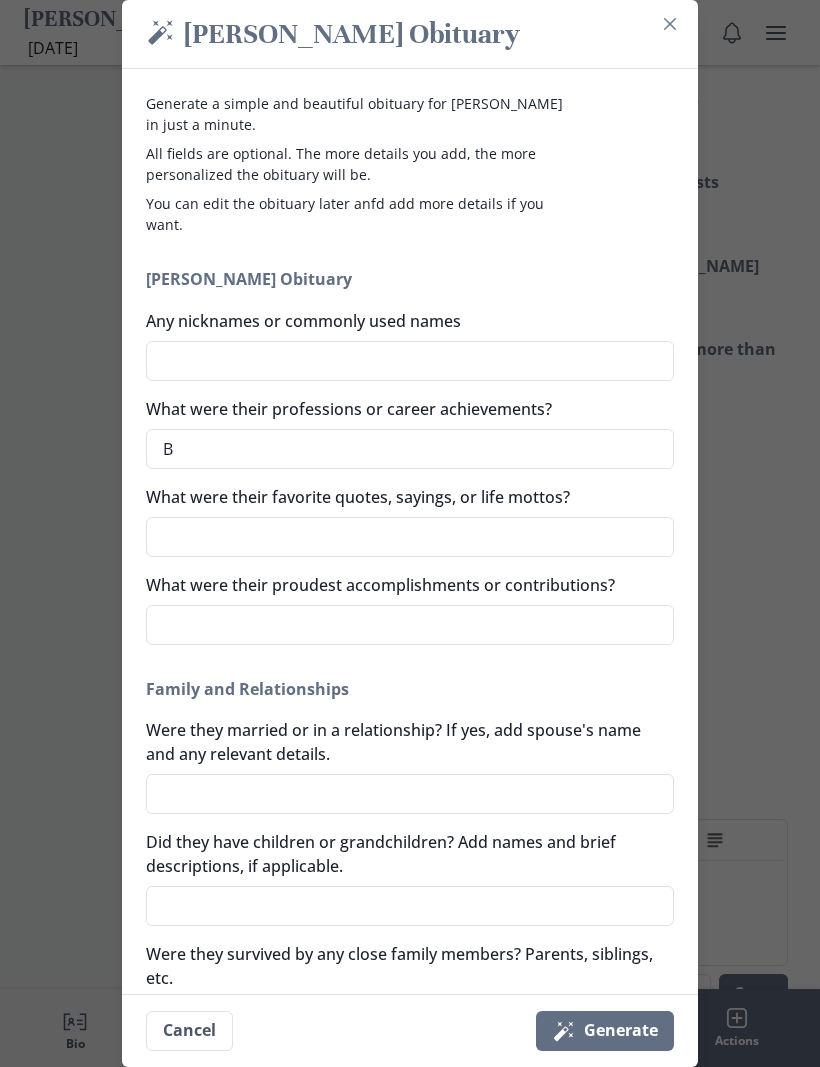 type on "Ba" 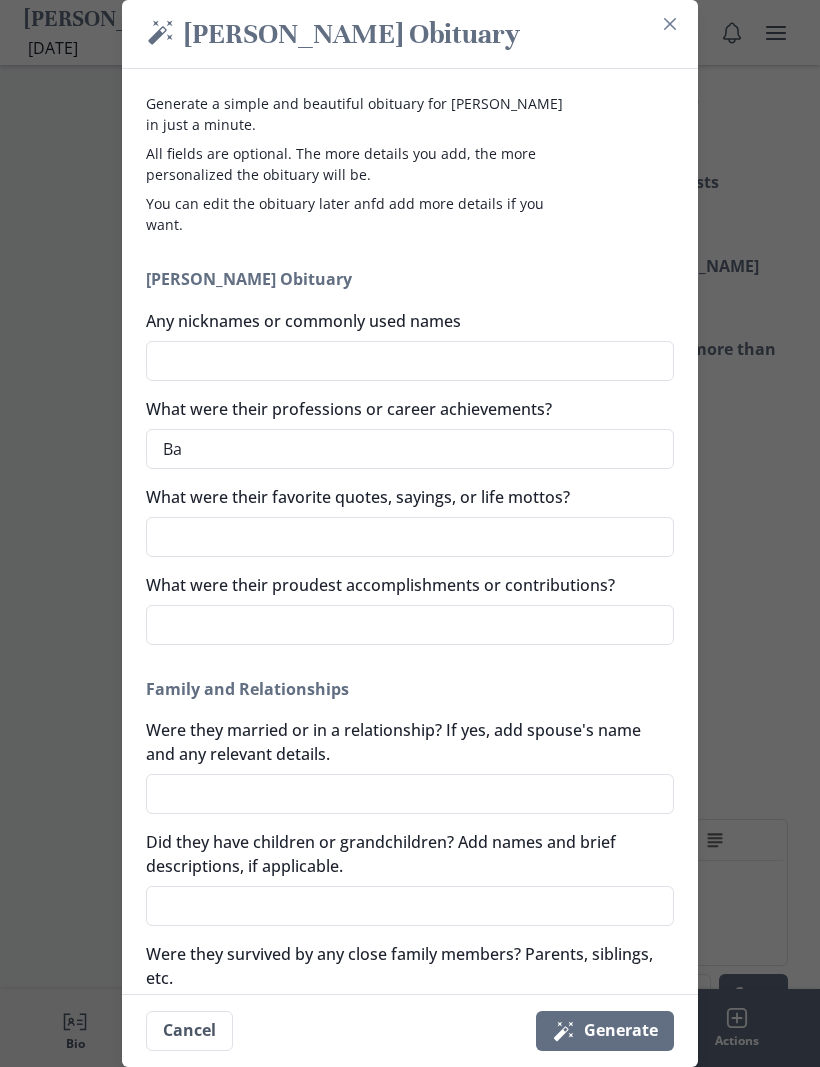 type on "x" 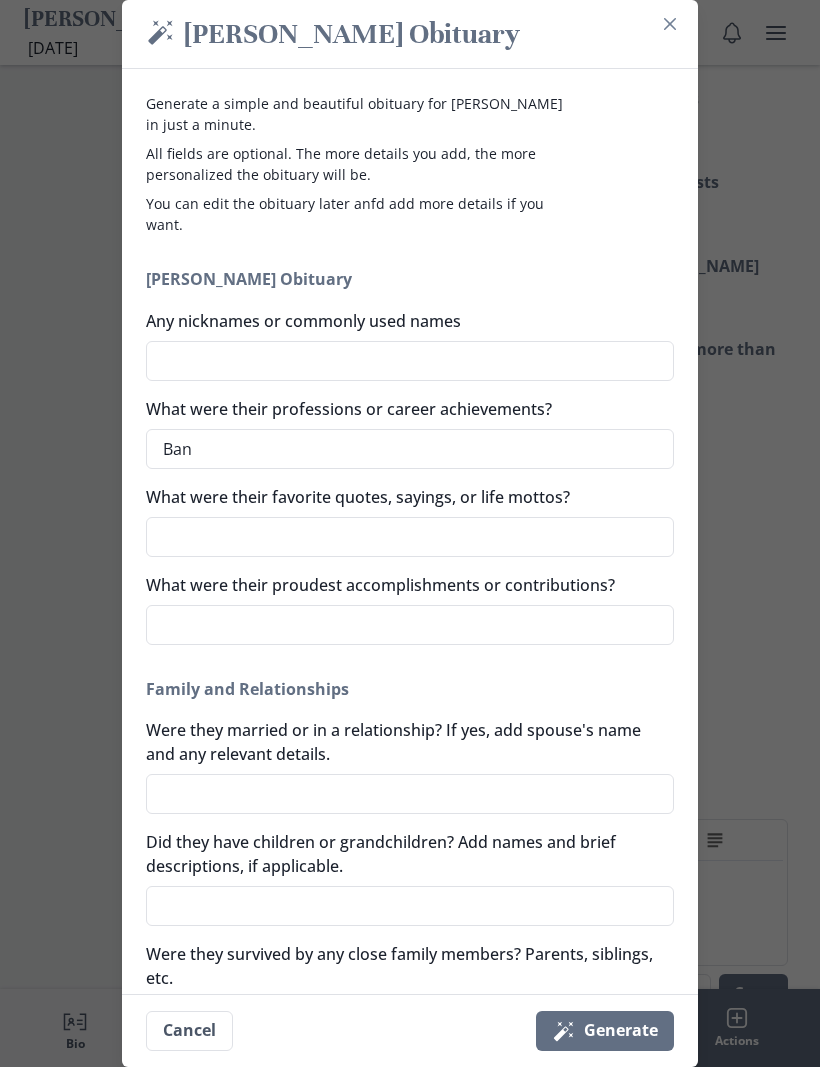 type on "Bank" 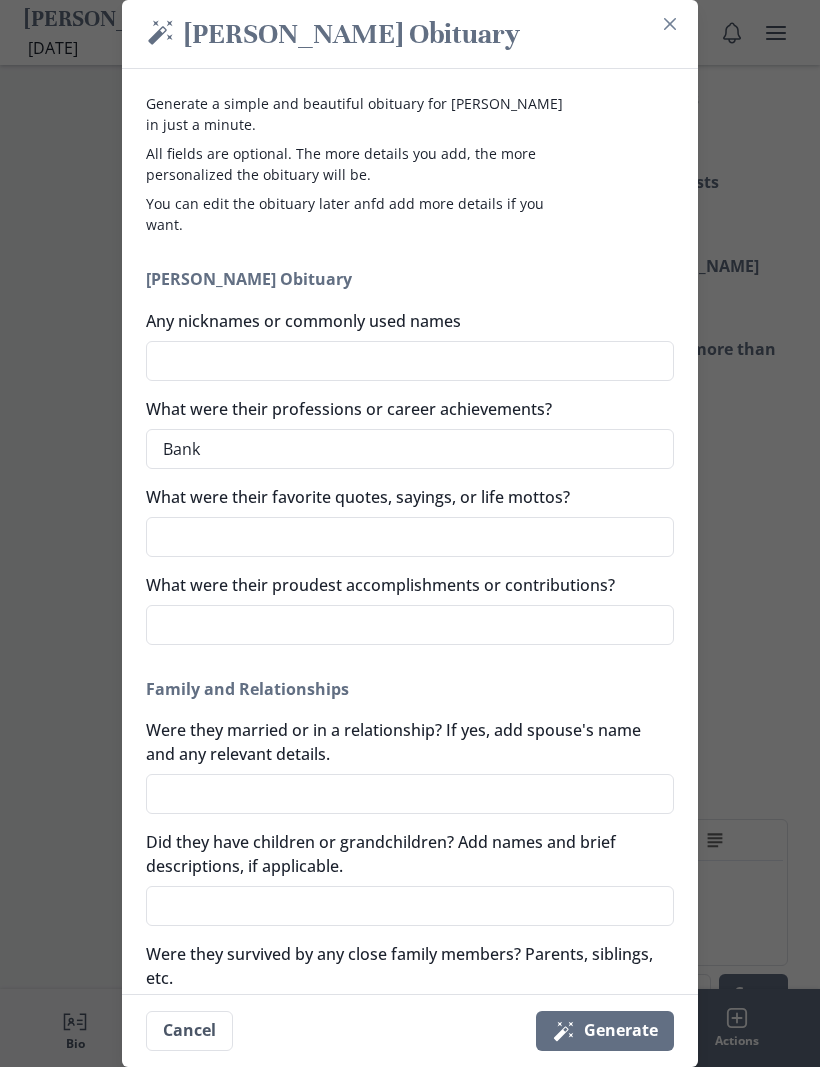 type on "x" 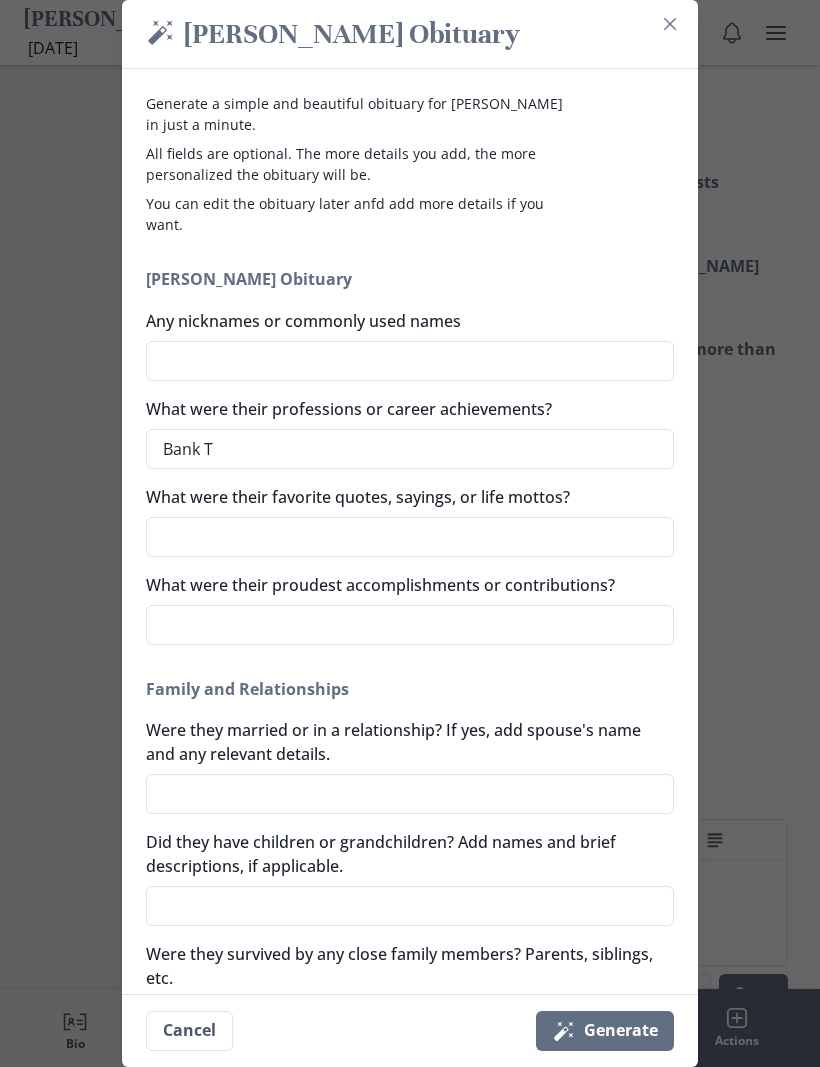 type on "x" 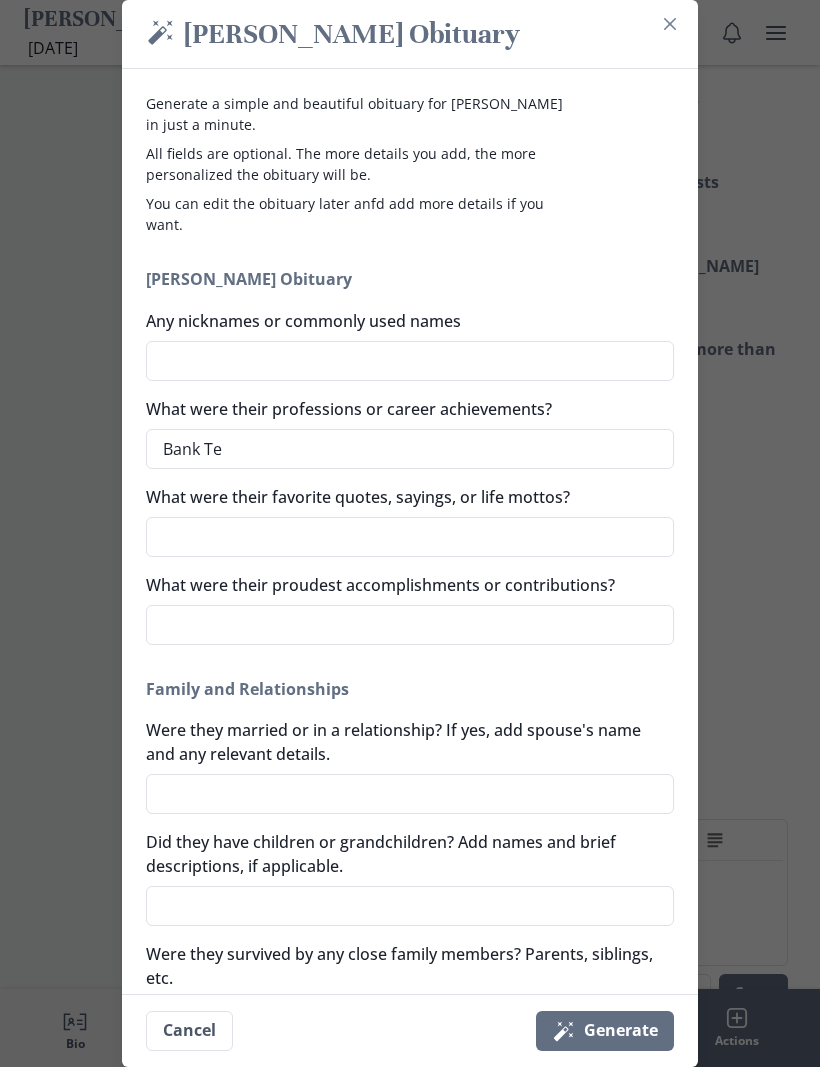 type on "x" 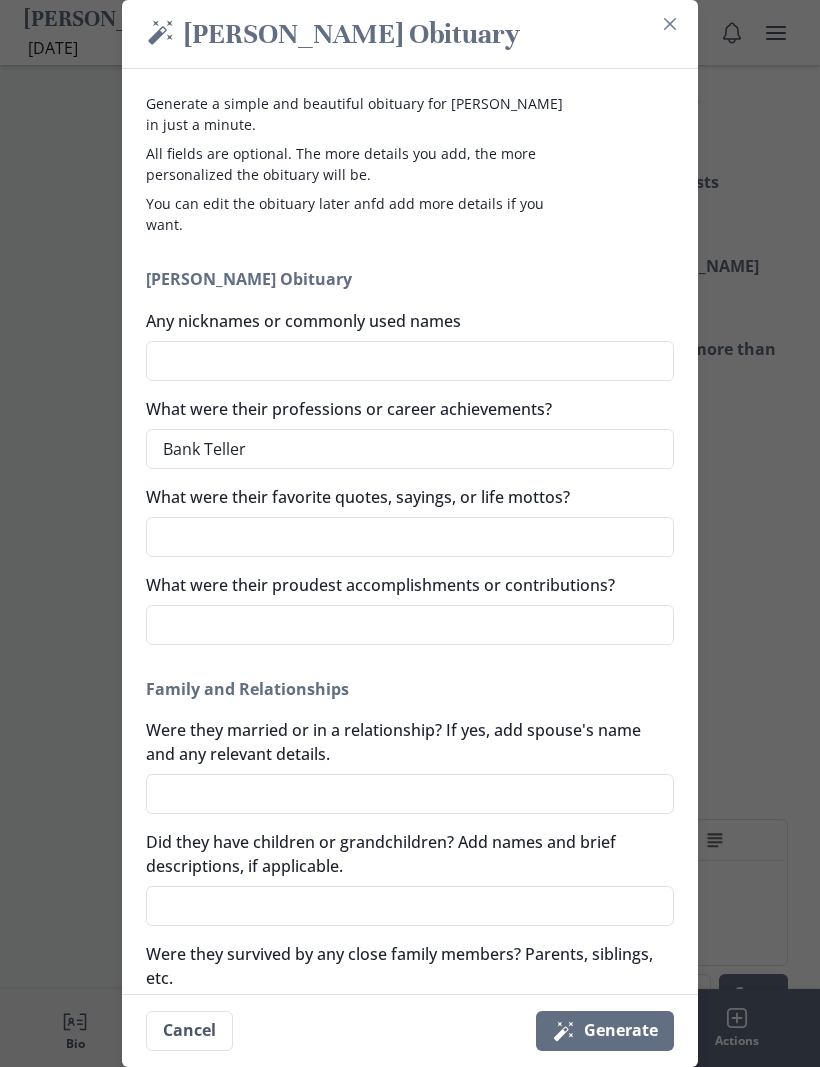 type on "x" 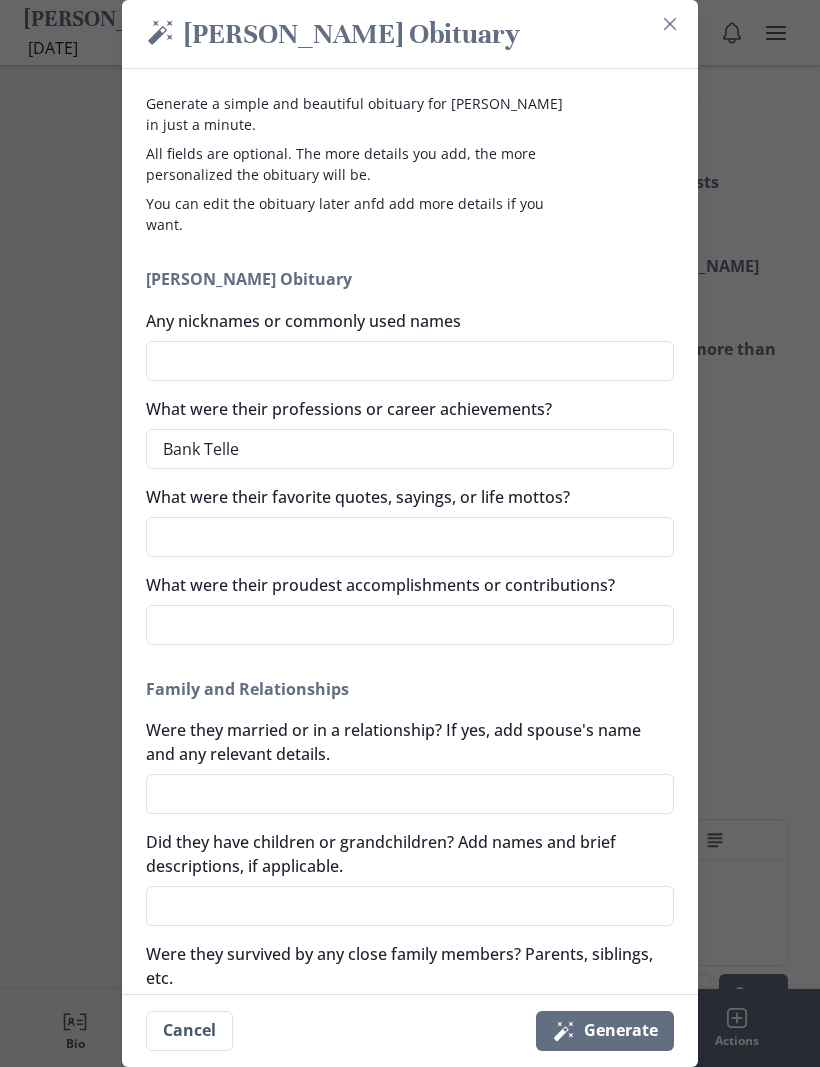type on "x" 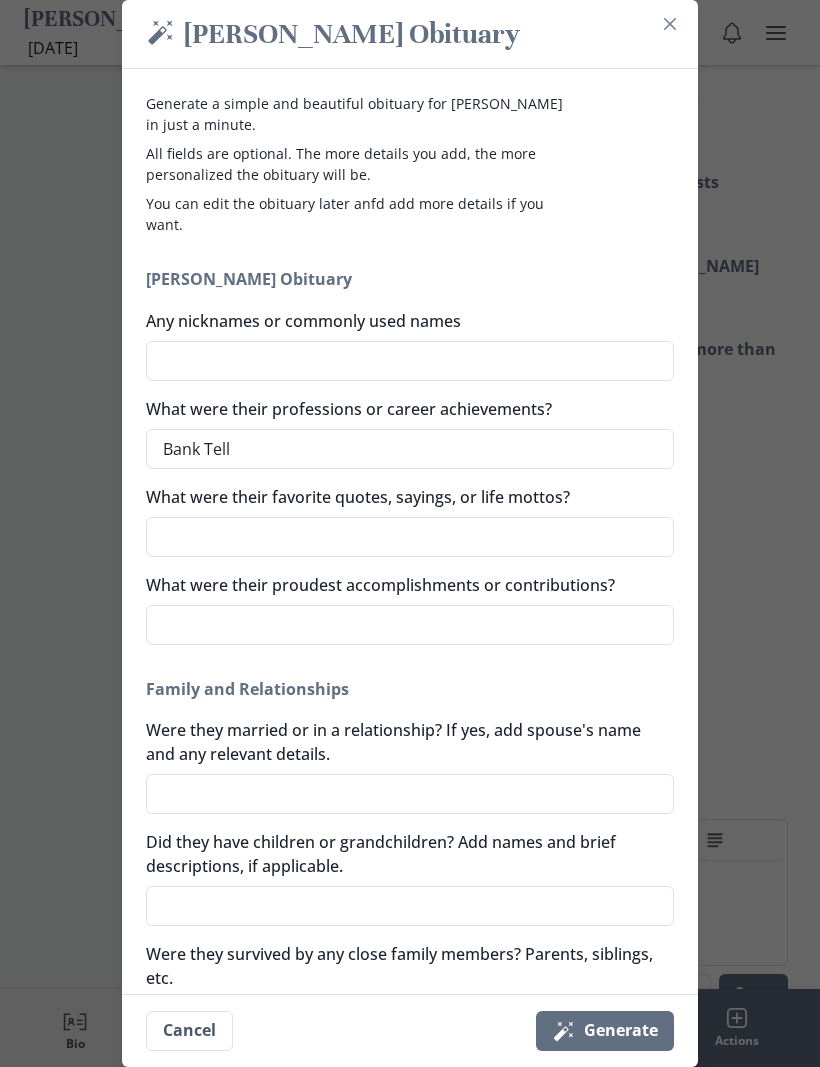type on "x" 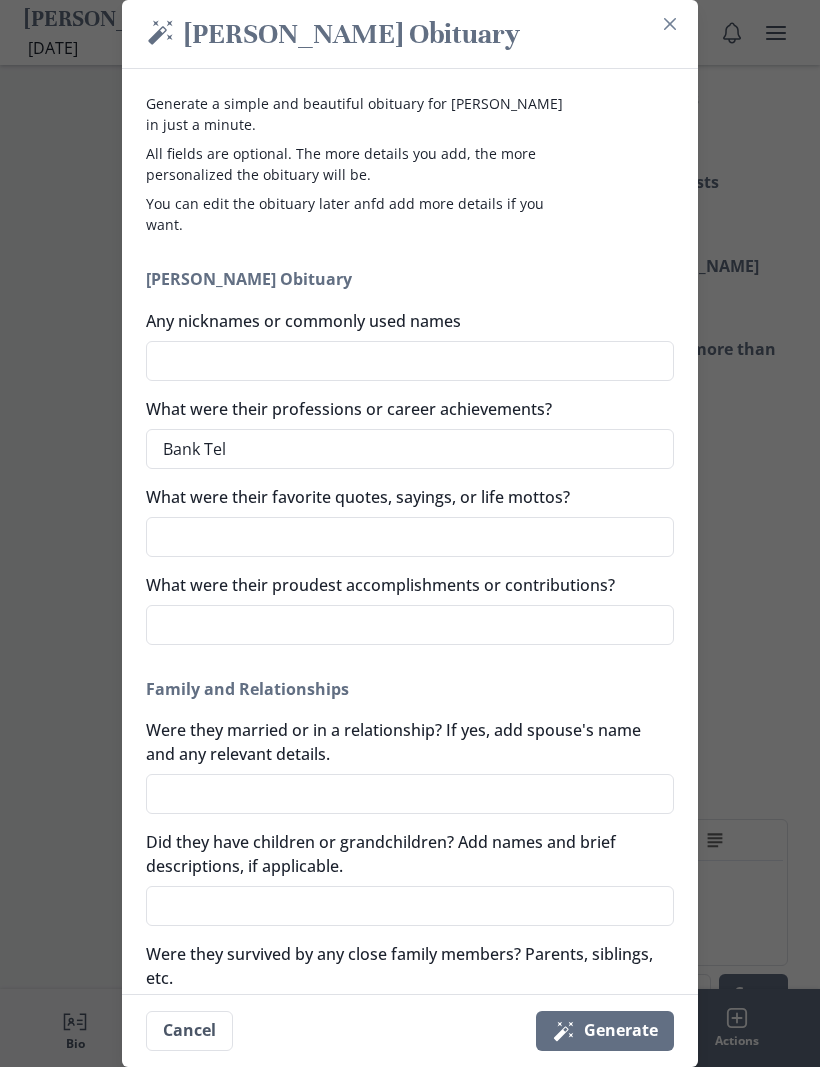 type on "x" 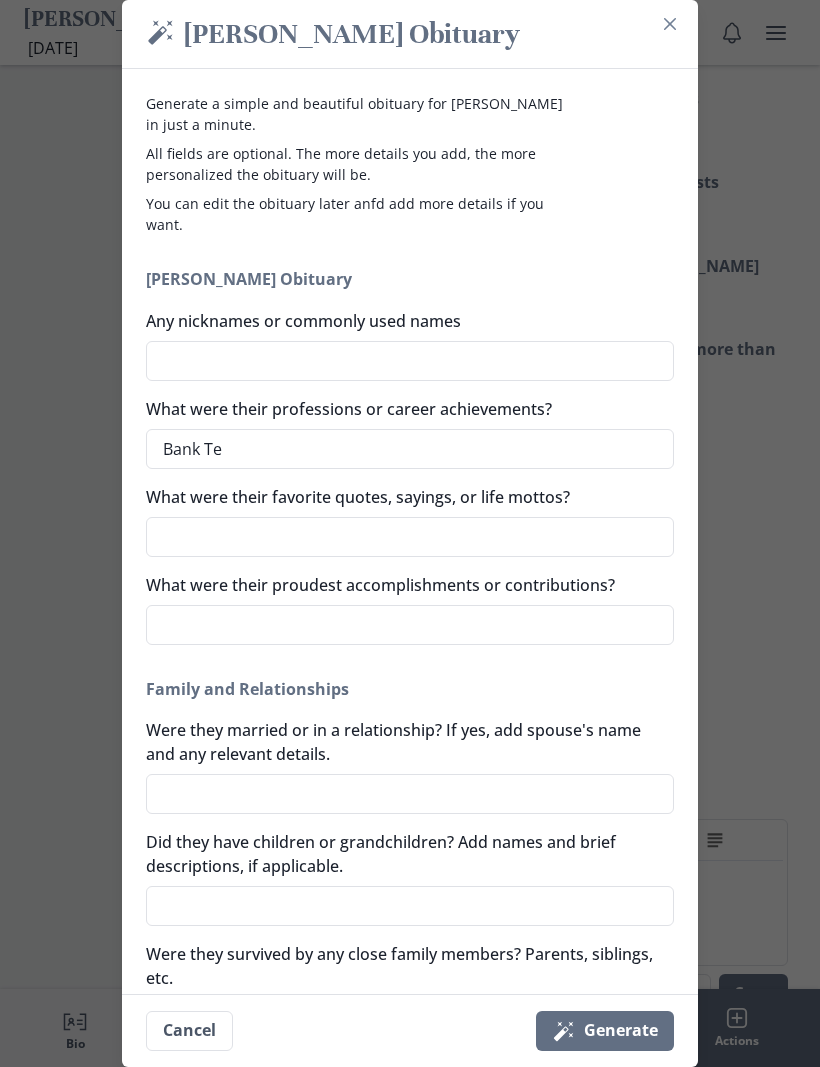 type on "Bank T" 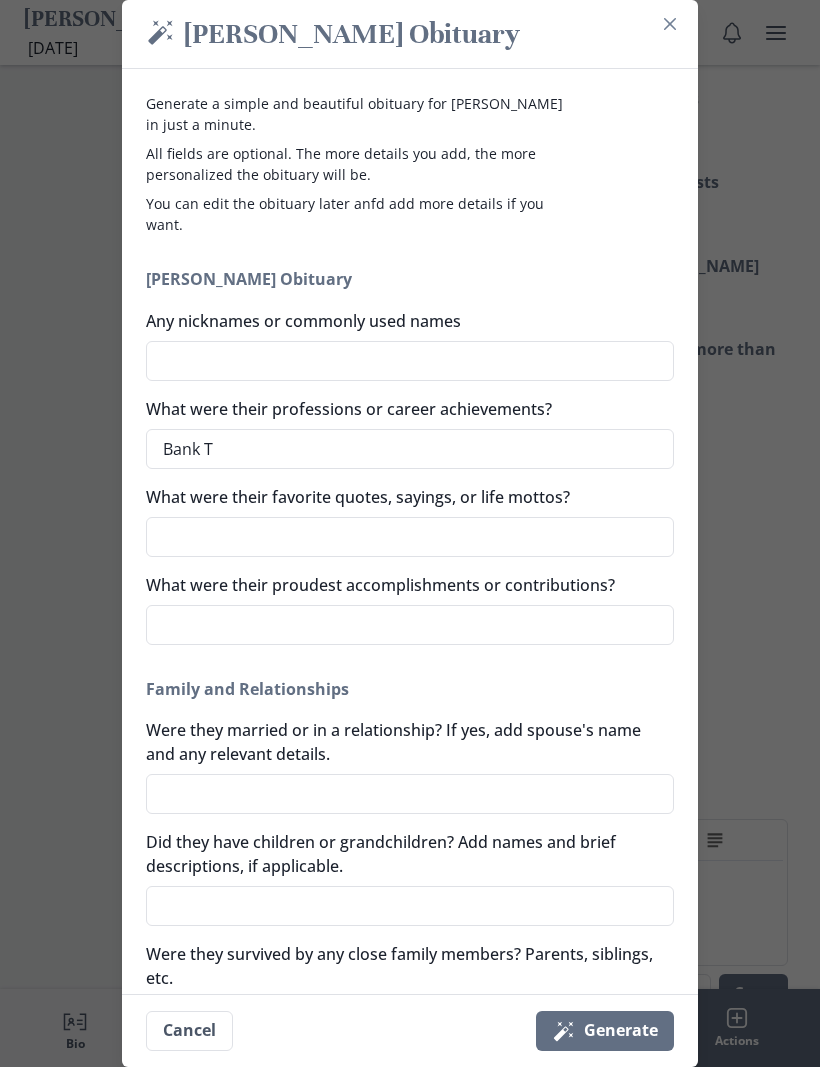 type on "x" 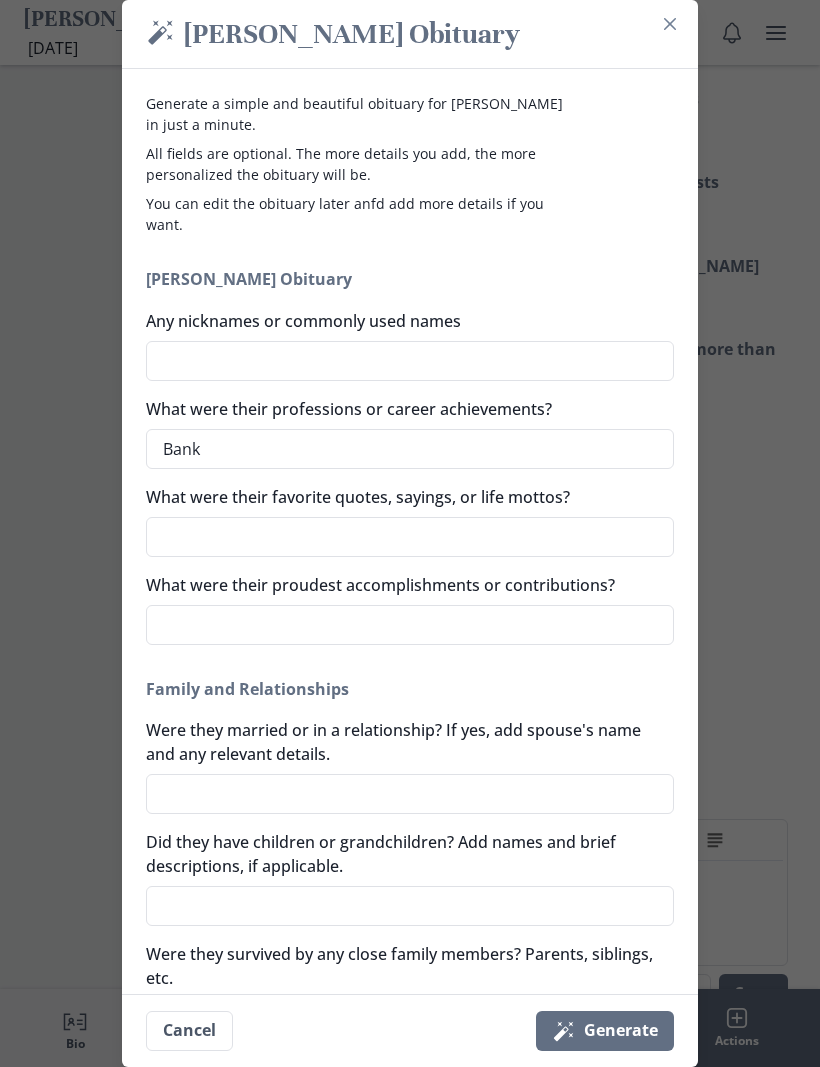 type on "x" 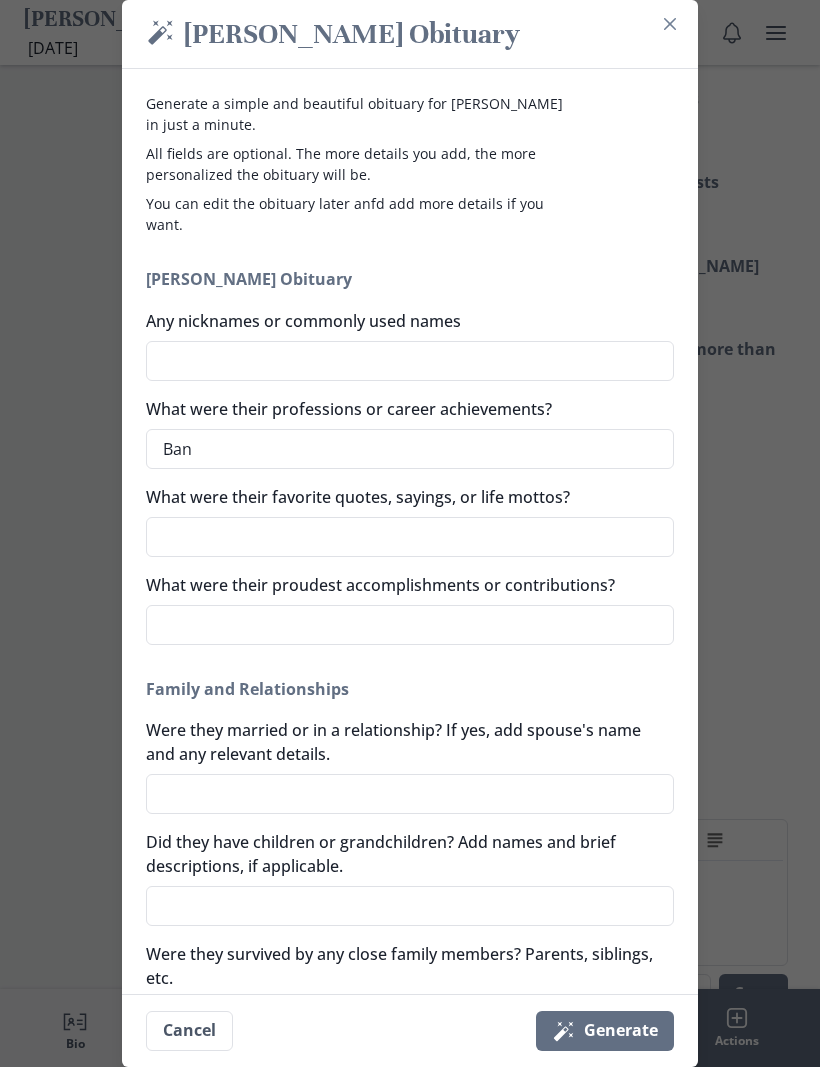 type on "Ba" 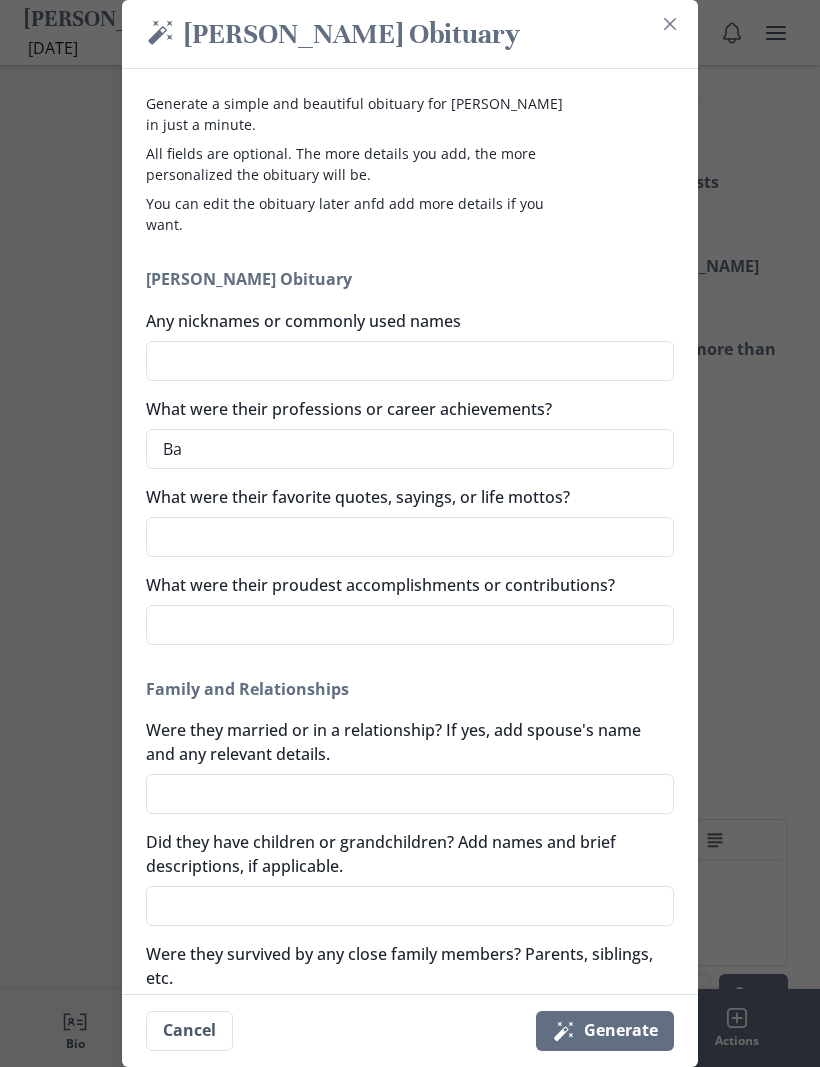 type on "x" 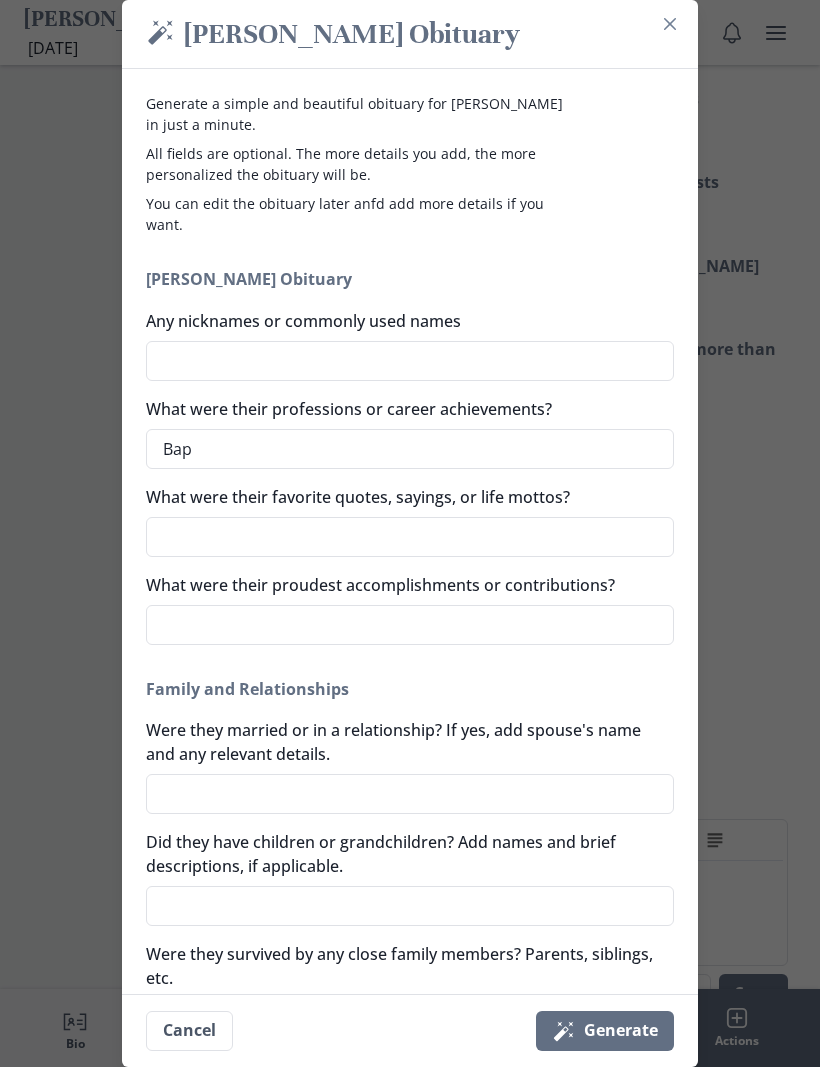 type on "x" 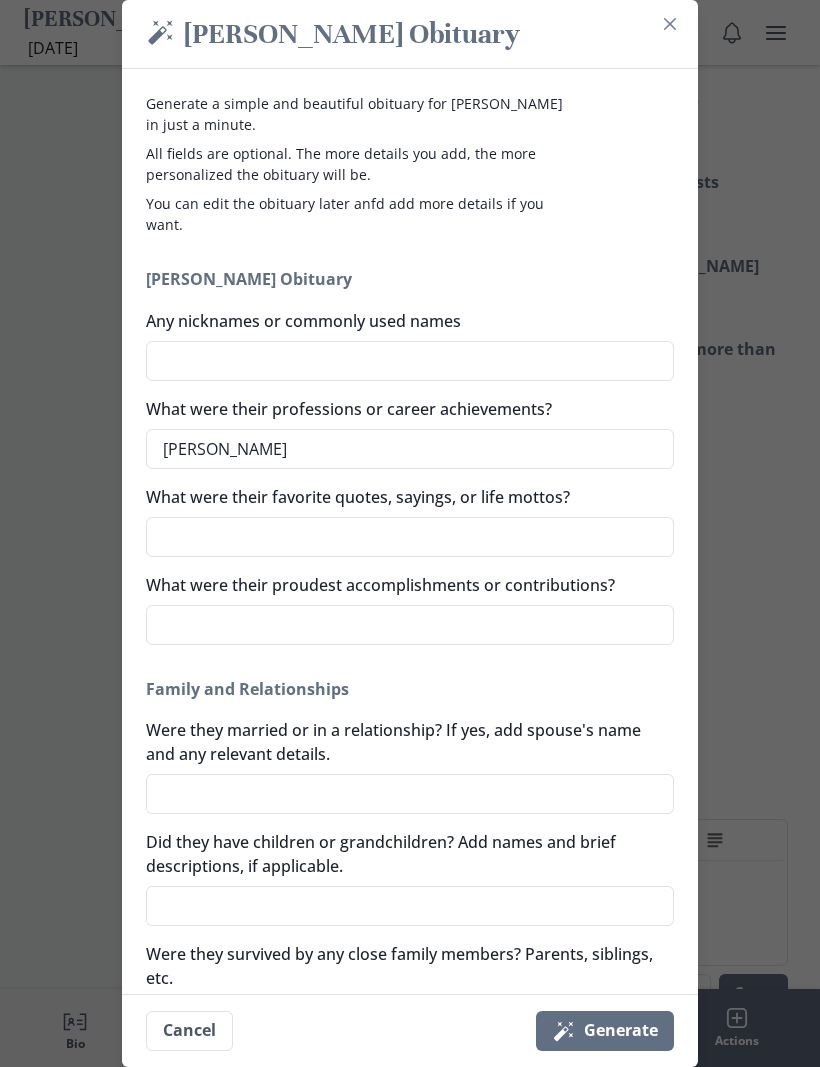 type on "x" 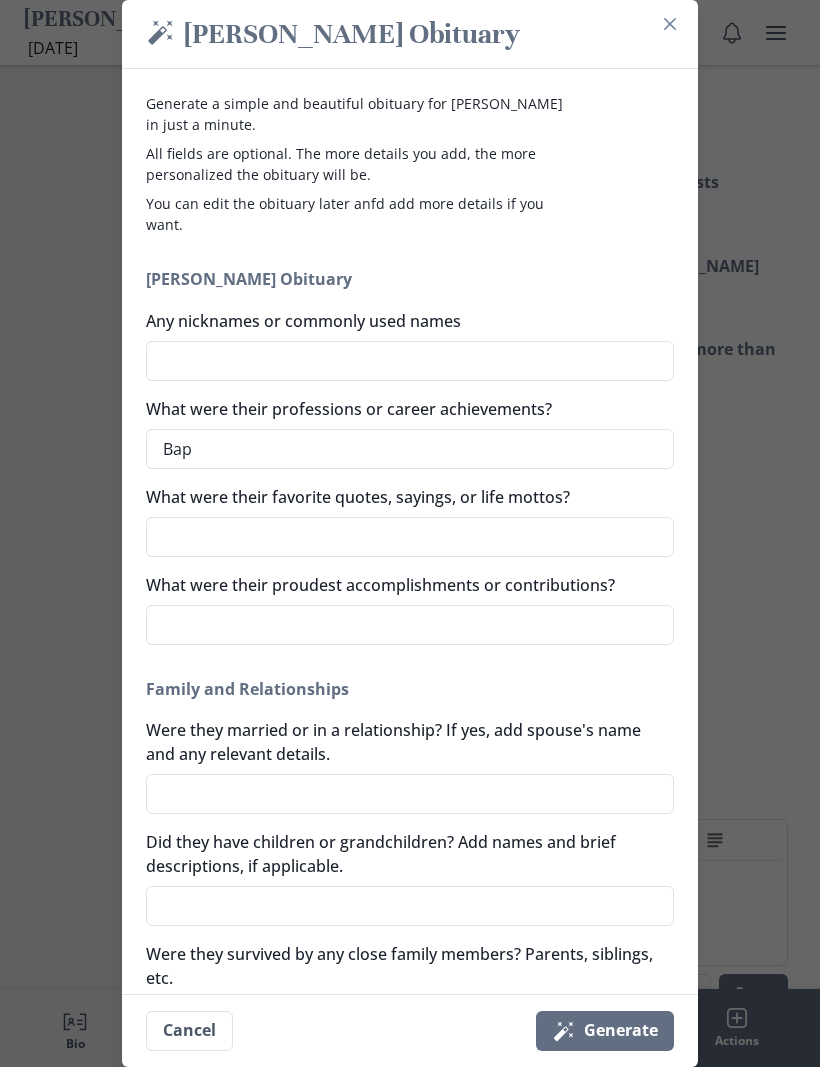 type on "Ba" 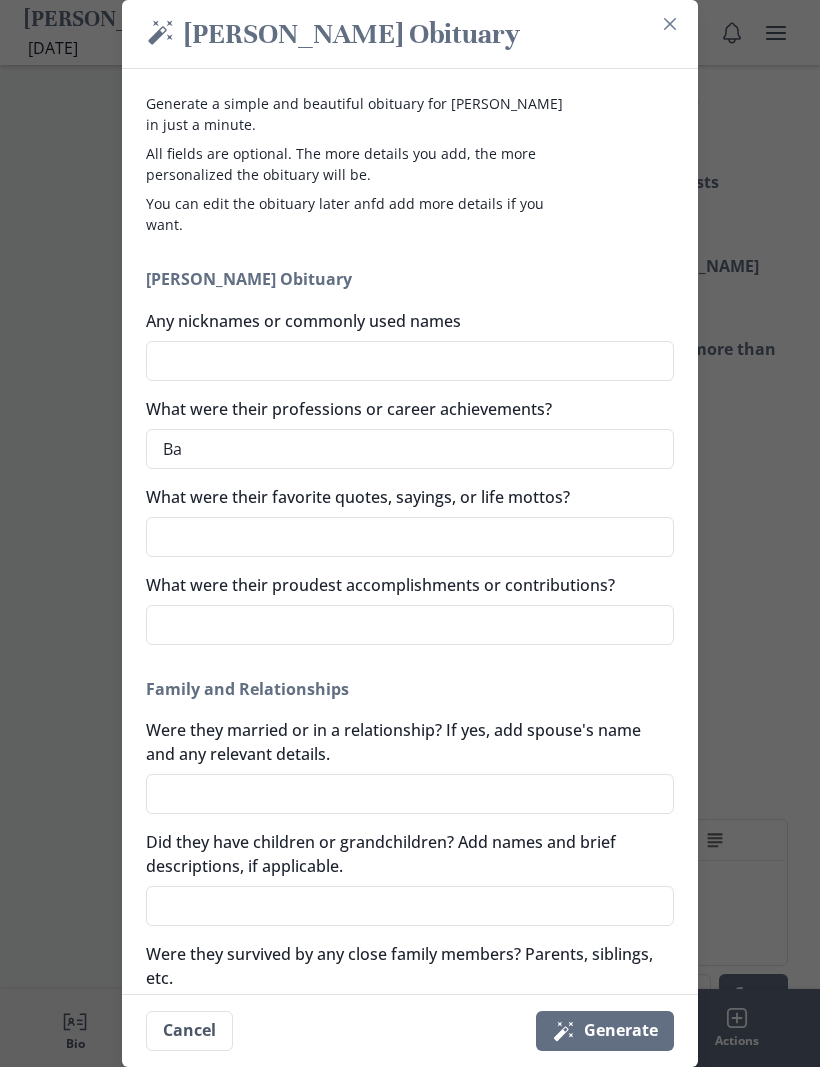 type on "x" 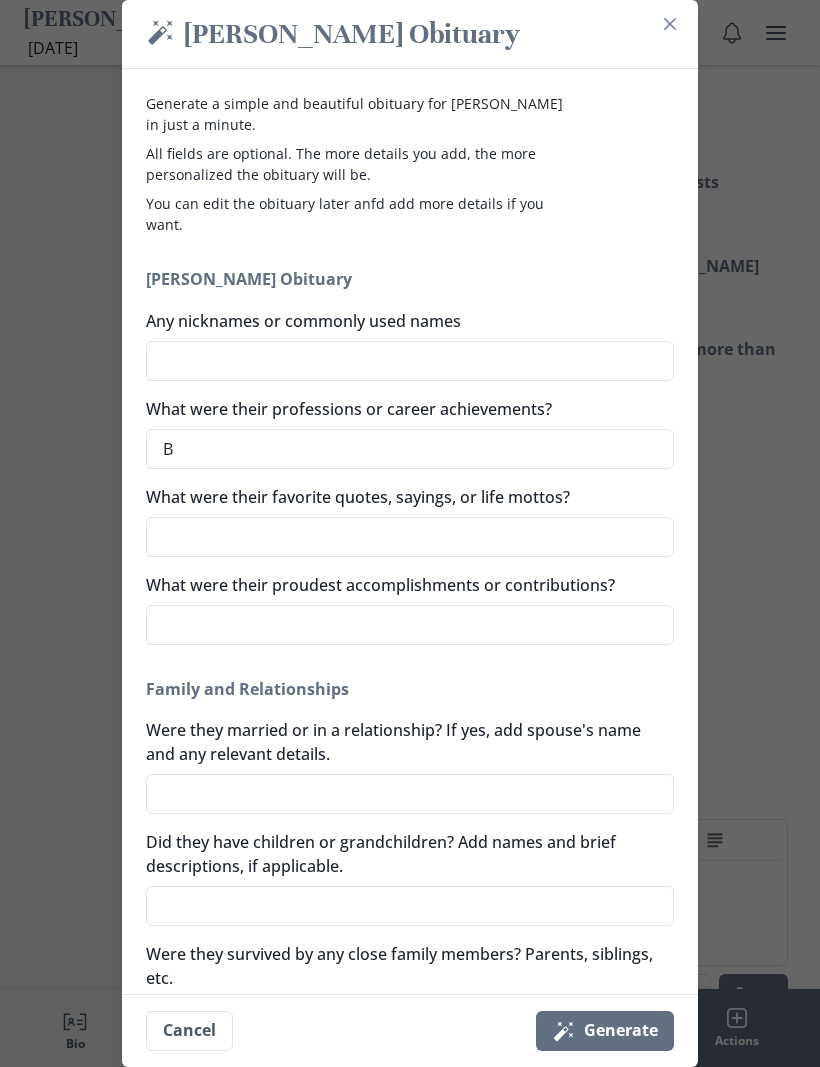 type on "x" 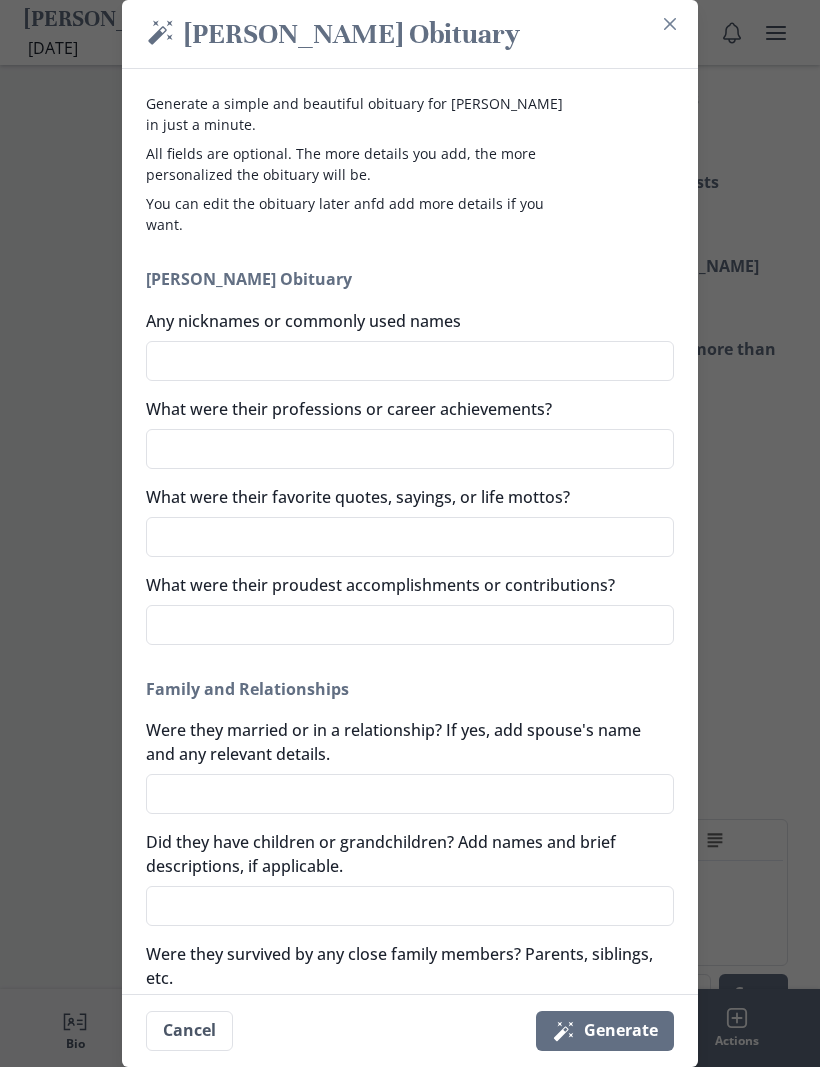 type on "x" 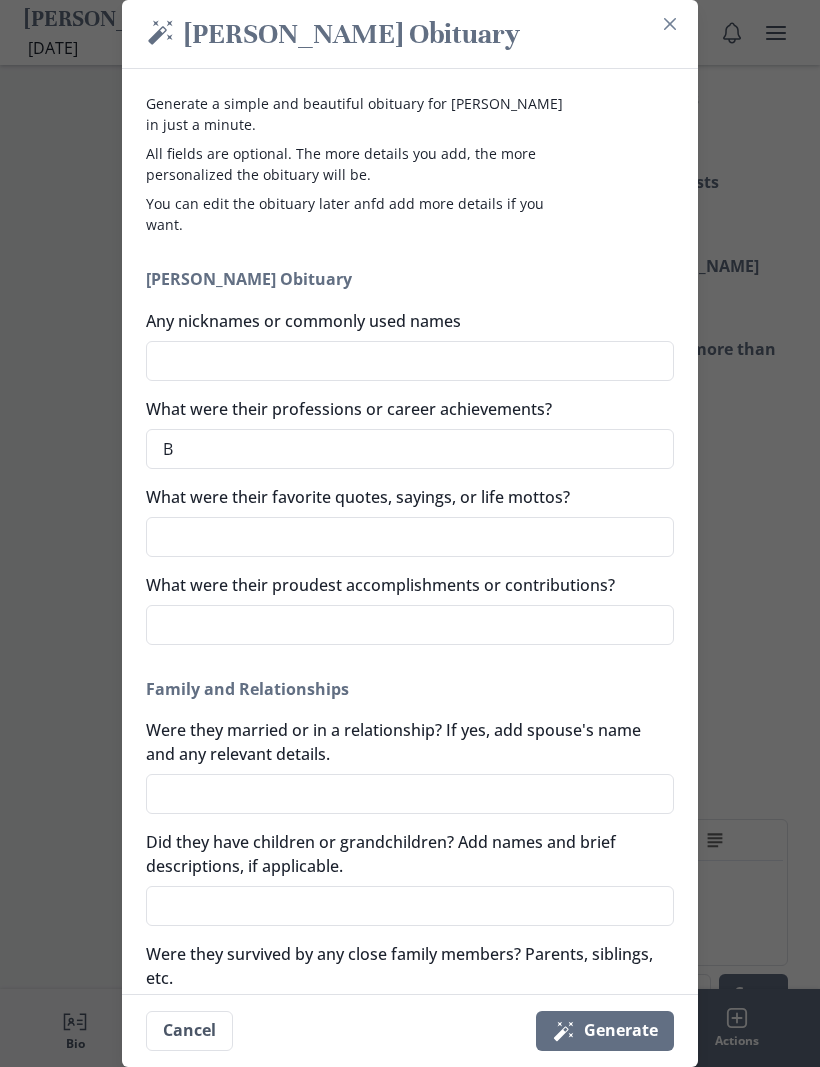 type on "Ba" 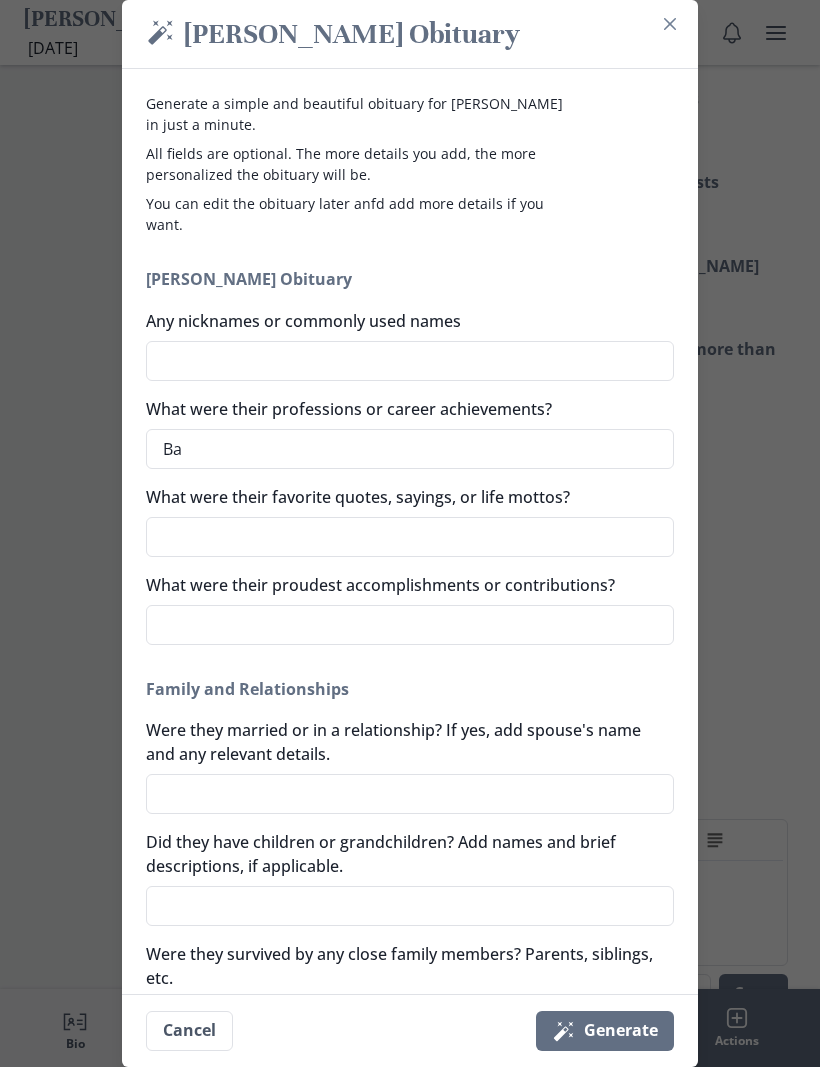 type on "x" 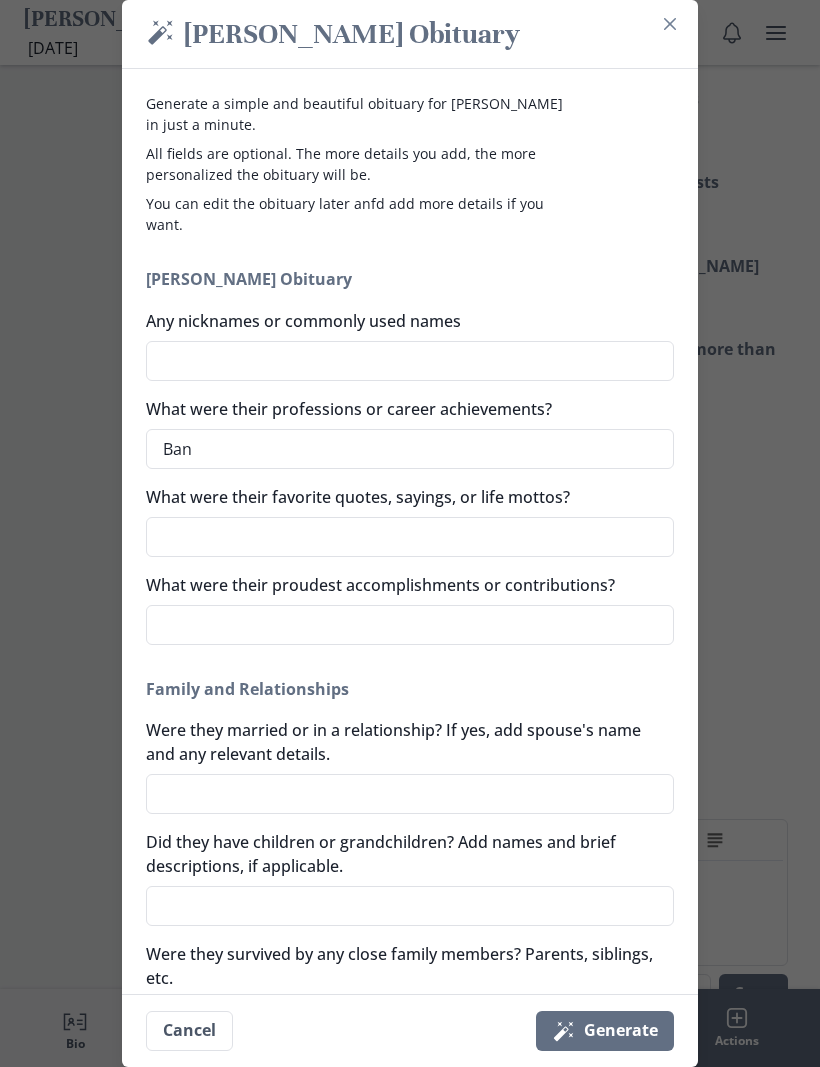 type on "x" 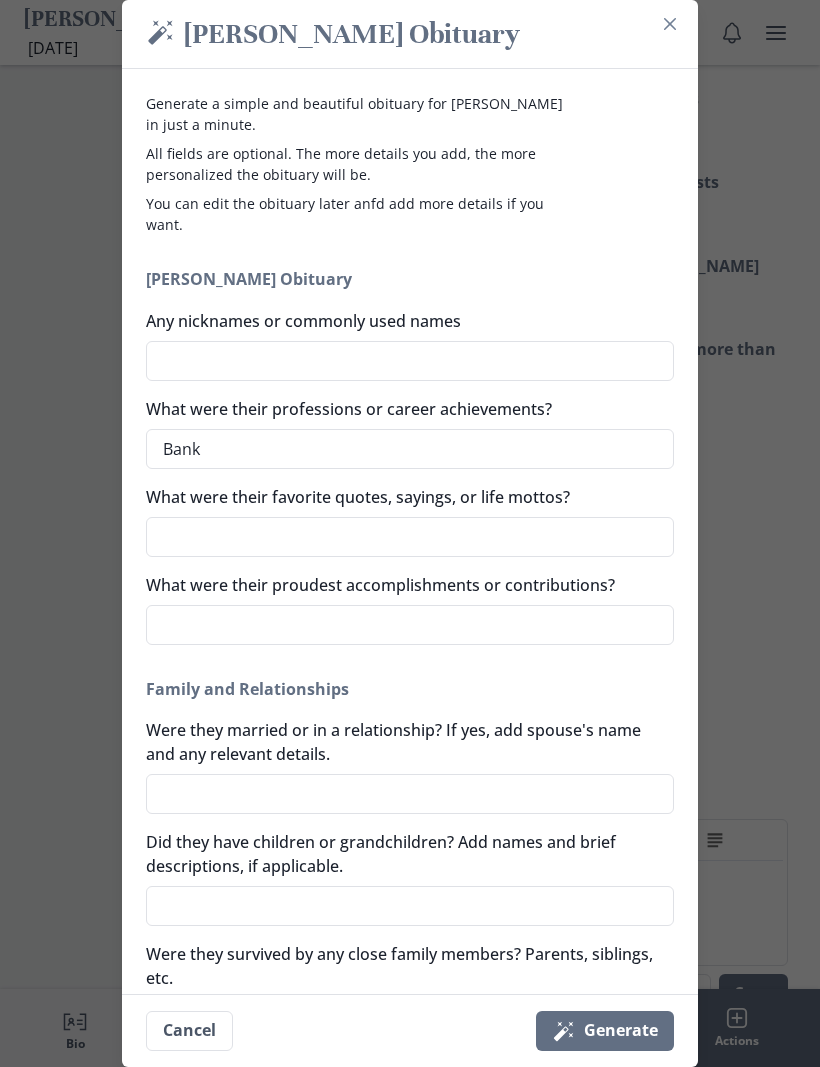 type on "x" 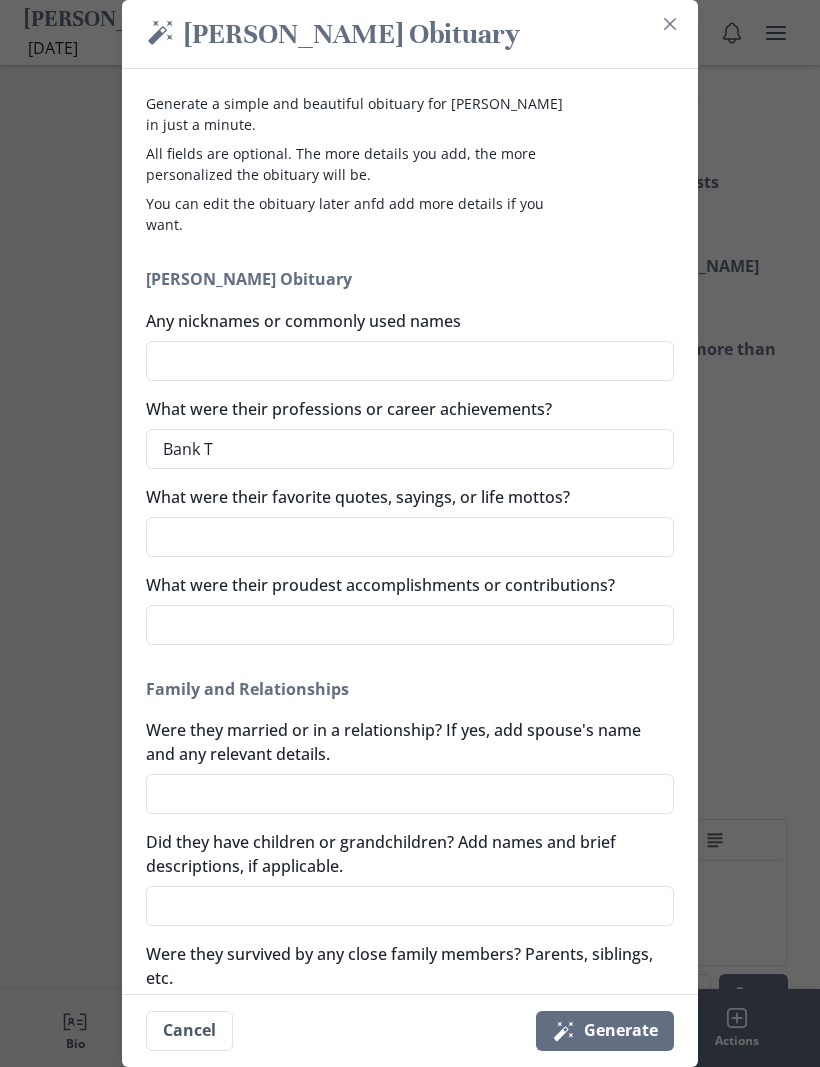 type on "x" 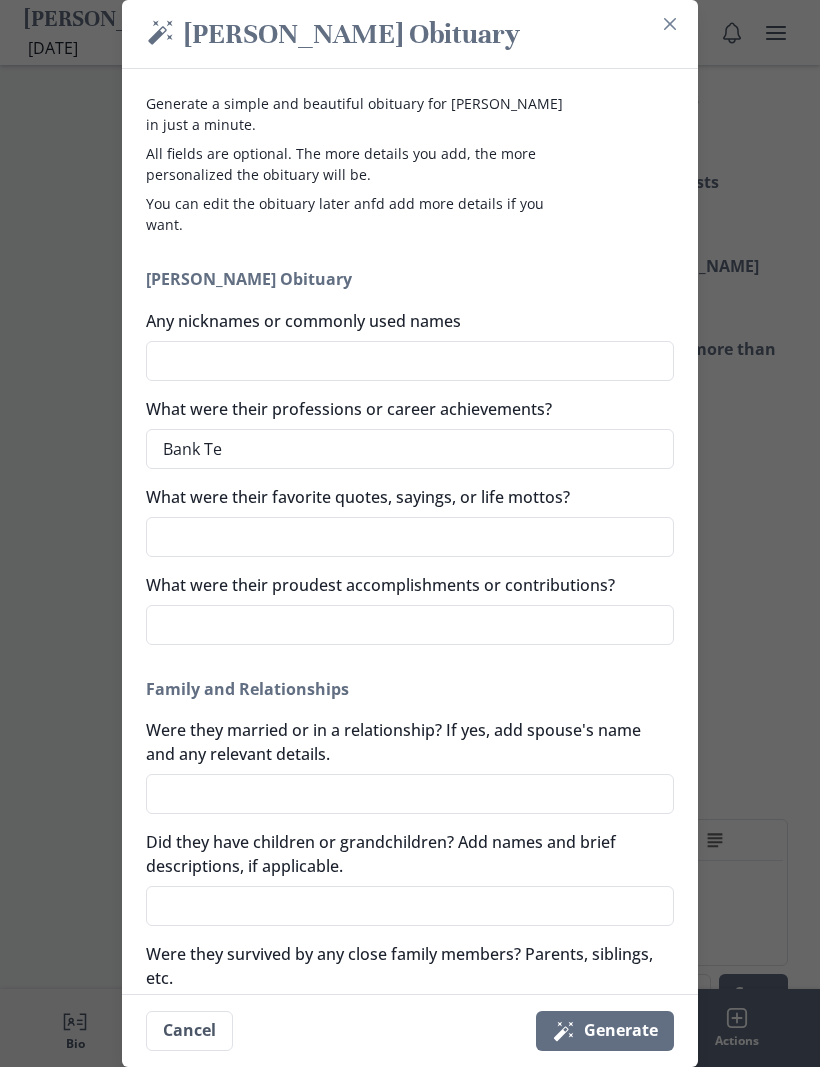 type on "x" 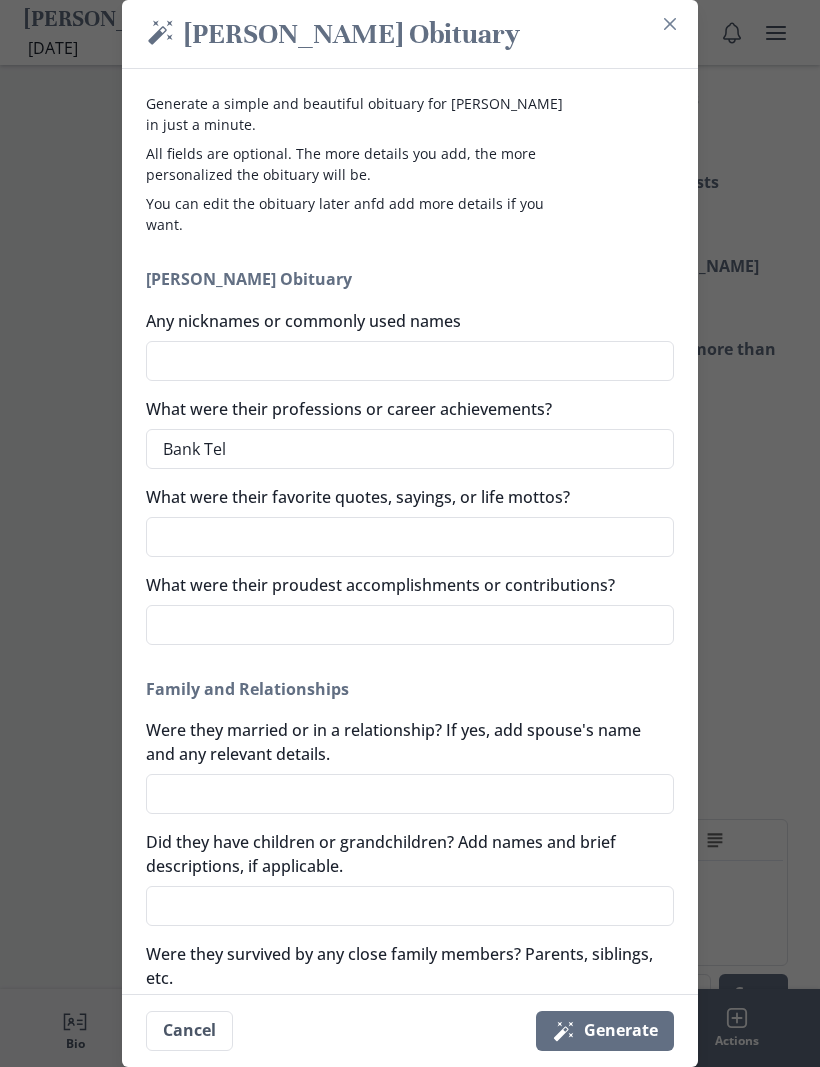 type on "x" 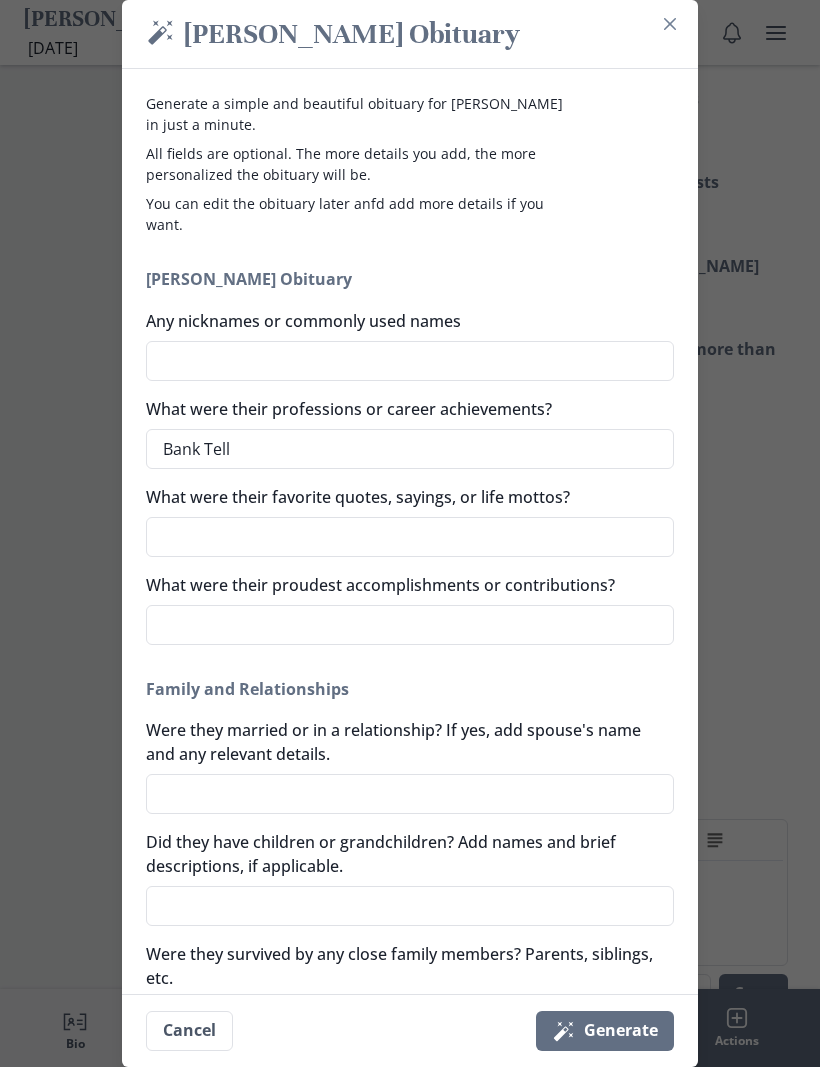 type on "x" 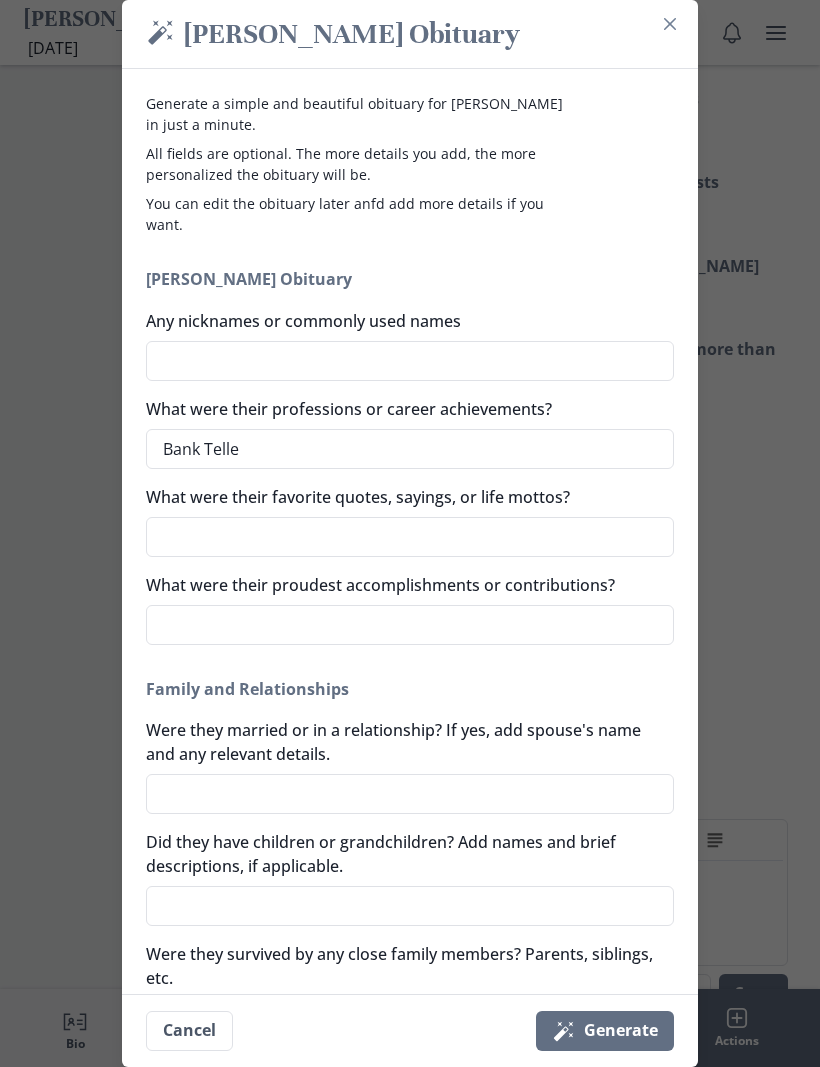 type on "Bank Teller" 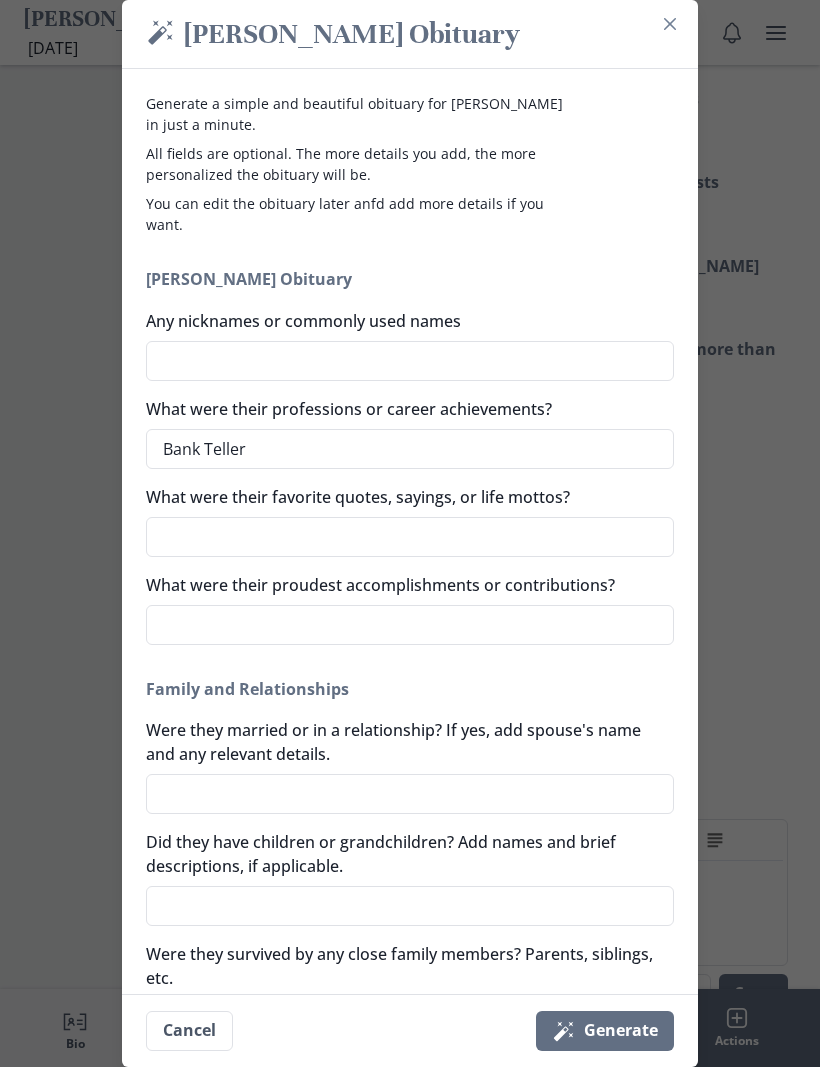 type on "x" 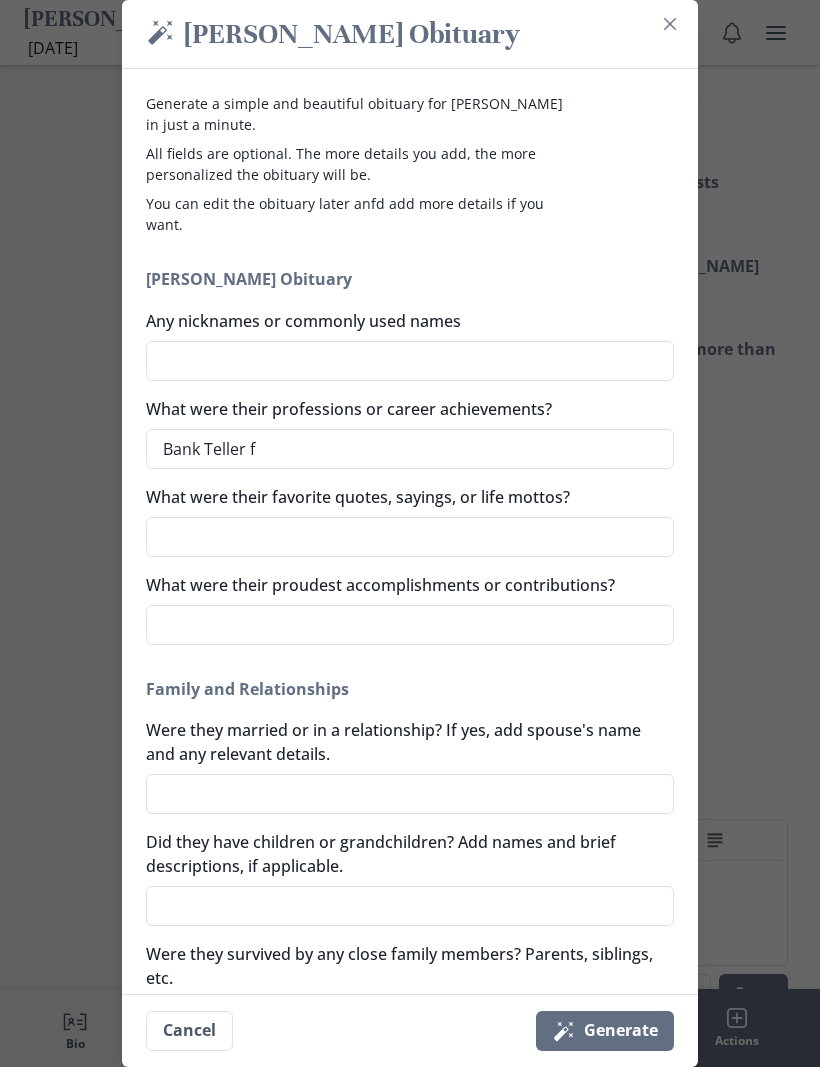 type on "x" 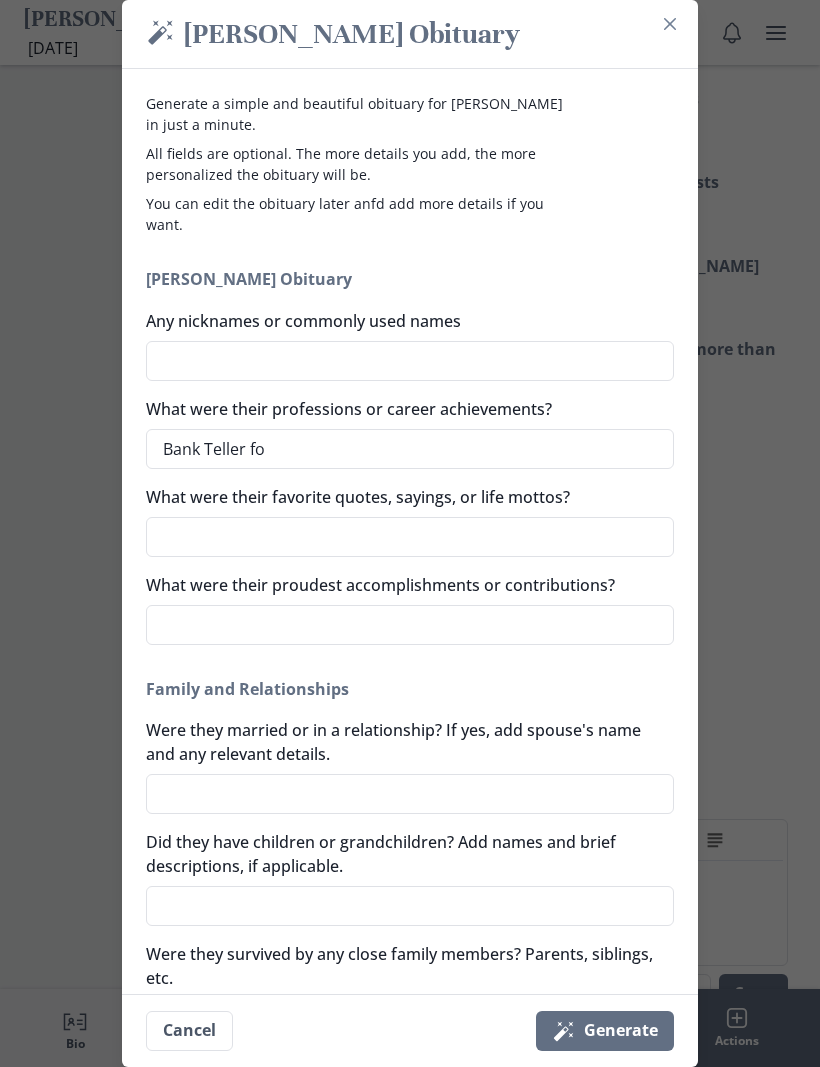 type on "x" 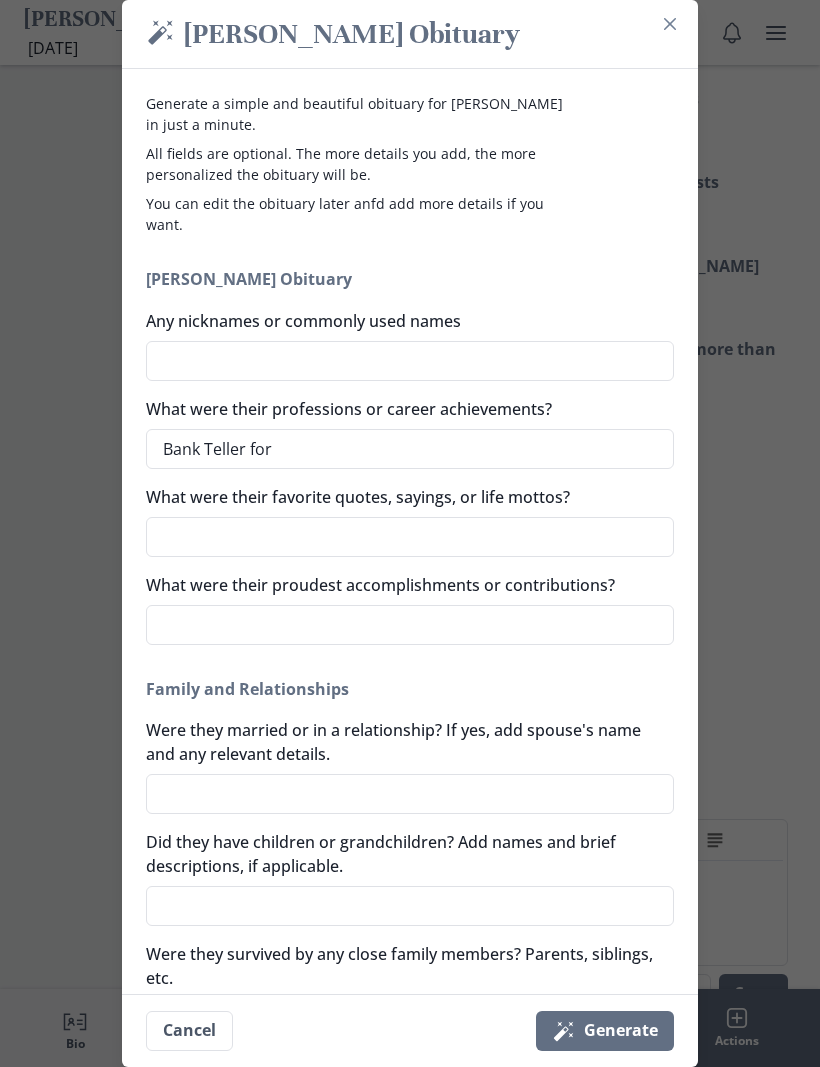 type on "x" 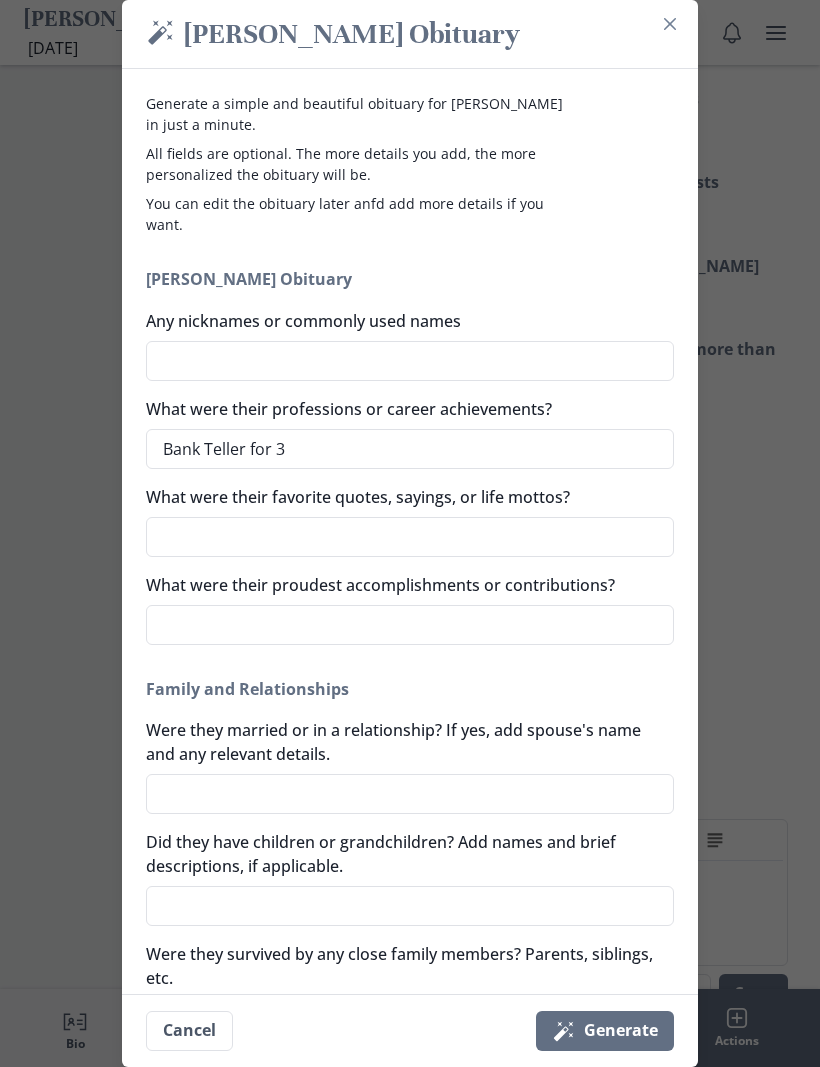 type on "x" 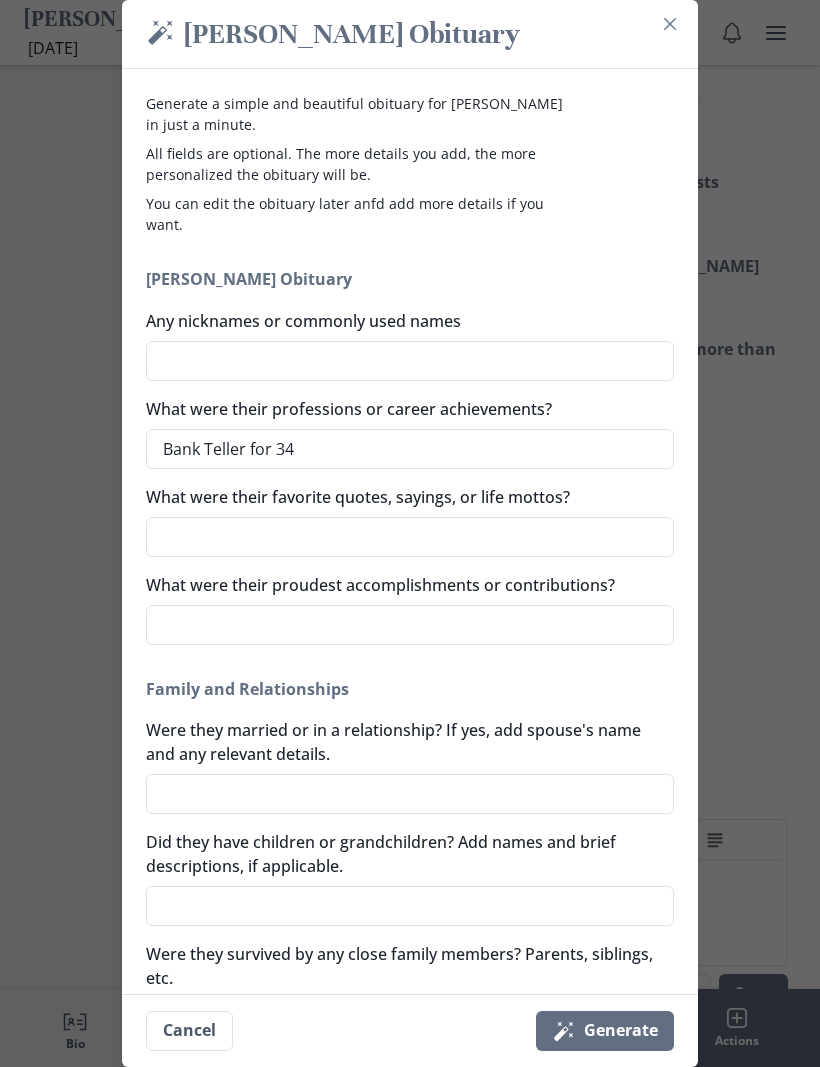 type on "x" 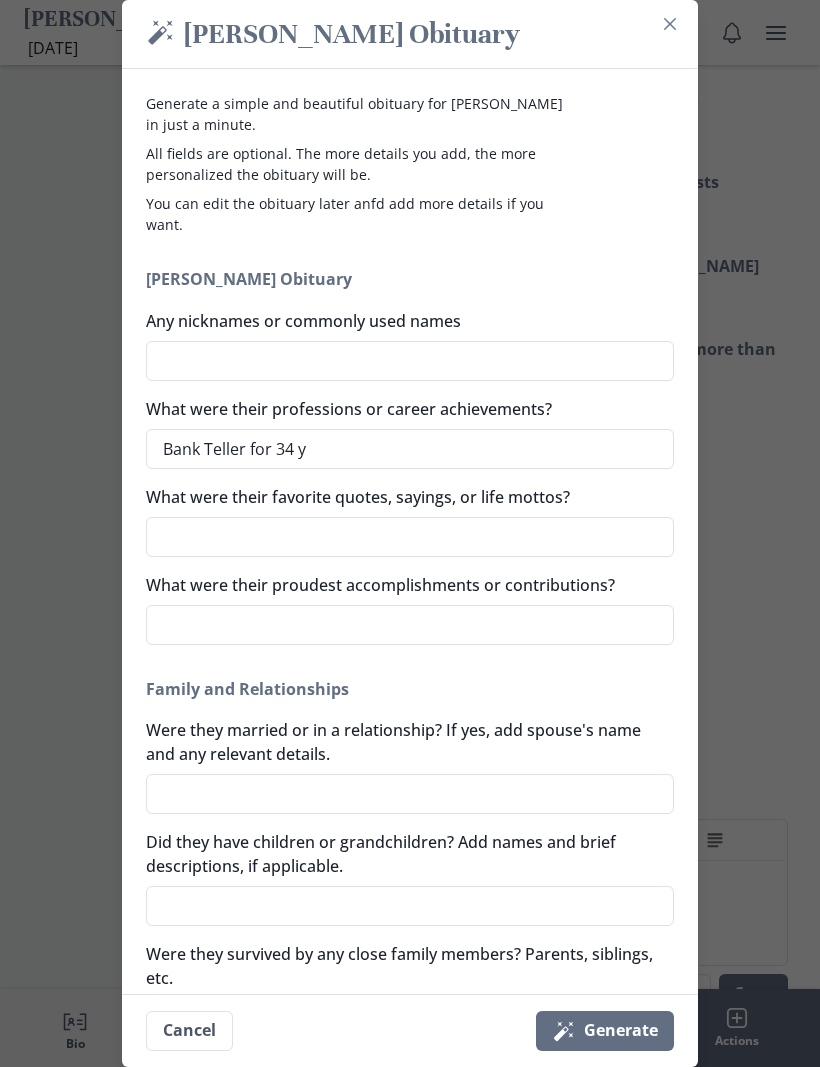 type on "x" 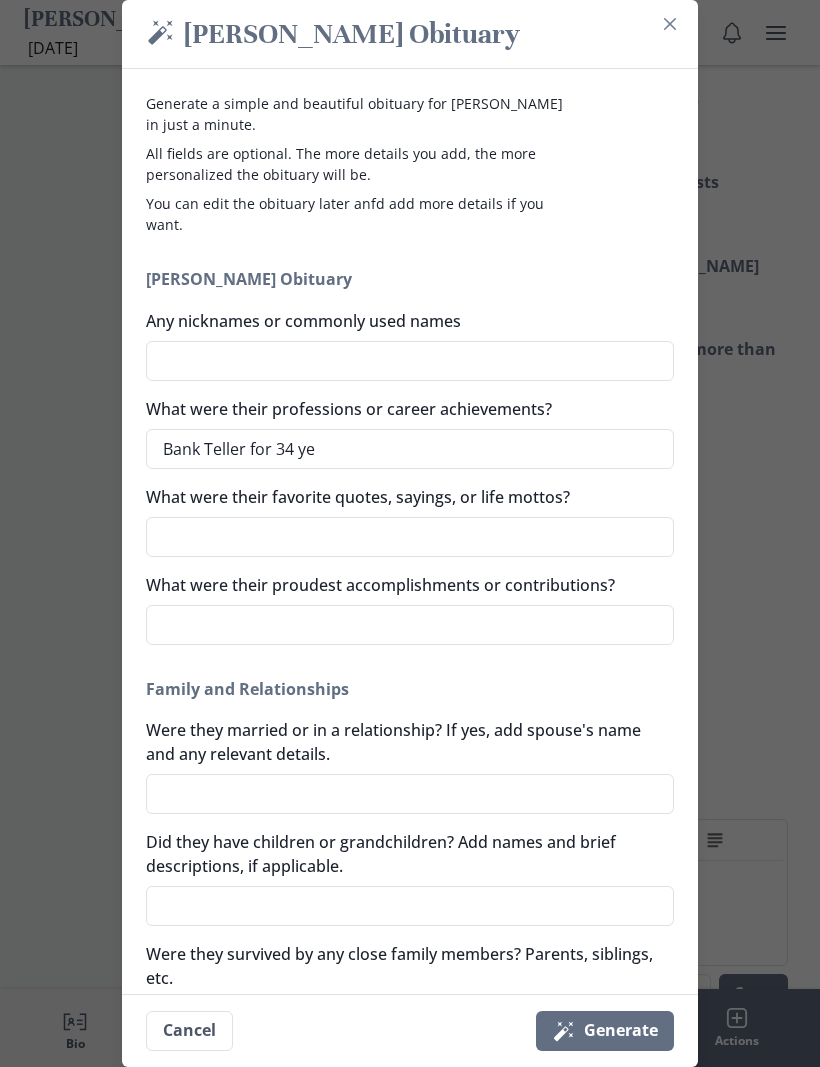 type on "Bank Teller for 34 yea" 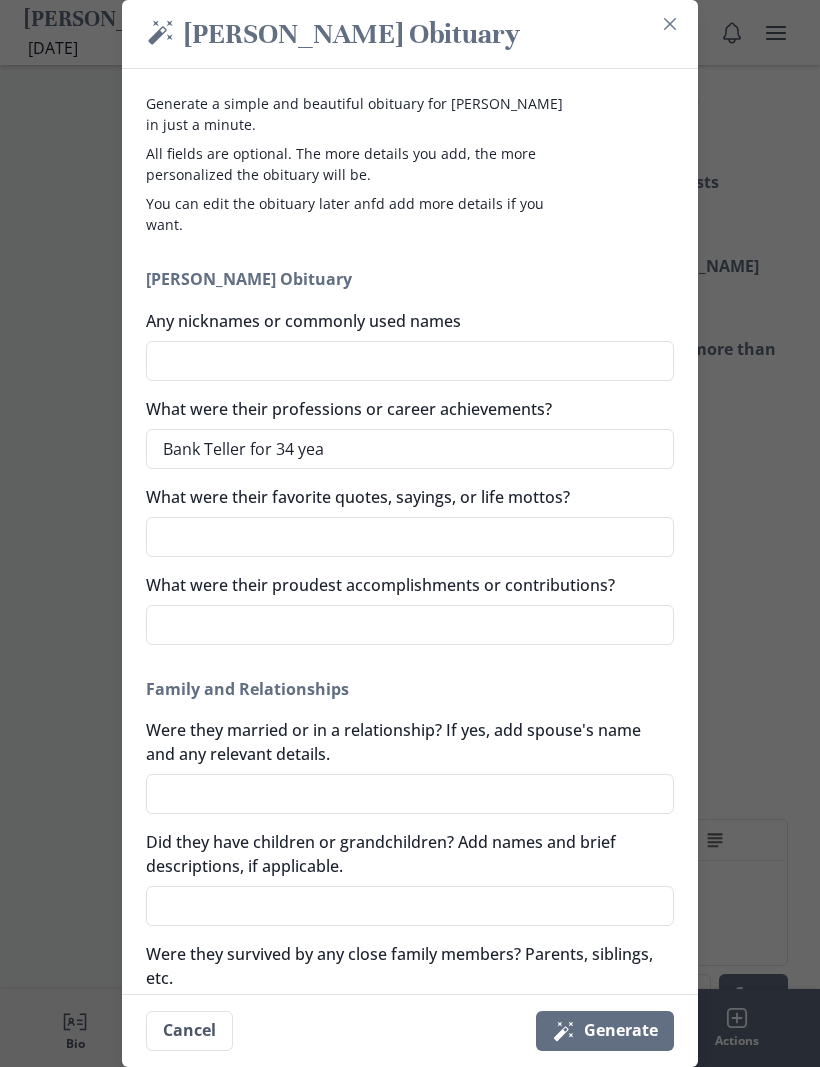 type on "x" 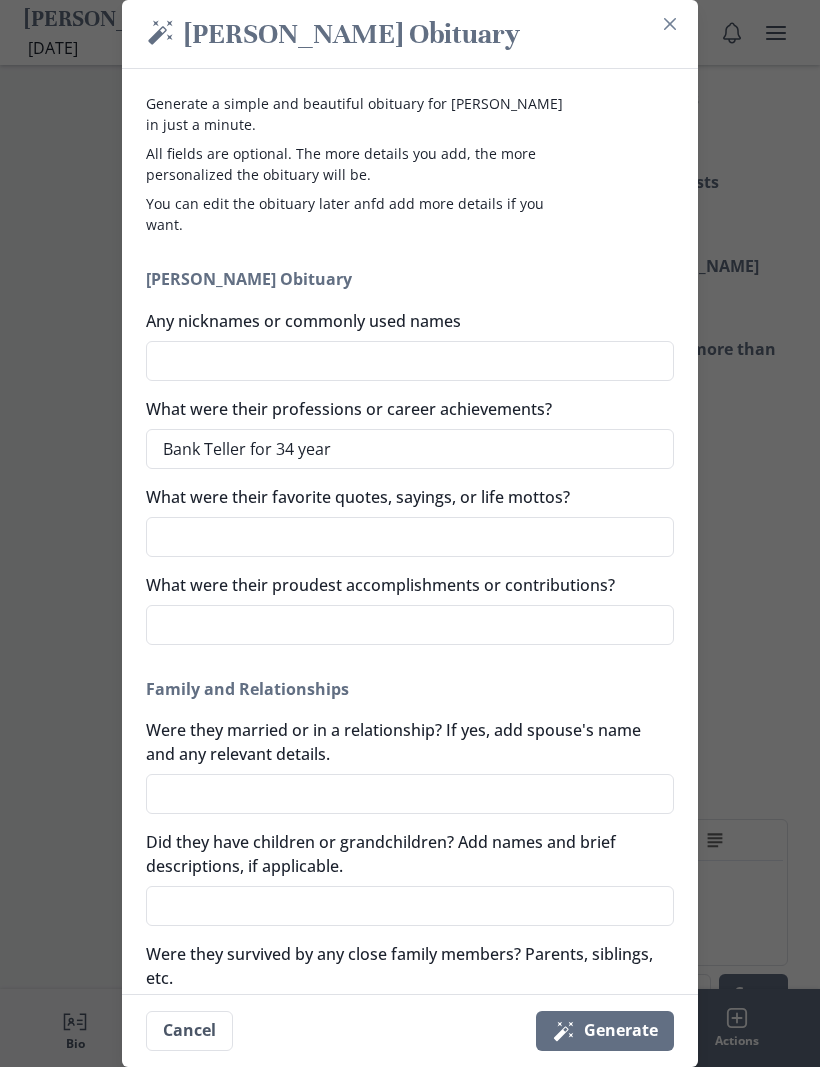 type on "x" 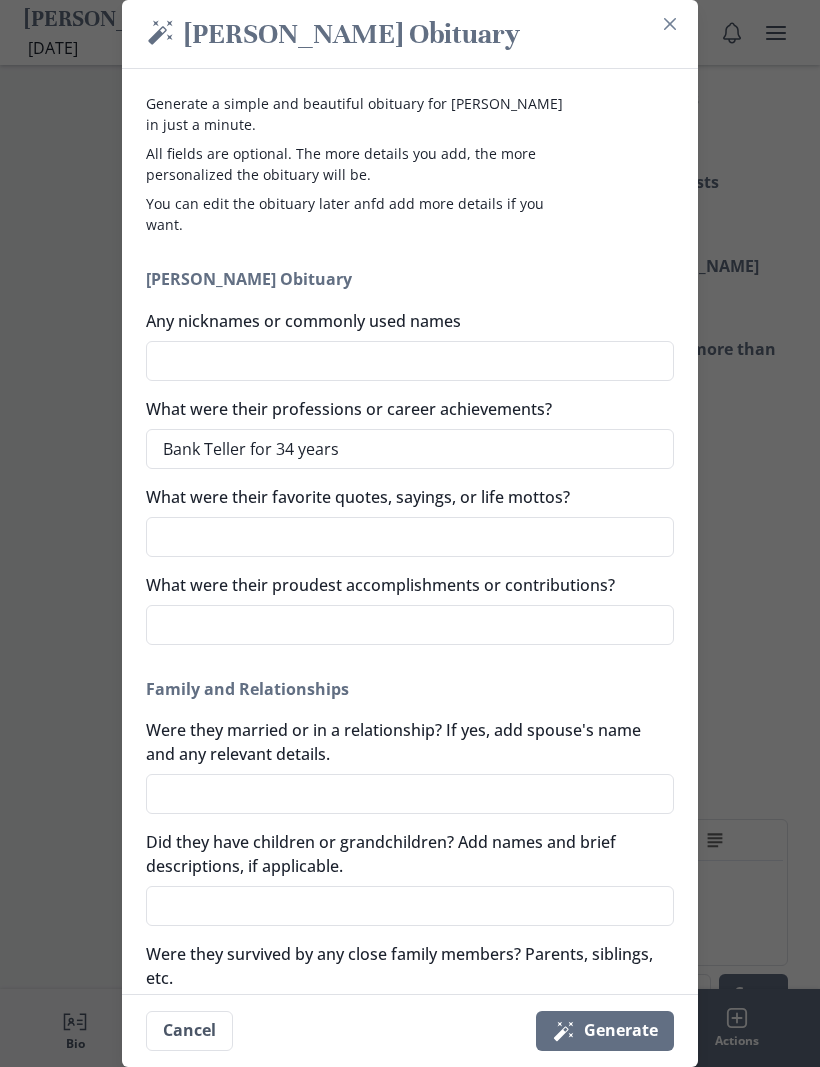 type on "x" 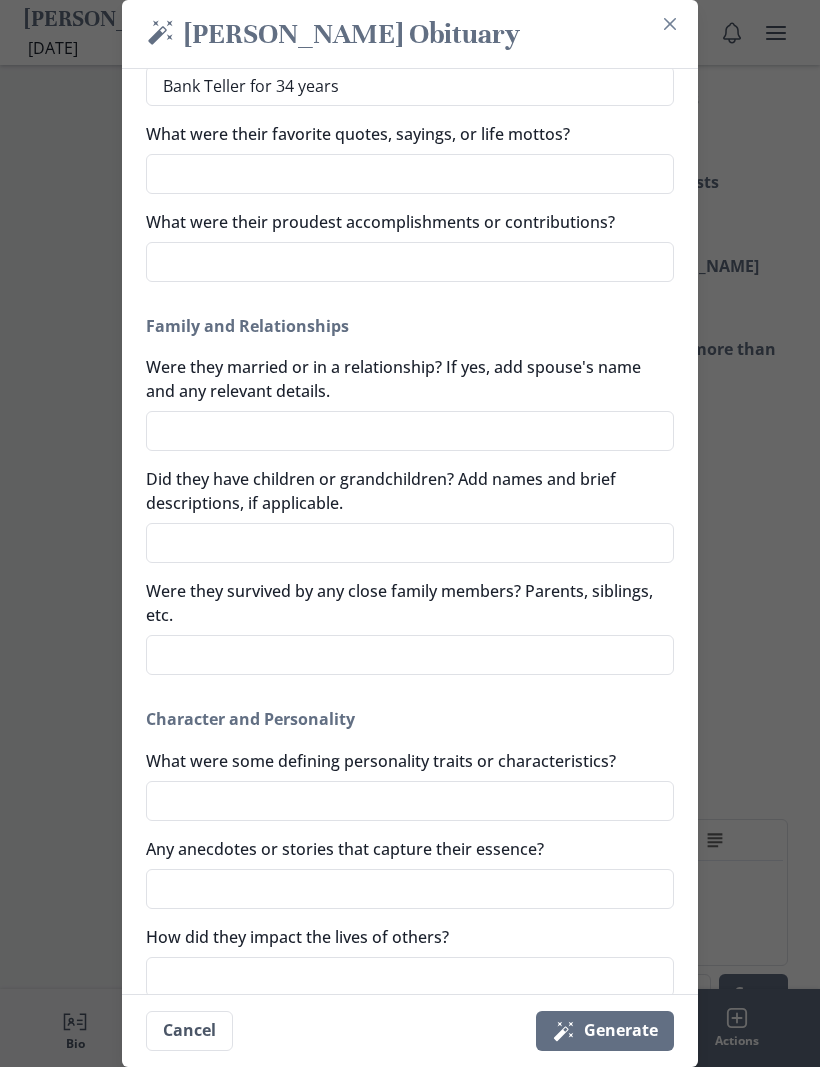 scroll, scrollTop: 364, scrollLeft: 0, axis: vertical 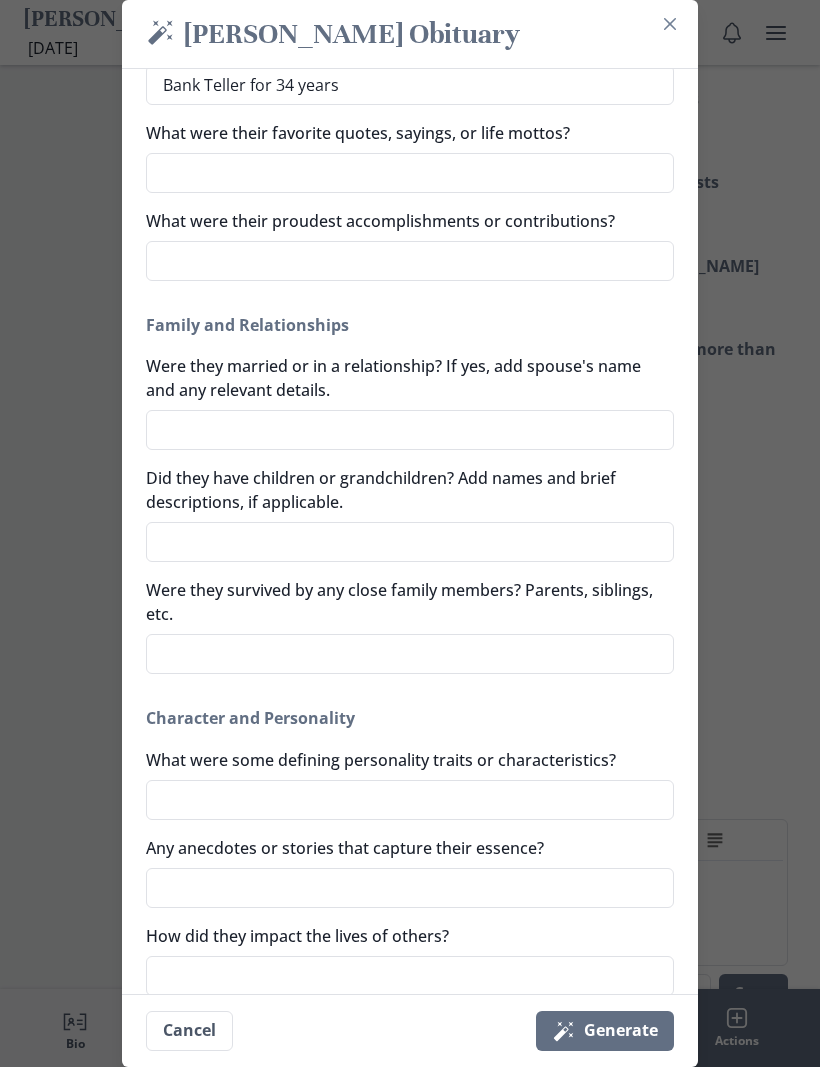 click on "What were their proudest accomplishments or contributions?" at bounding box center (410, 261) 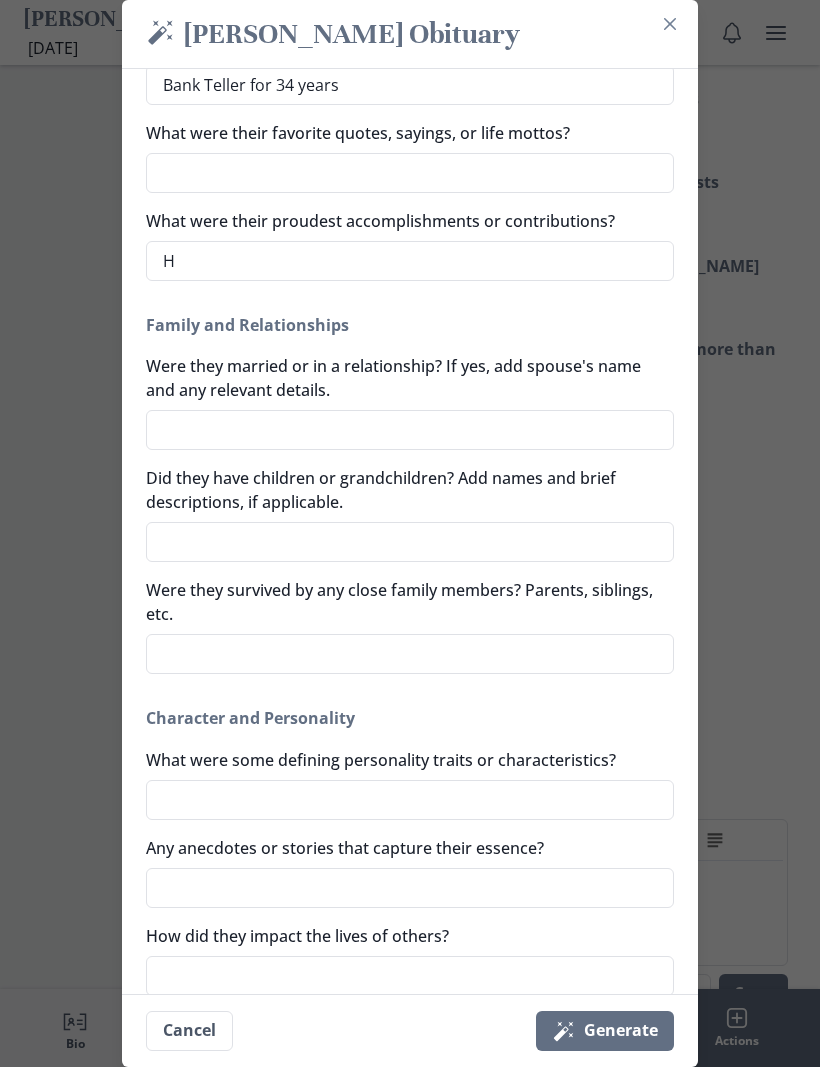 type on "He" 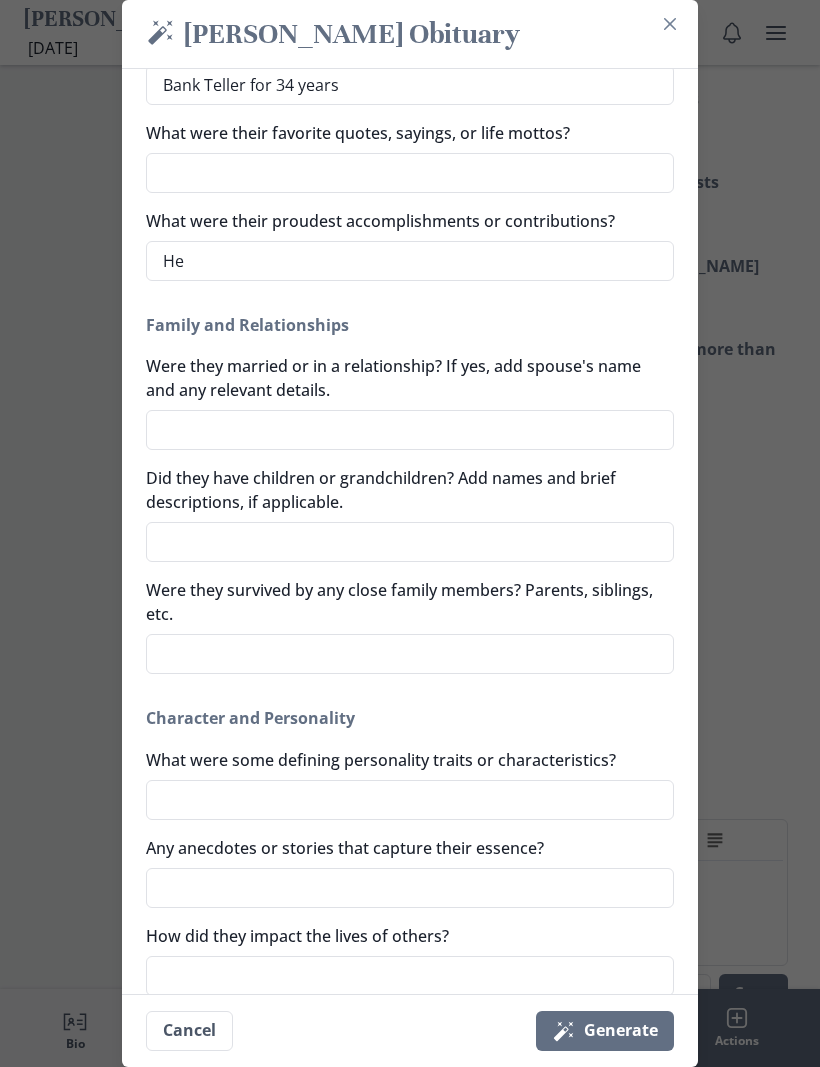 type on "x" 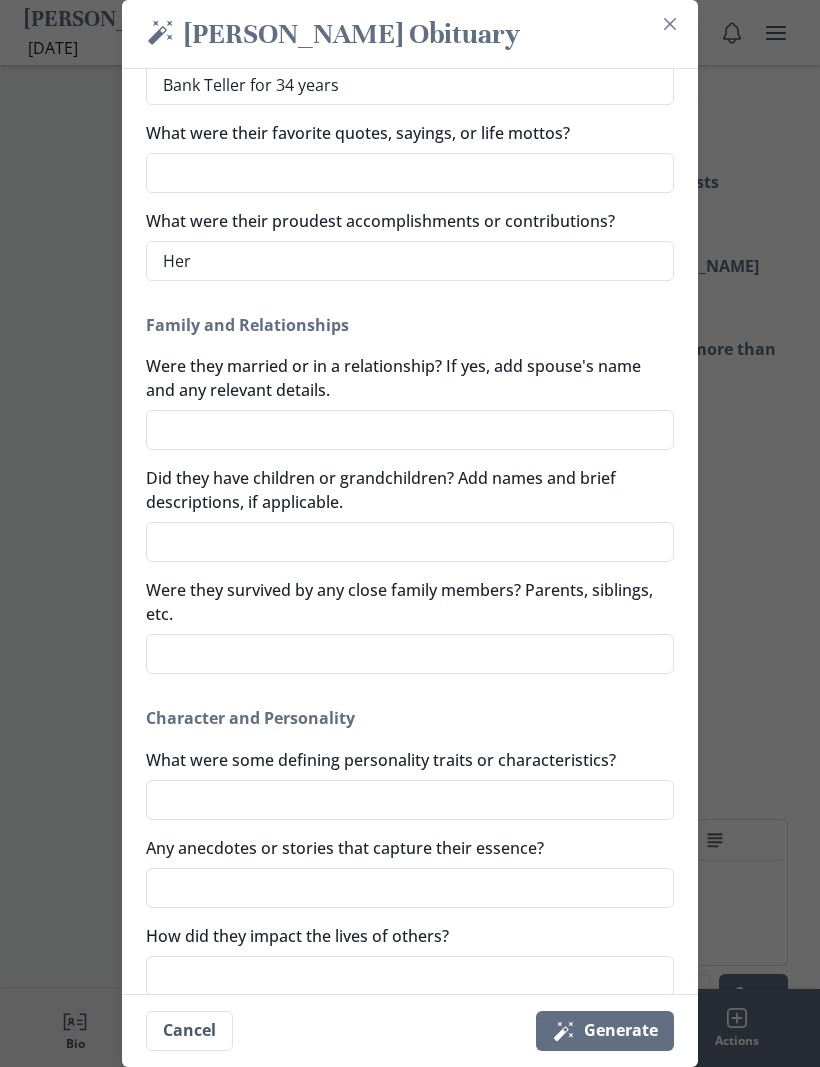 type on "x" 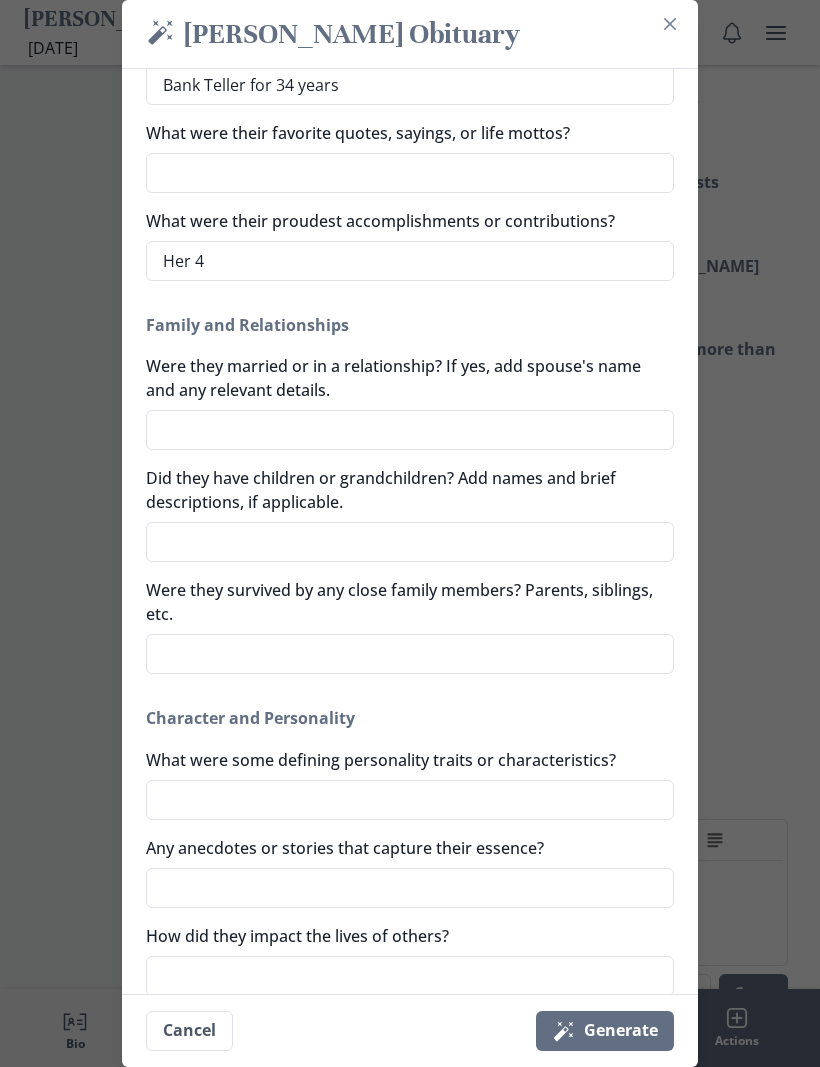 type on "x" 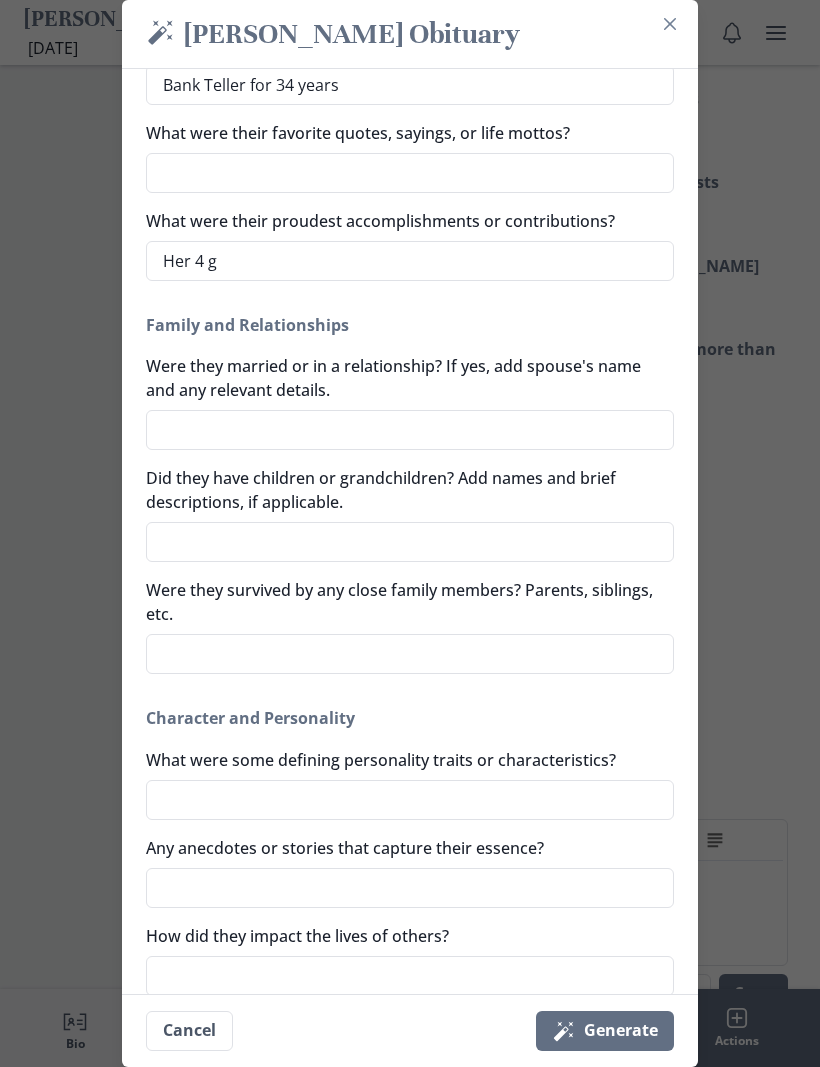 type on "x" 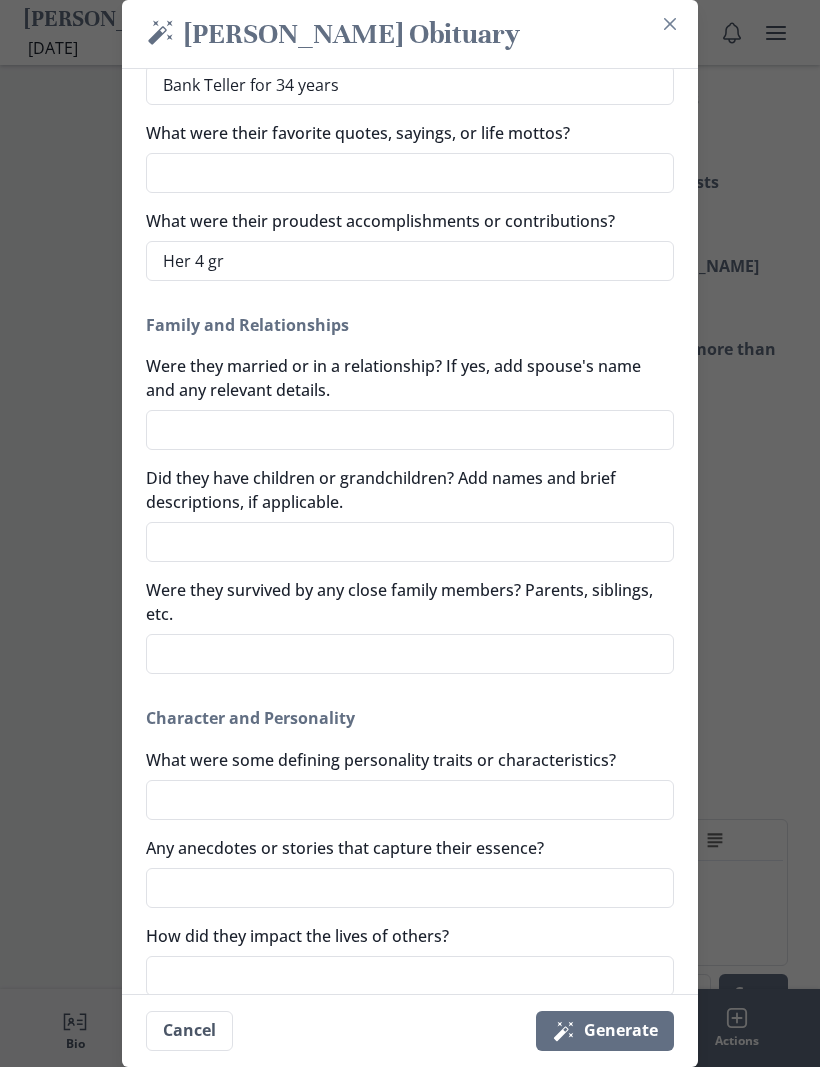 type on "x" 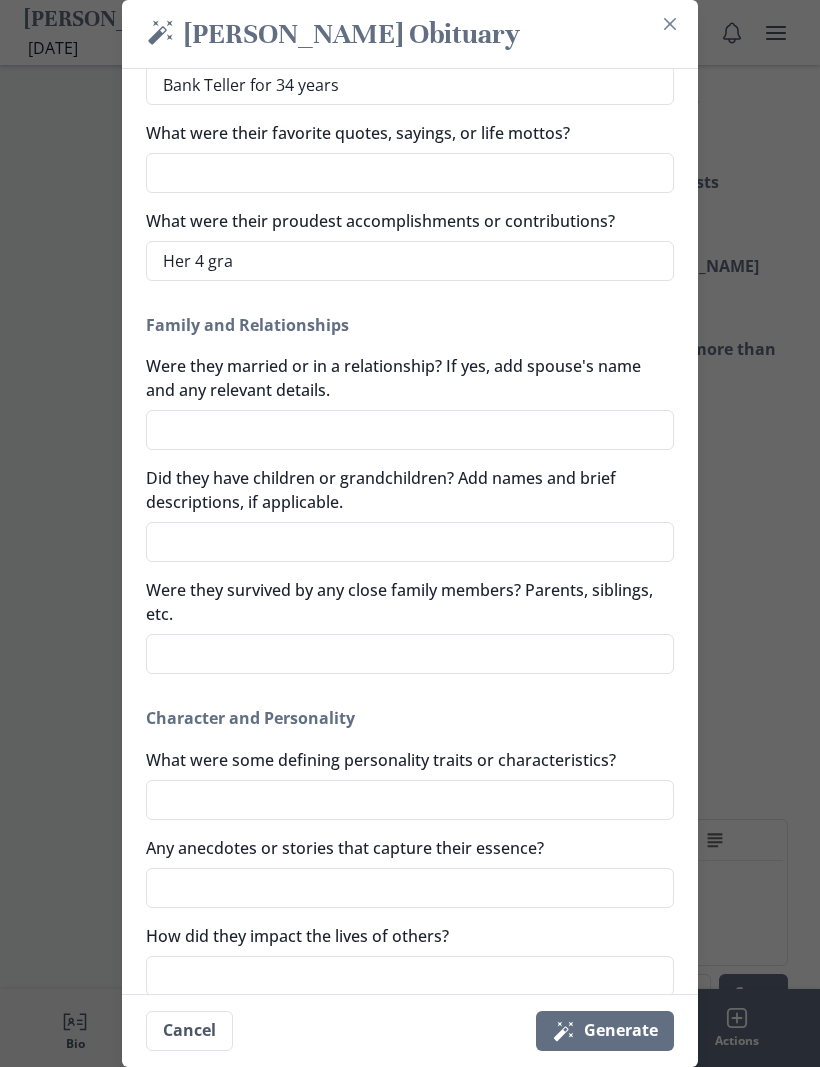 type on "x" 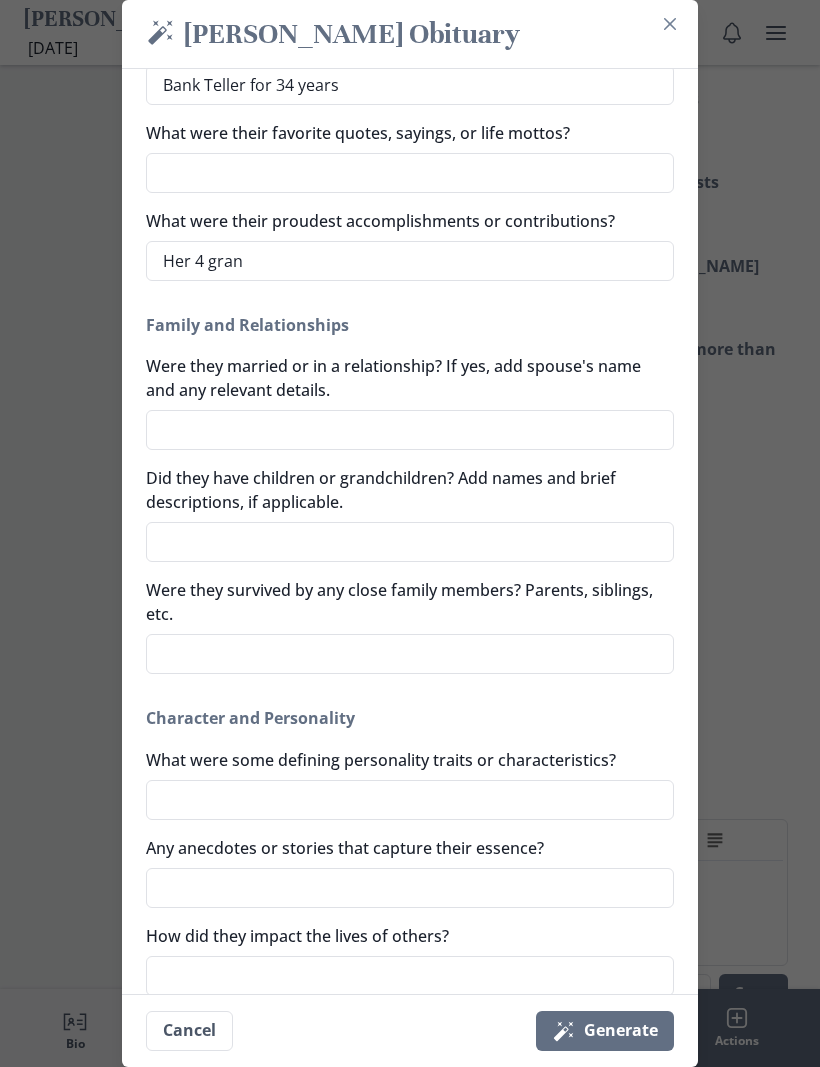 type on "x" 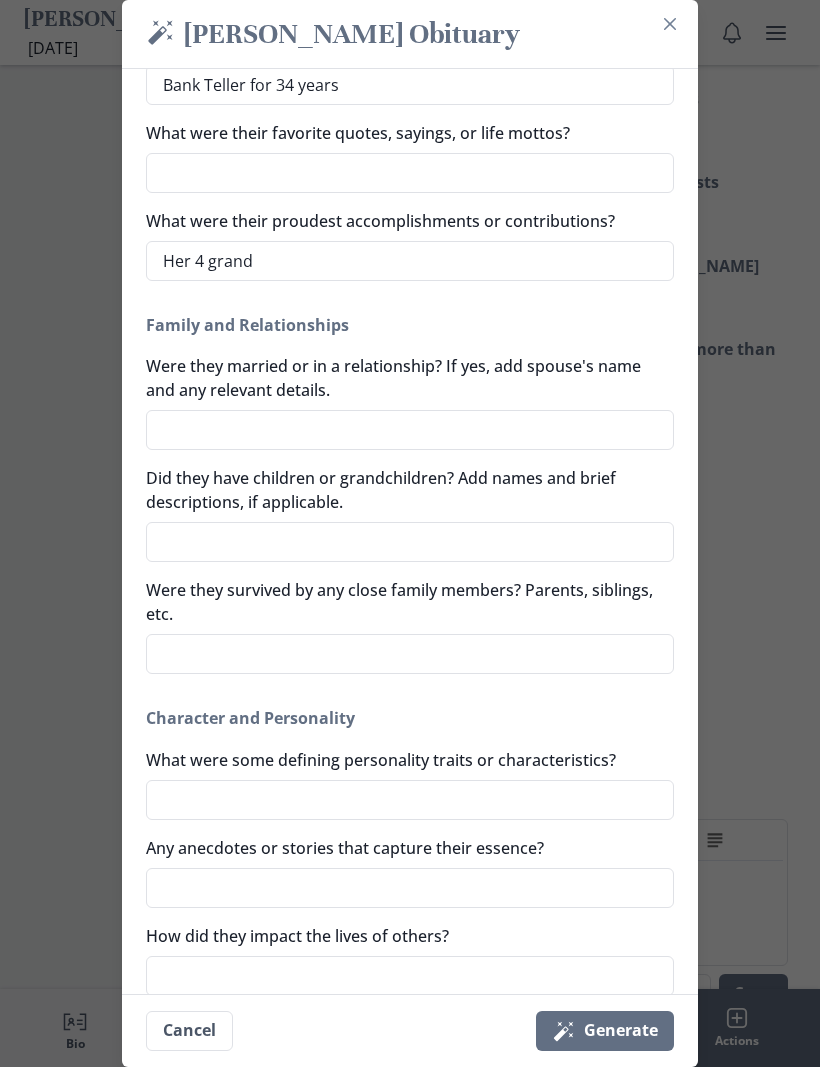 type on "Her 4 grandc" 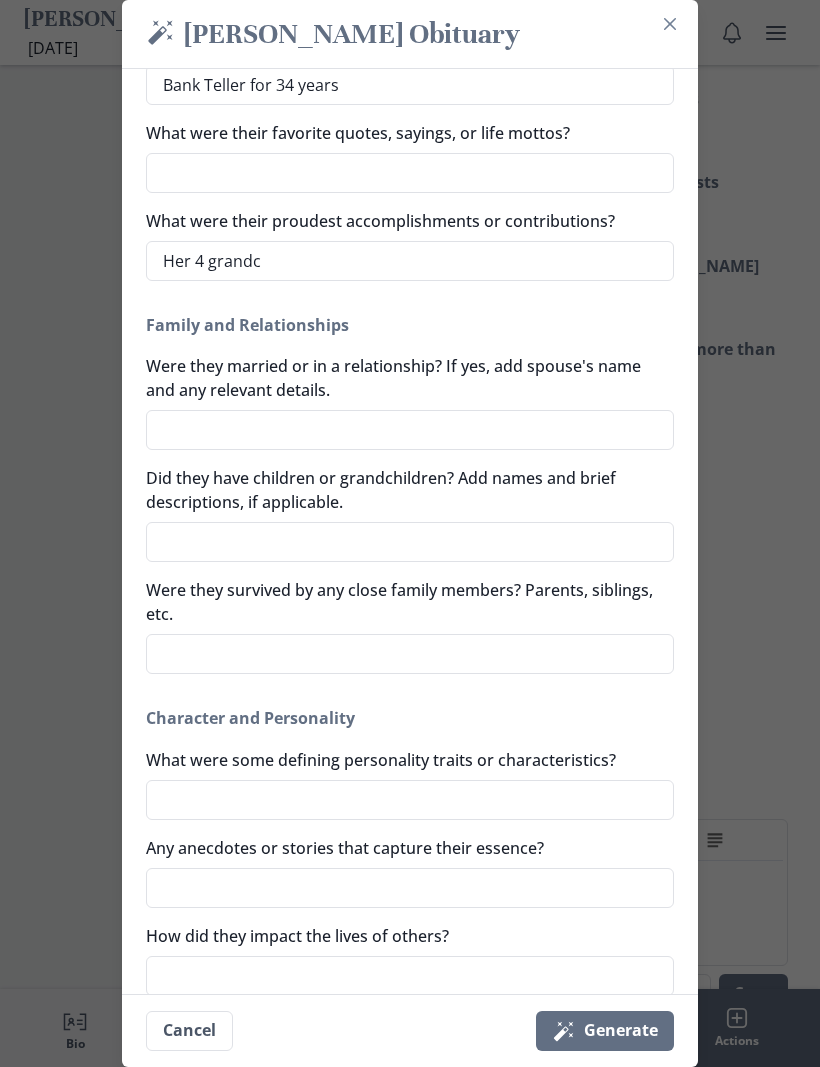 type on "x" 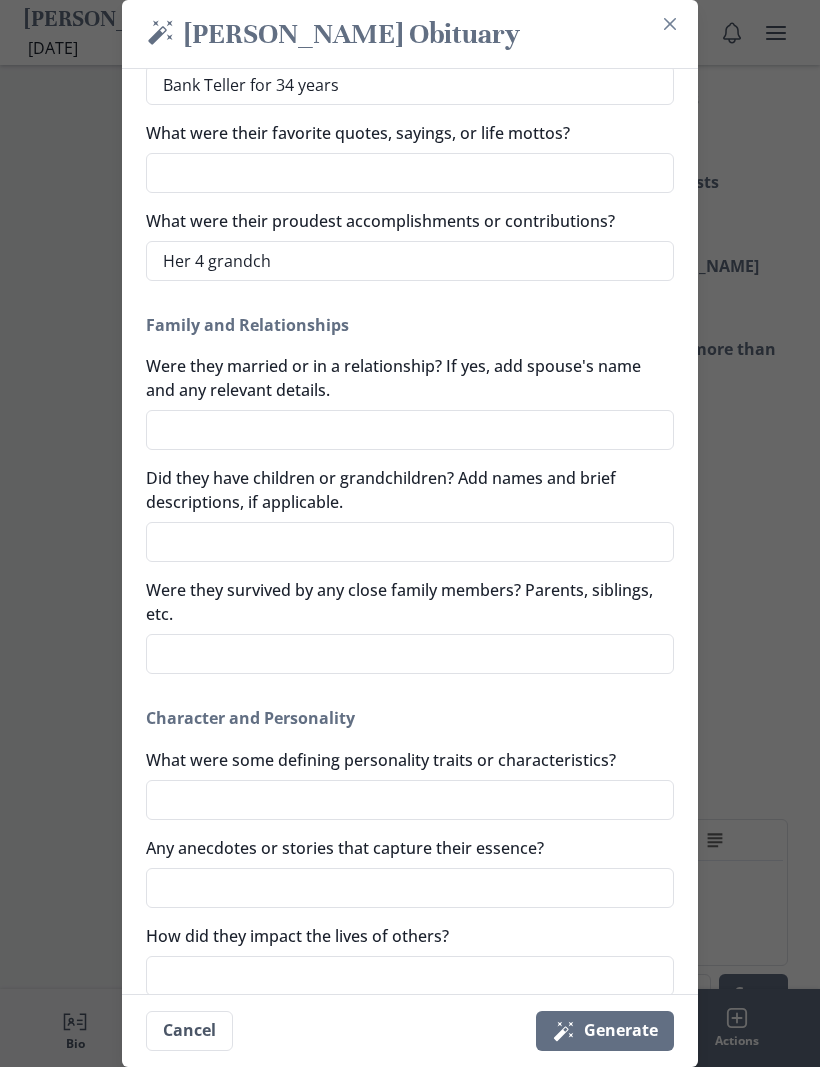 type on "x" 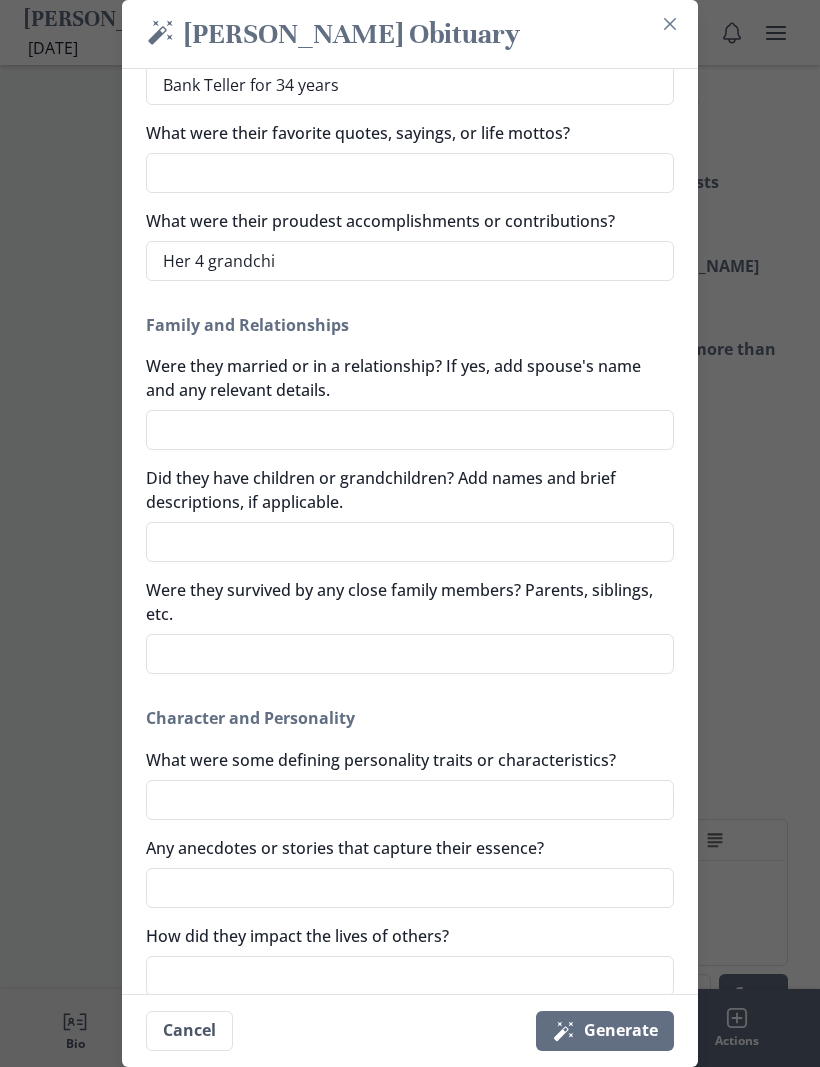 type on "x" 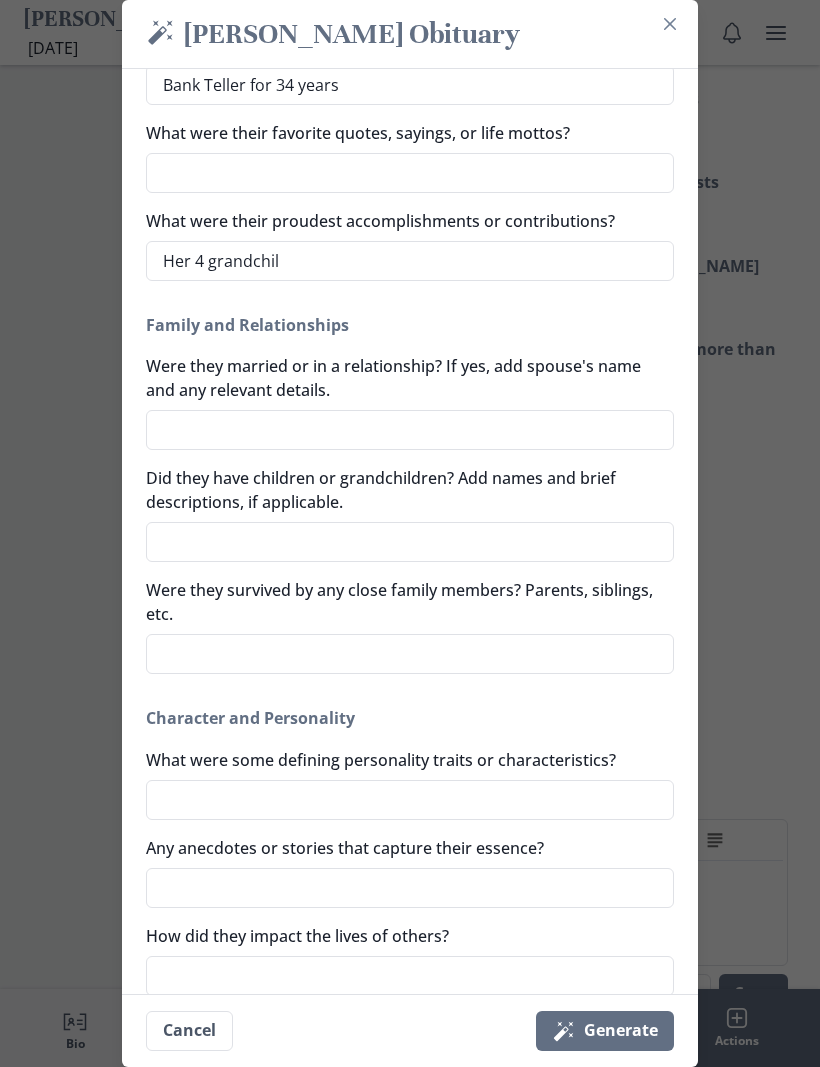 type on "Her 4 grandchild" 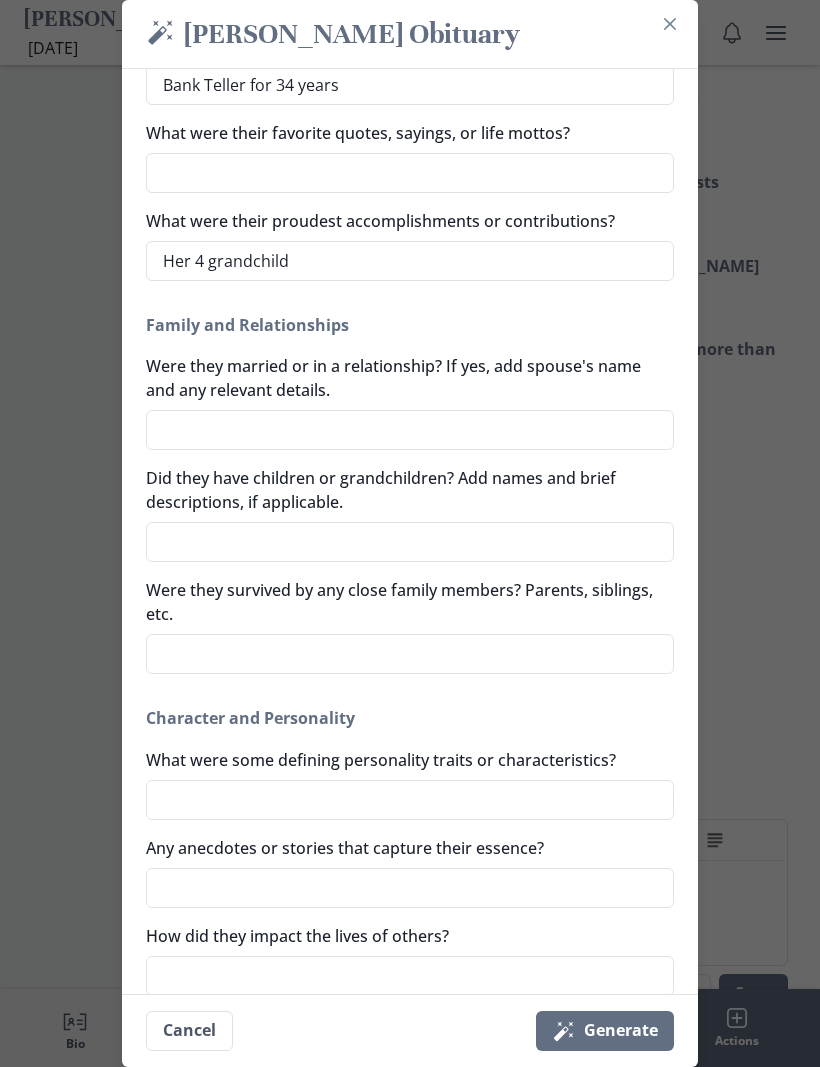 type on "x" 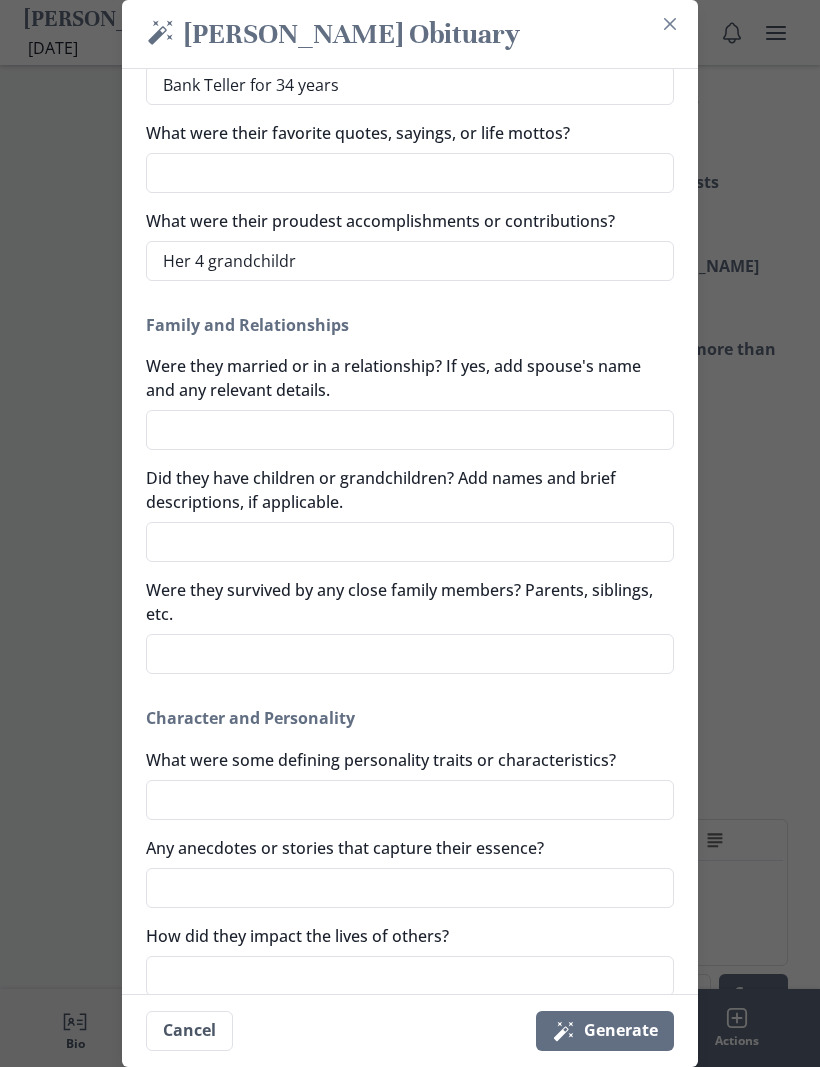 type on "Her 4 grandchildre" 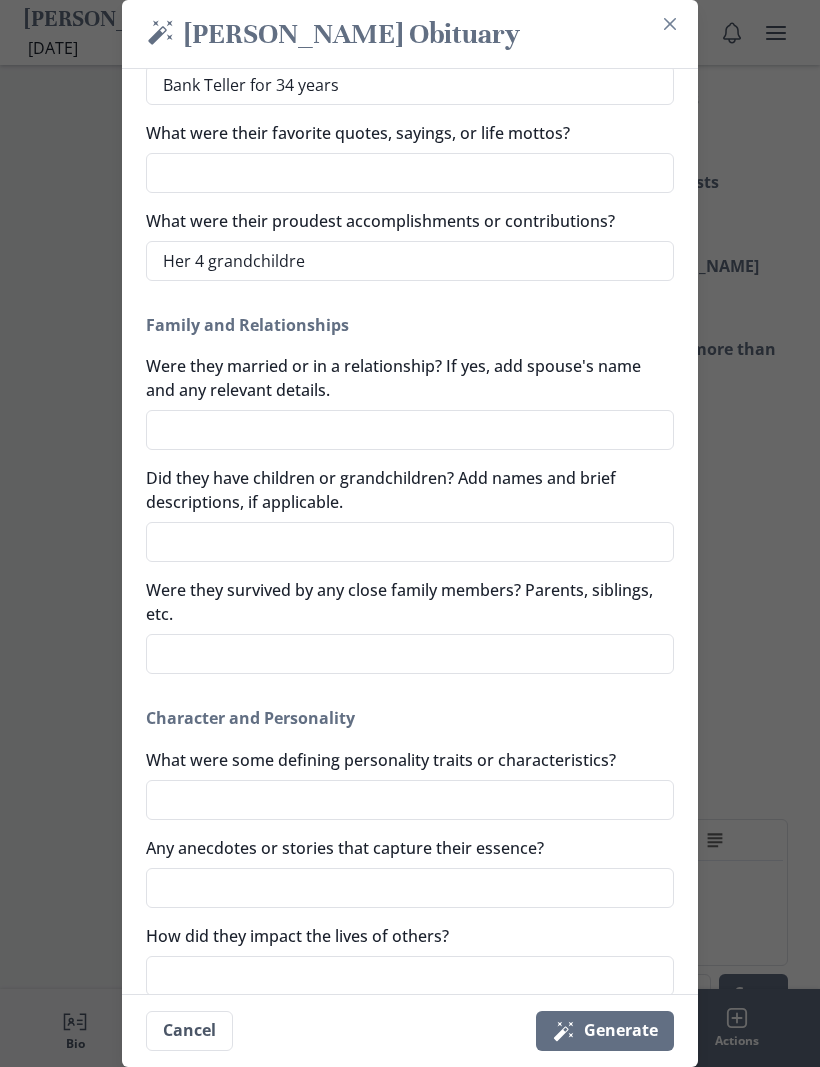 type on "x" 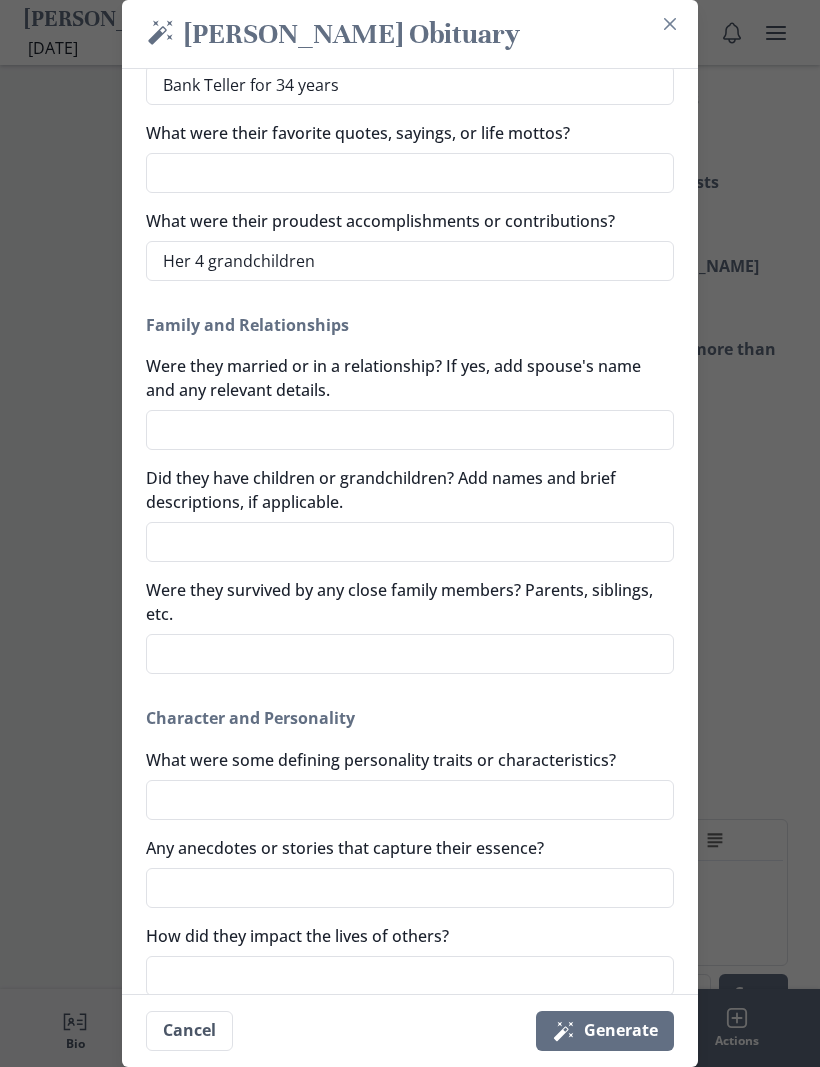 type on "x" 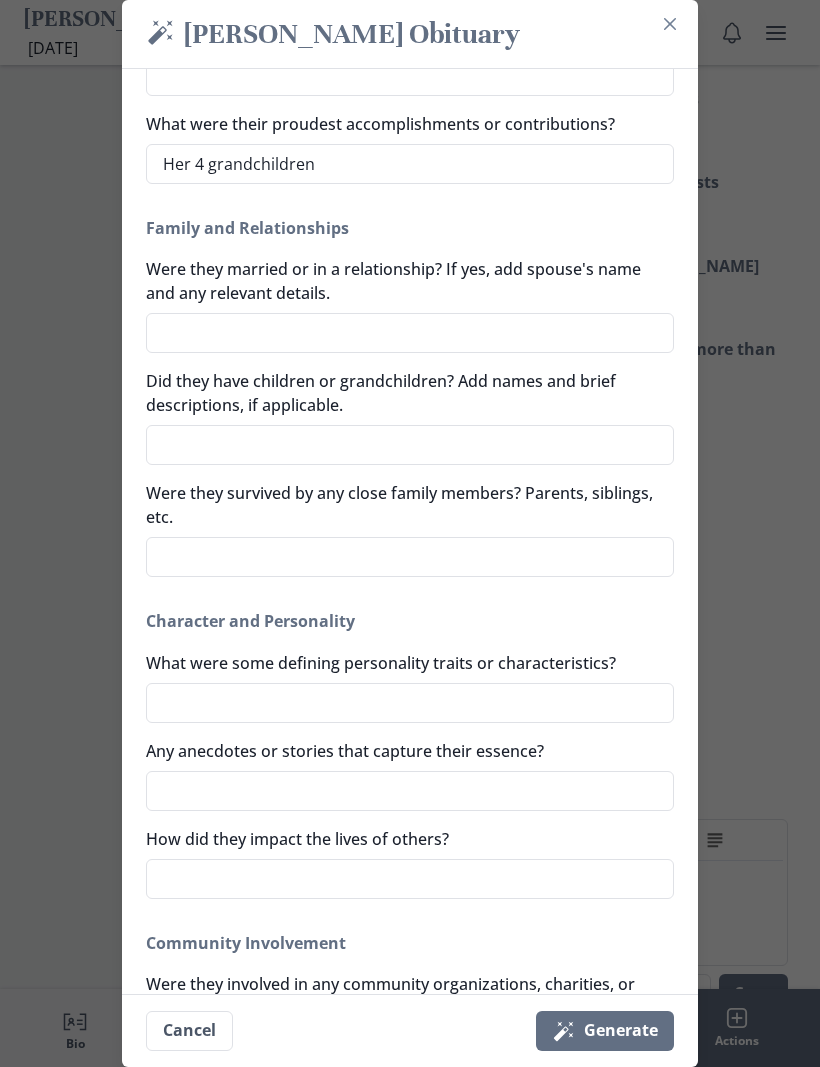 scroll, scrollTop: 464, scrollLeft: 0, axis: vertical 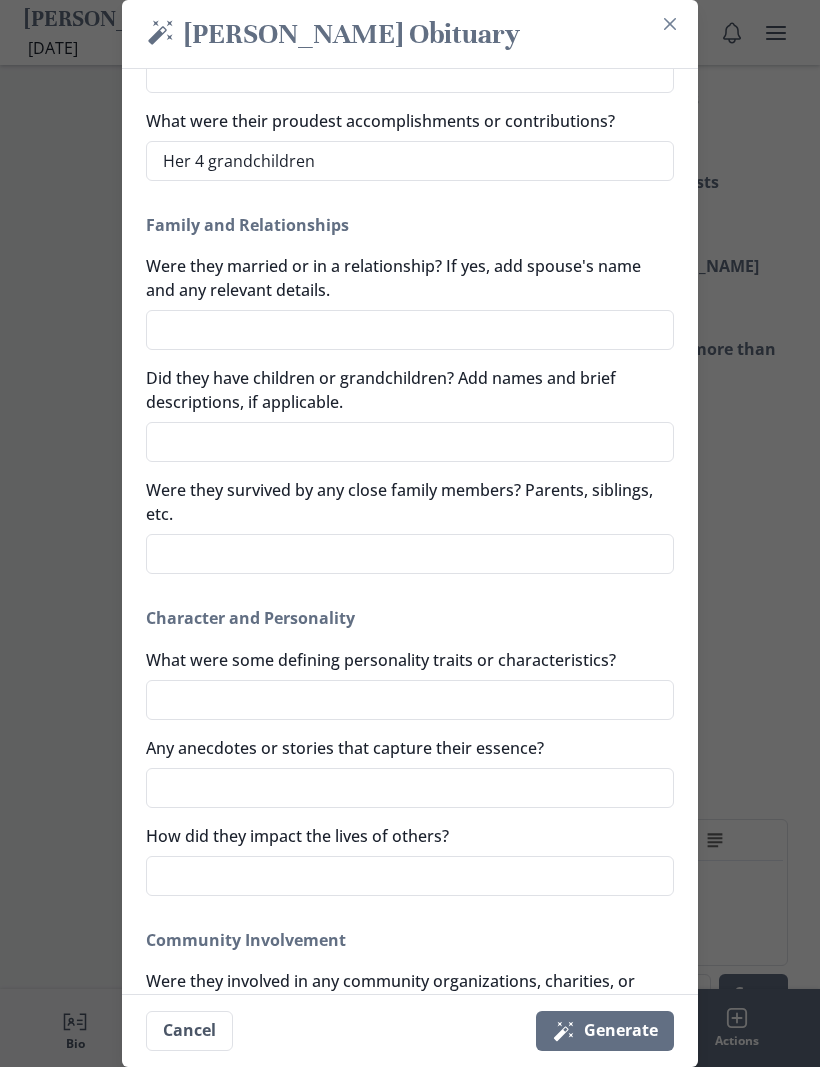 type on "Her 4 grandchildren" 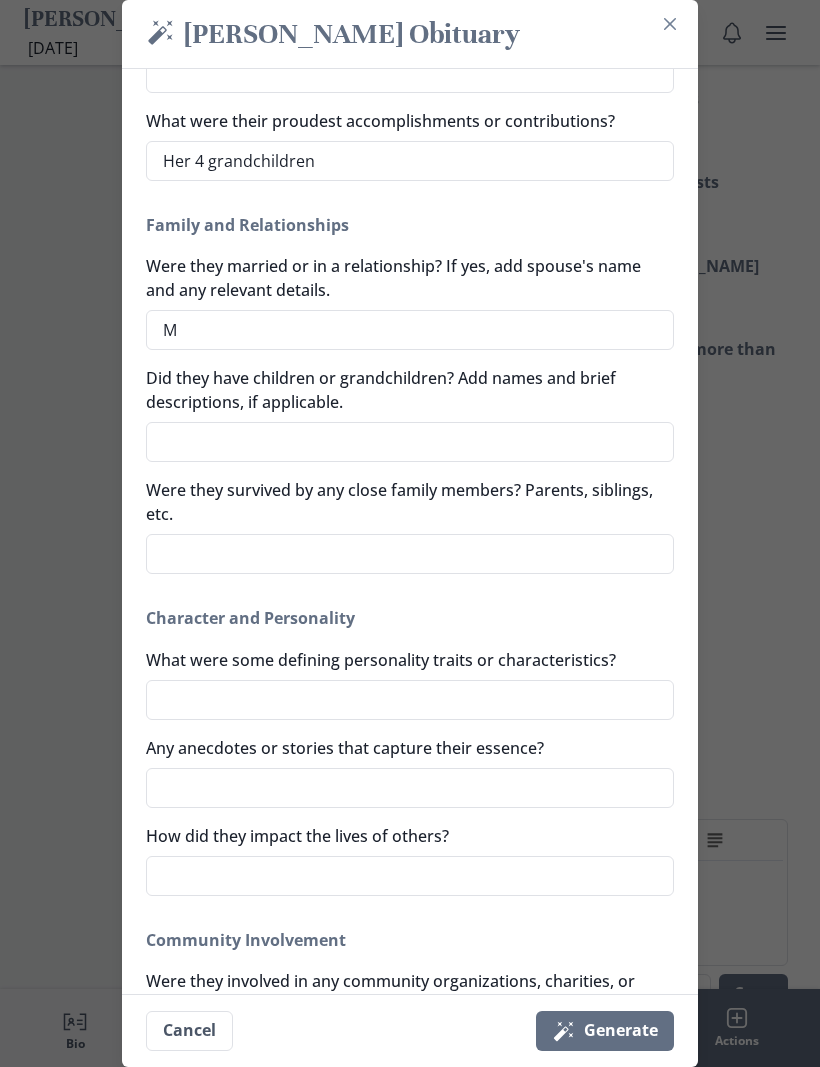 type on "Ma" 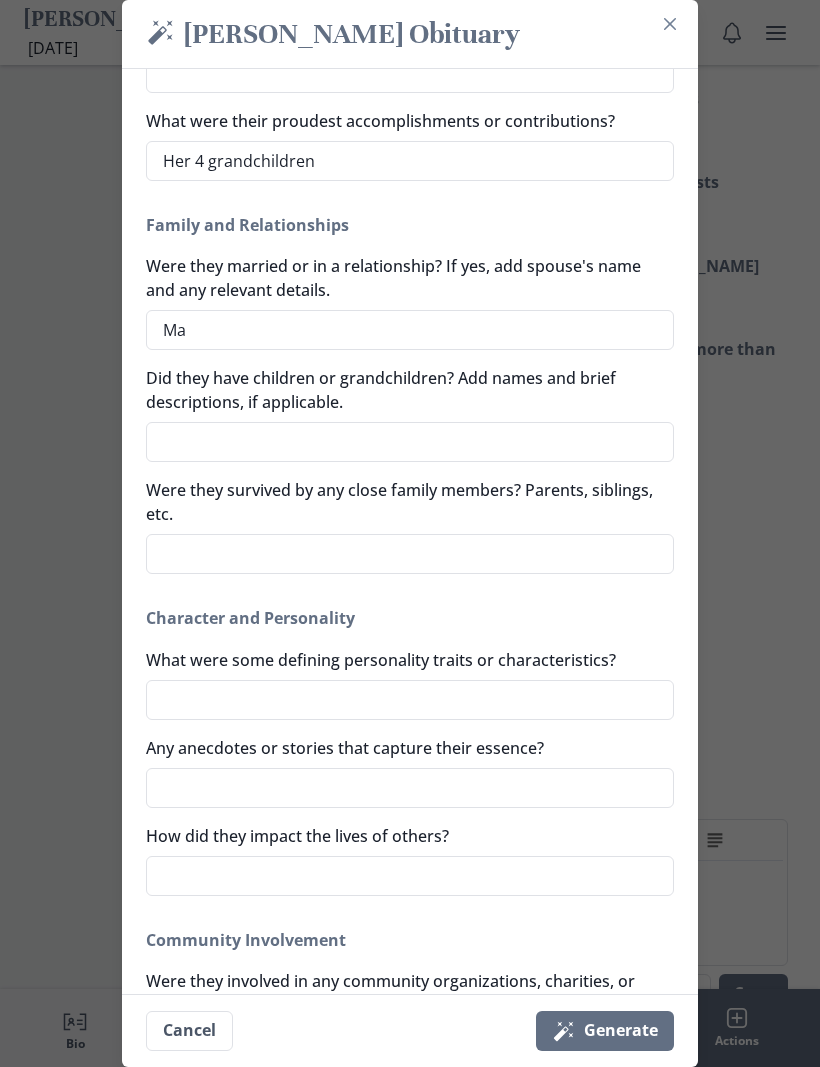 type on "x" 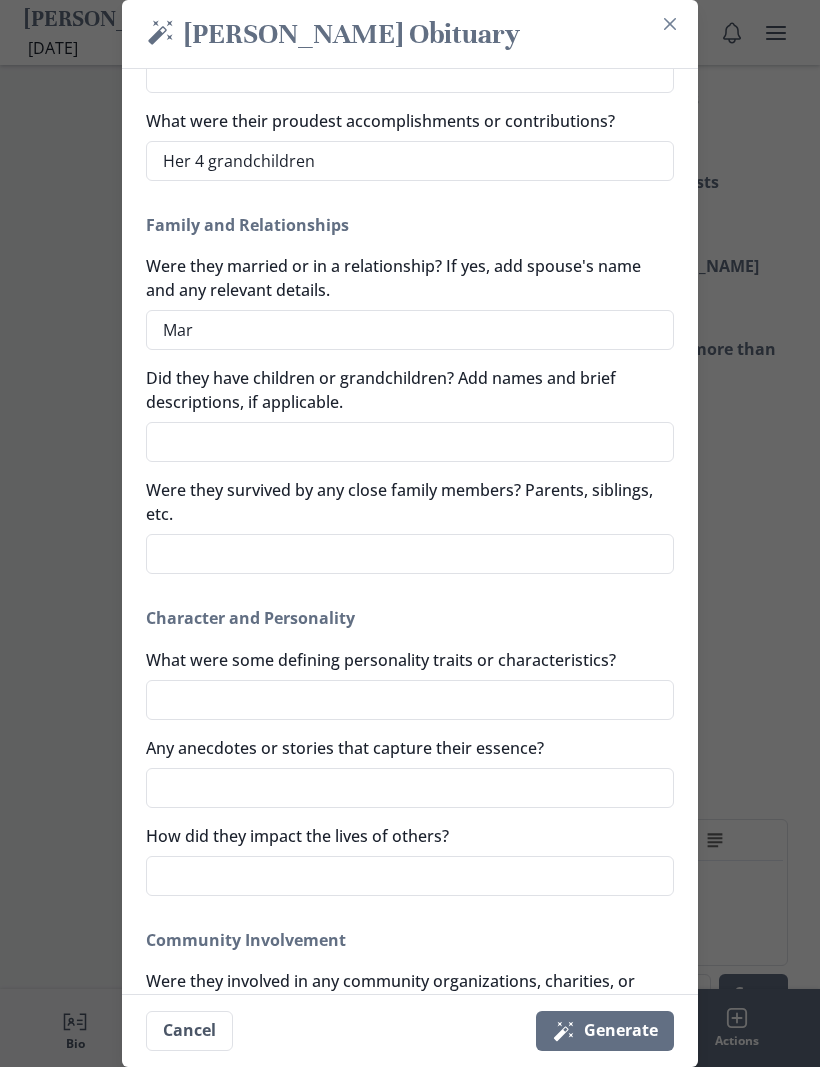 type on "x" 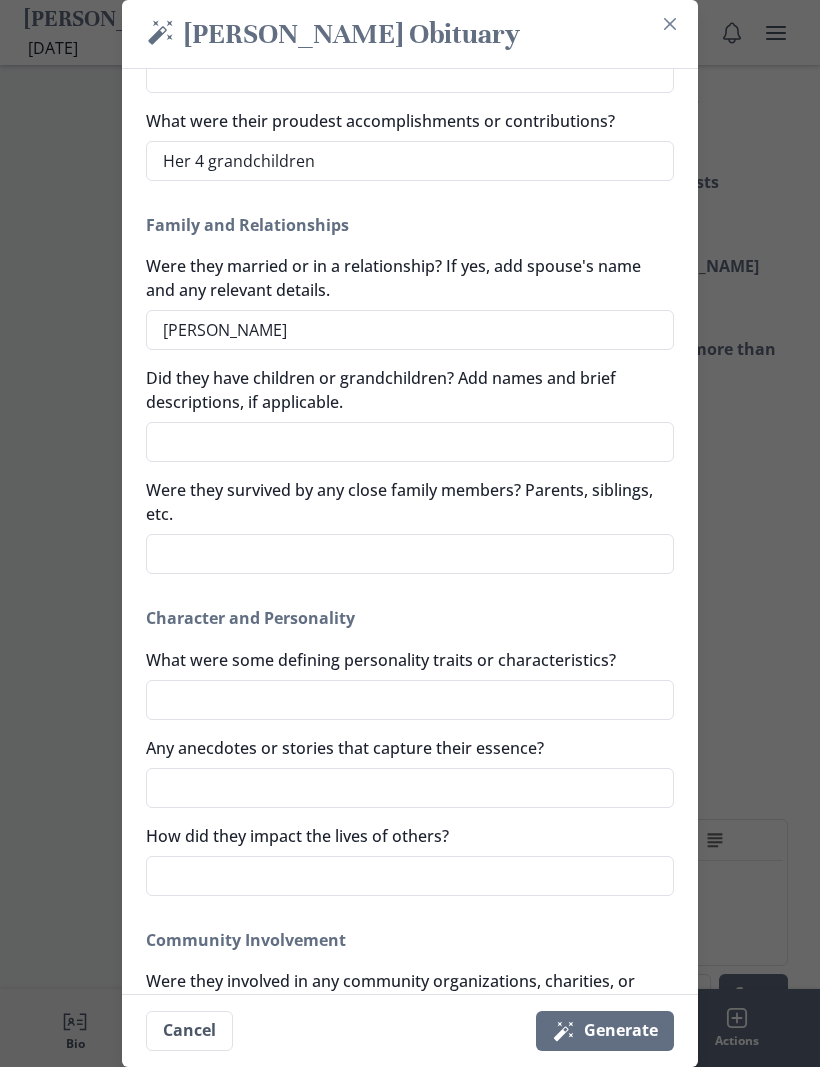type on "x" 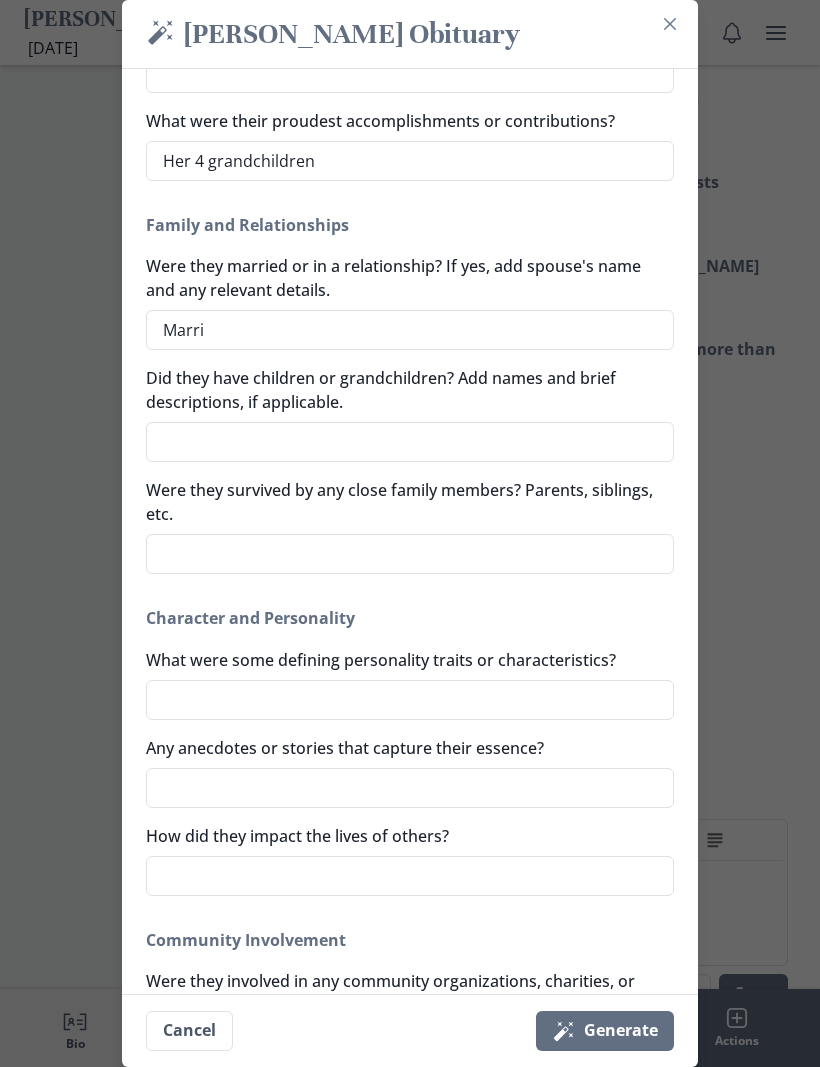 type on "Marrie" 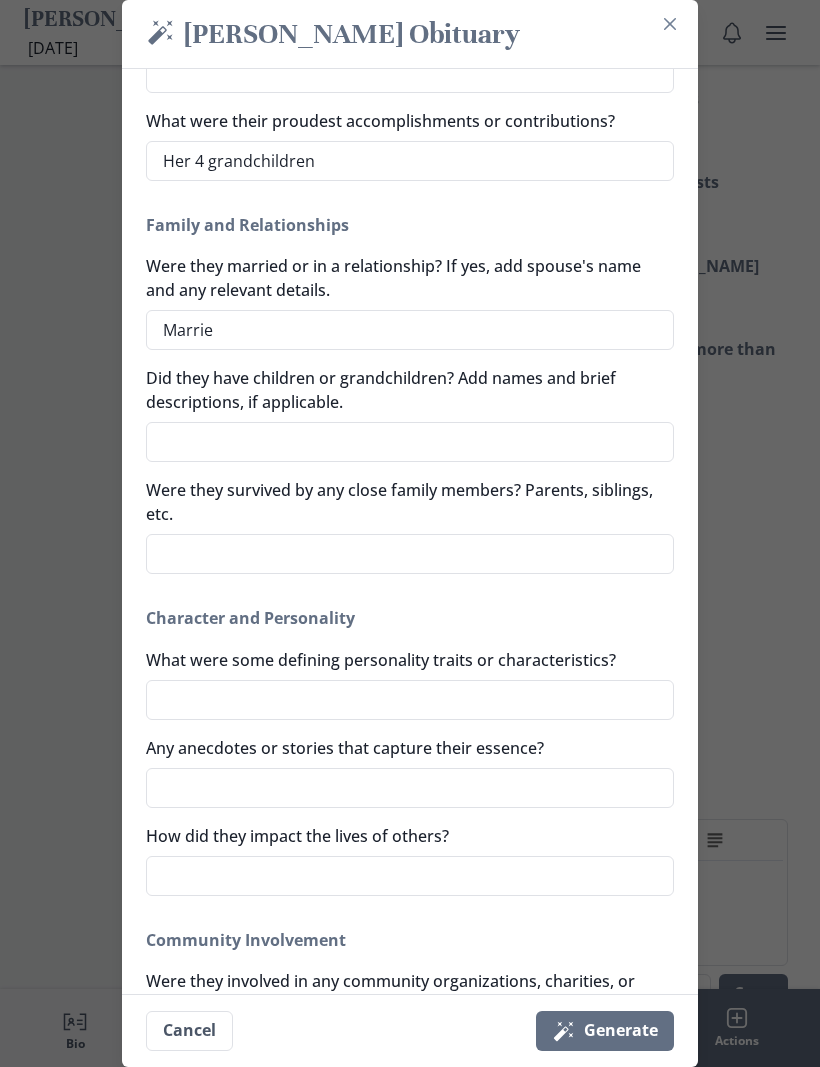 type on "x" 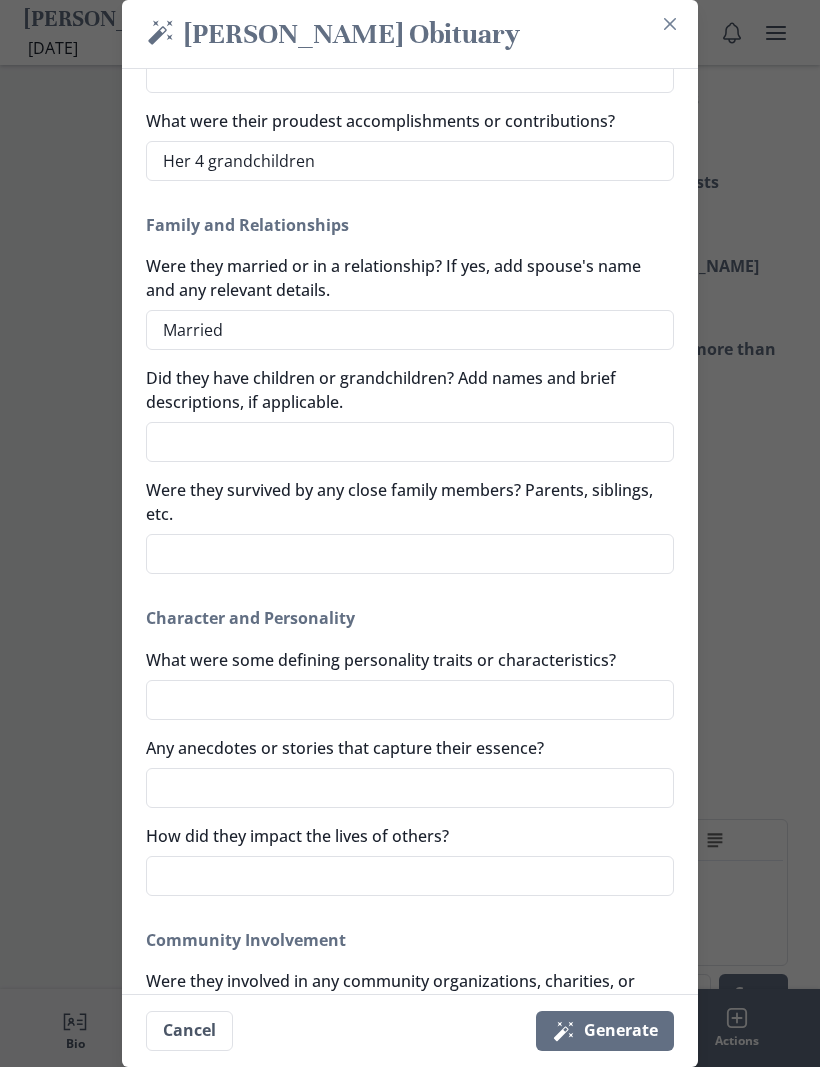 type on "x" 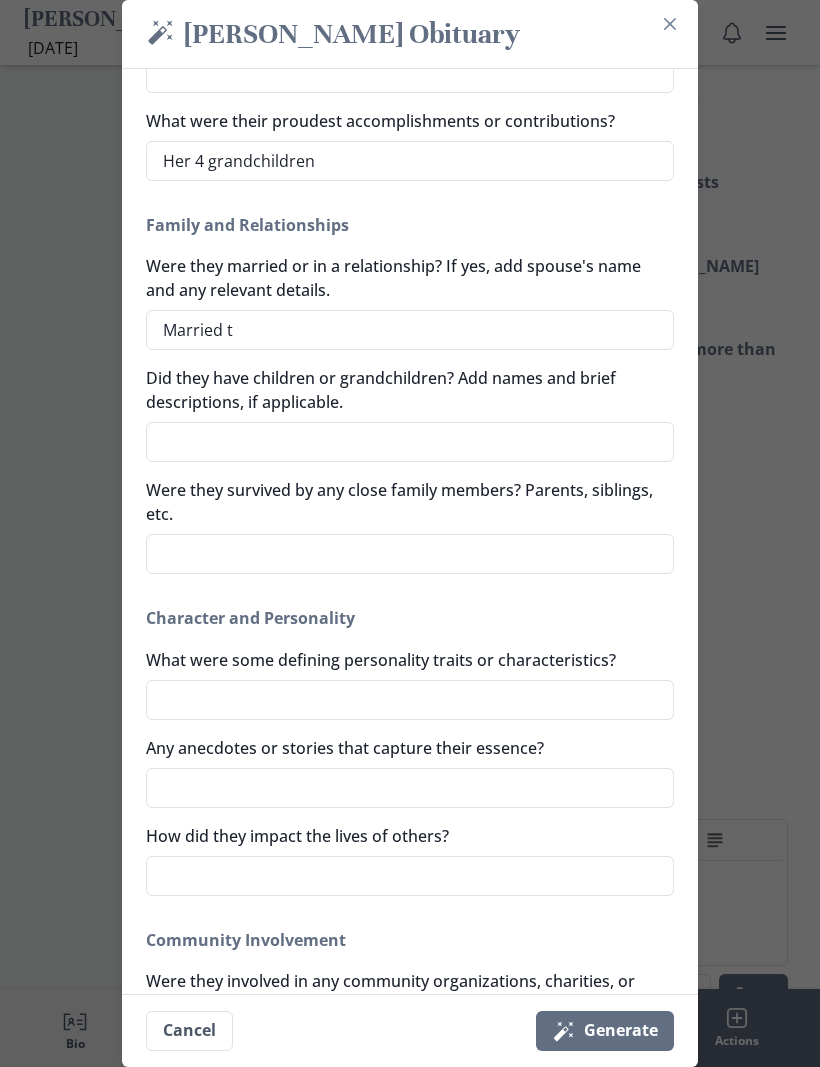 type on "x" 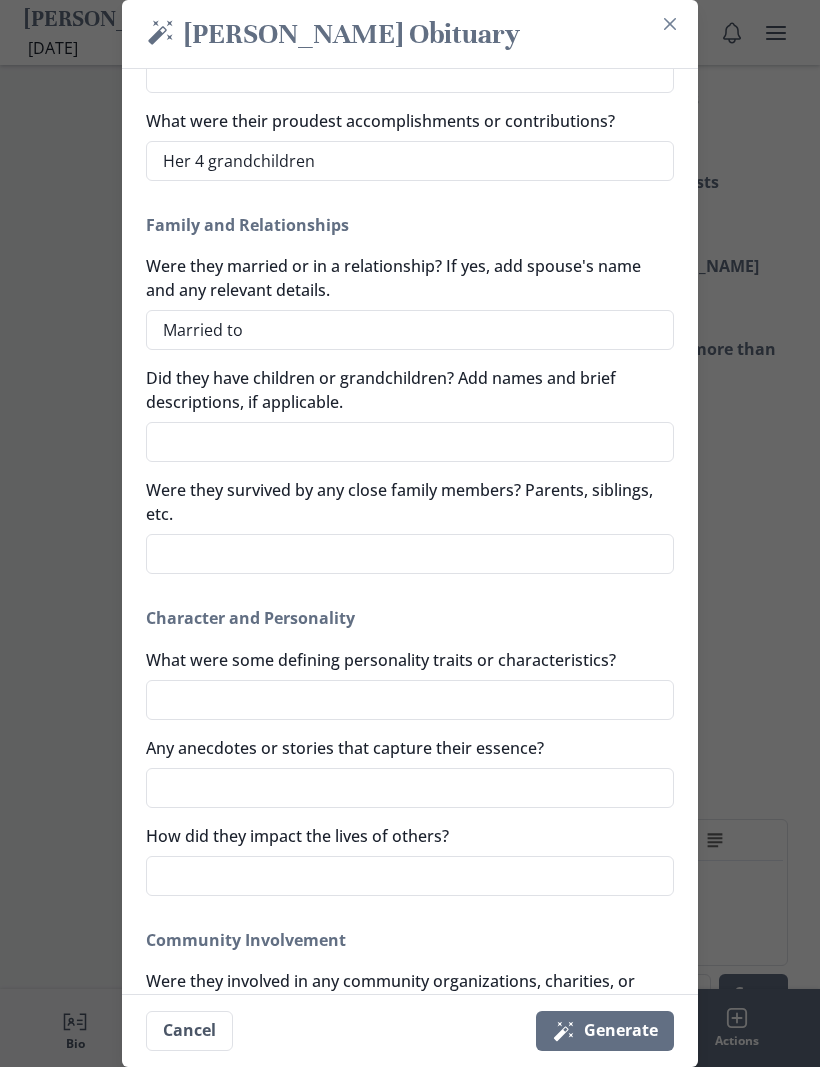 type on "Married to" 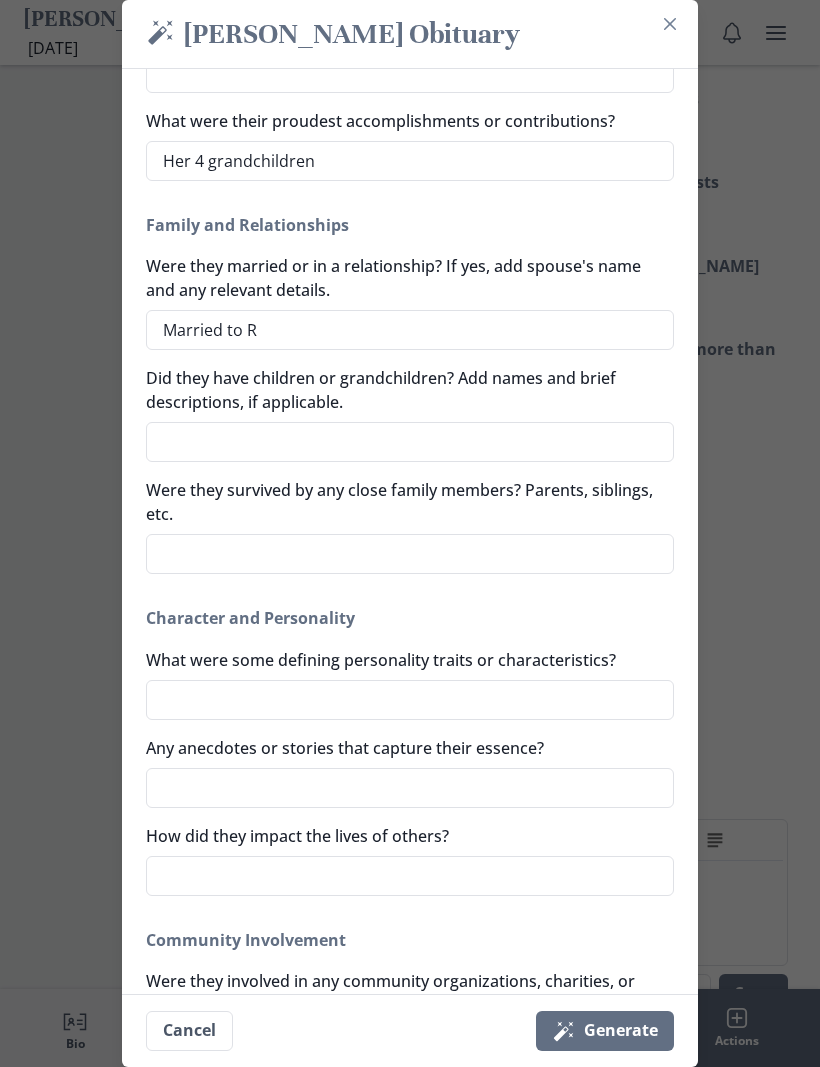 type on "x" 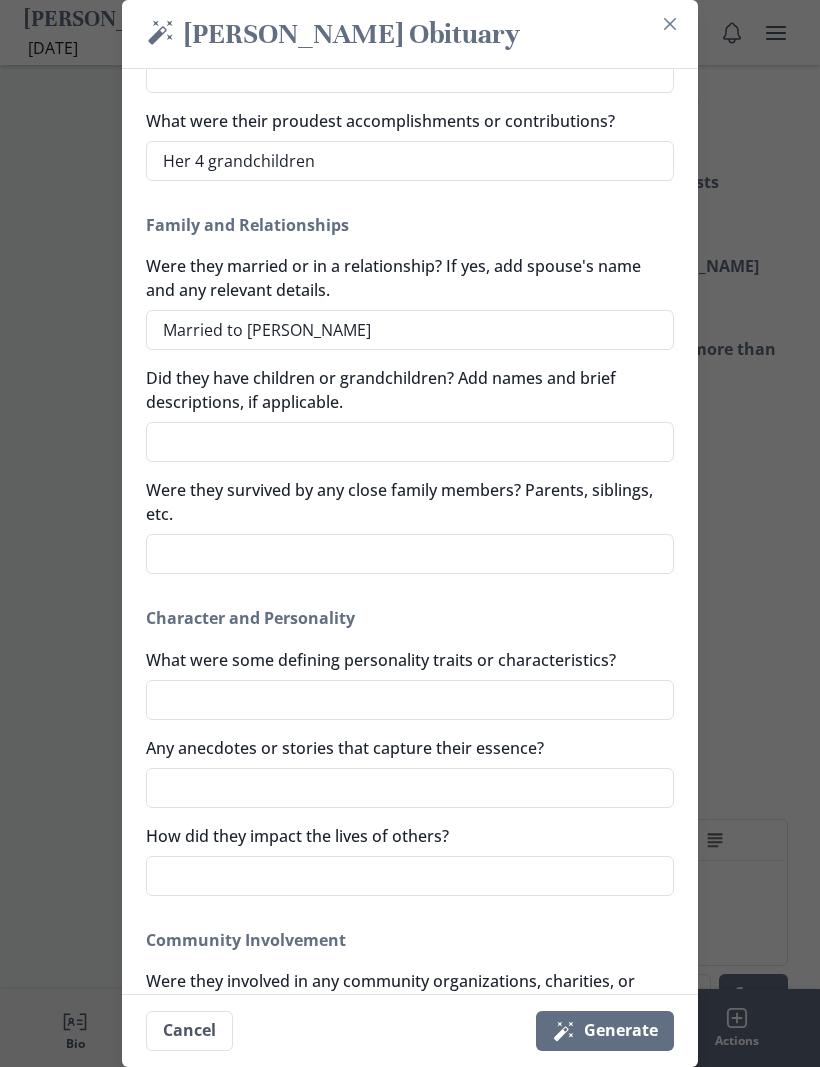 type on "Married to Ric" 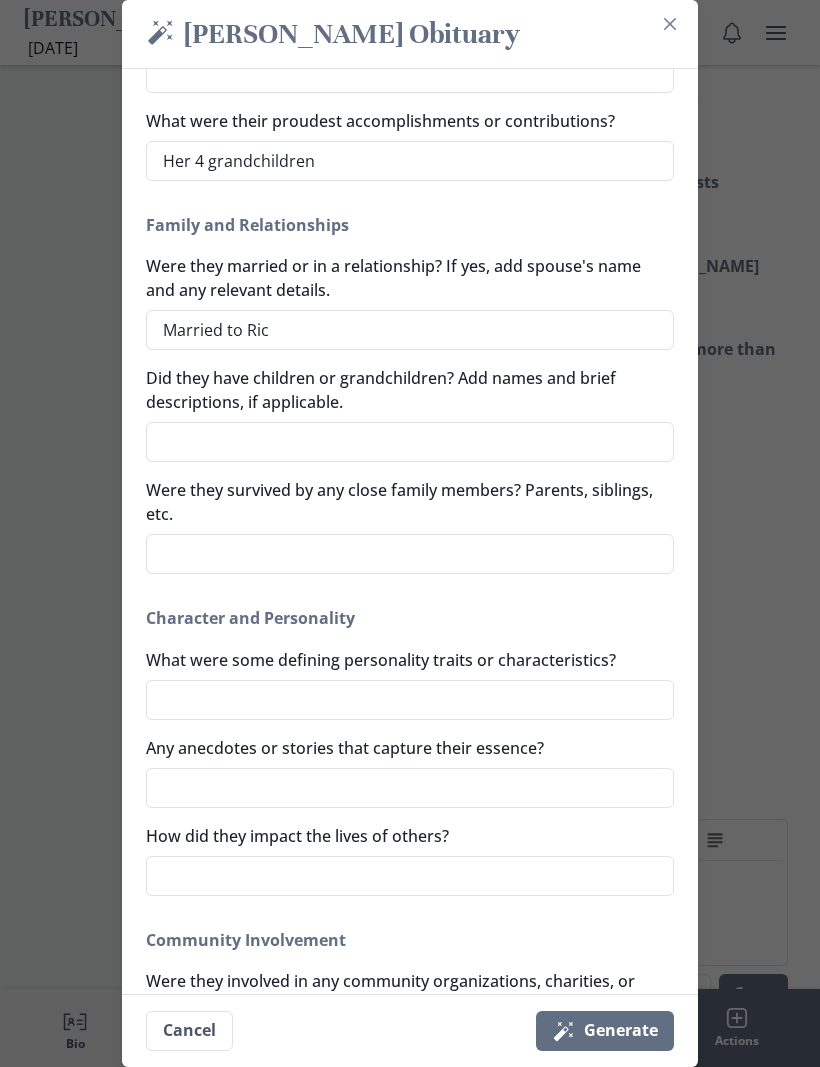 type on "x" 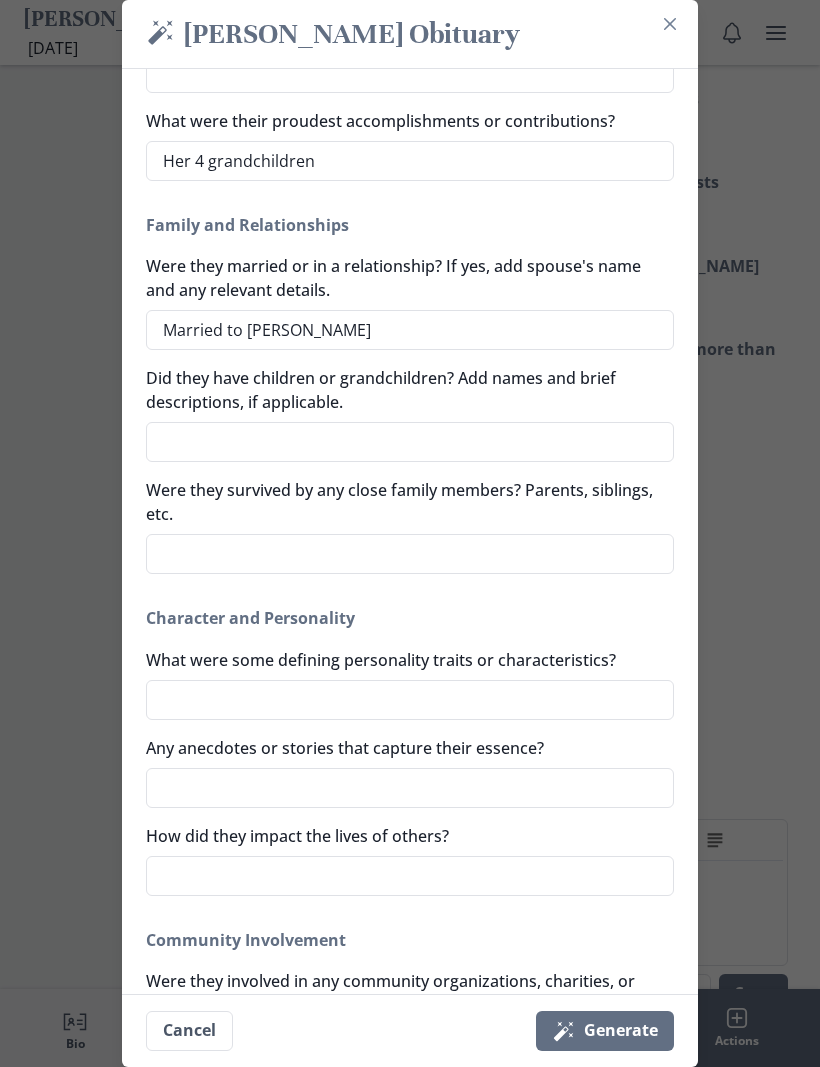 type on "x" 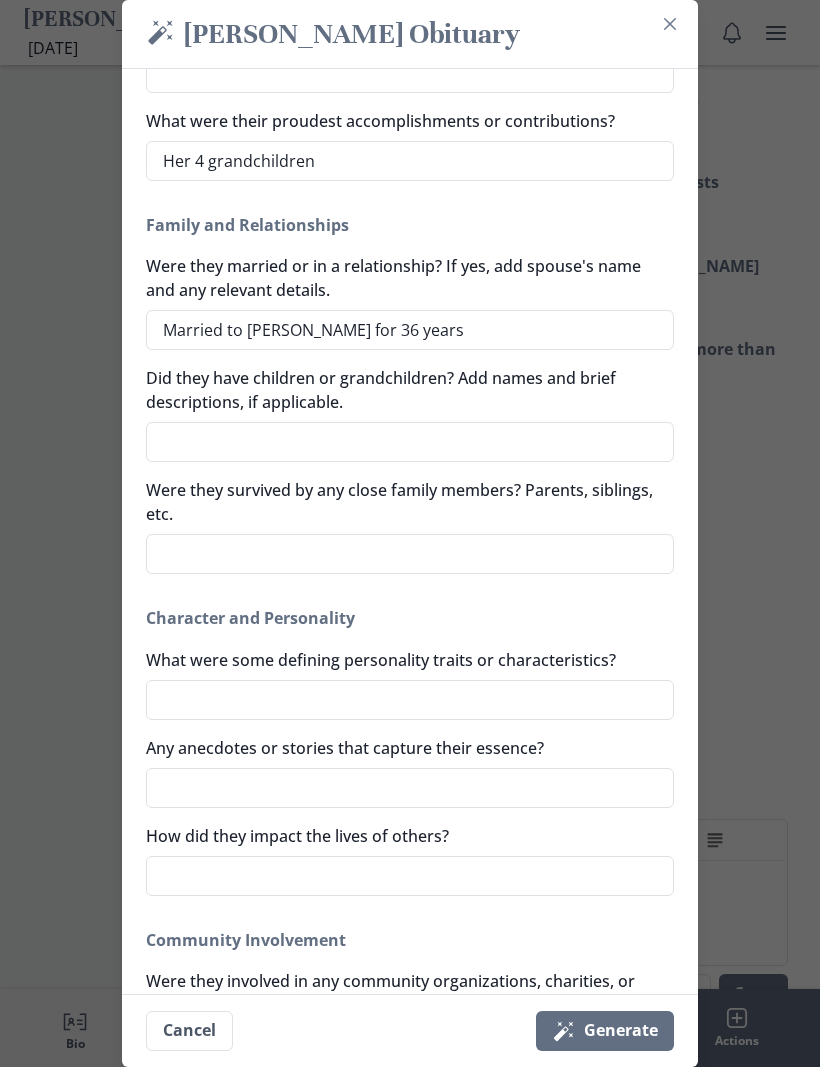 click on "Did they have children or grandchildren? Add names and brief descriptions, if applicable." at bounding box center [410, 442] 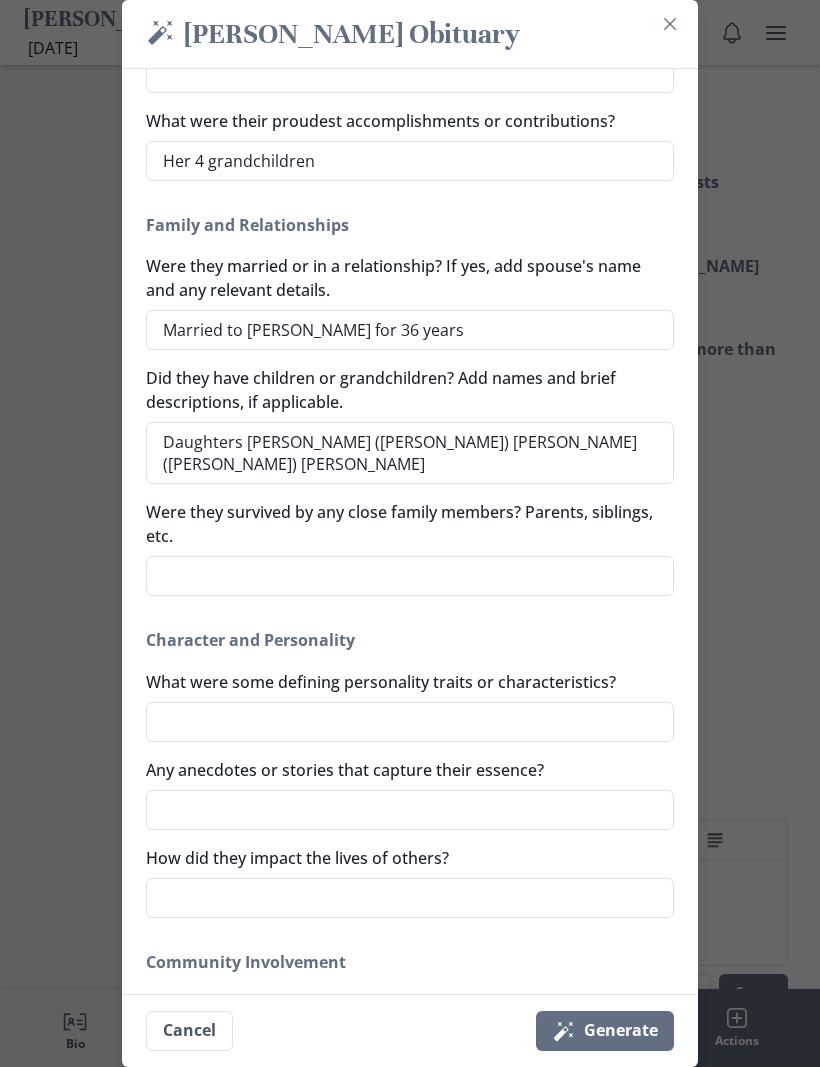 click on "Married to [PERSON_NAME] for 36 years" at bounding box center (410, 330) 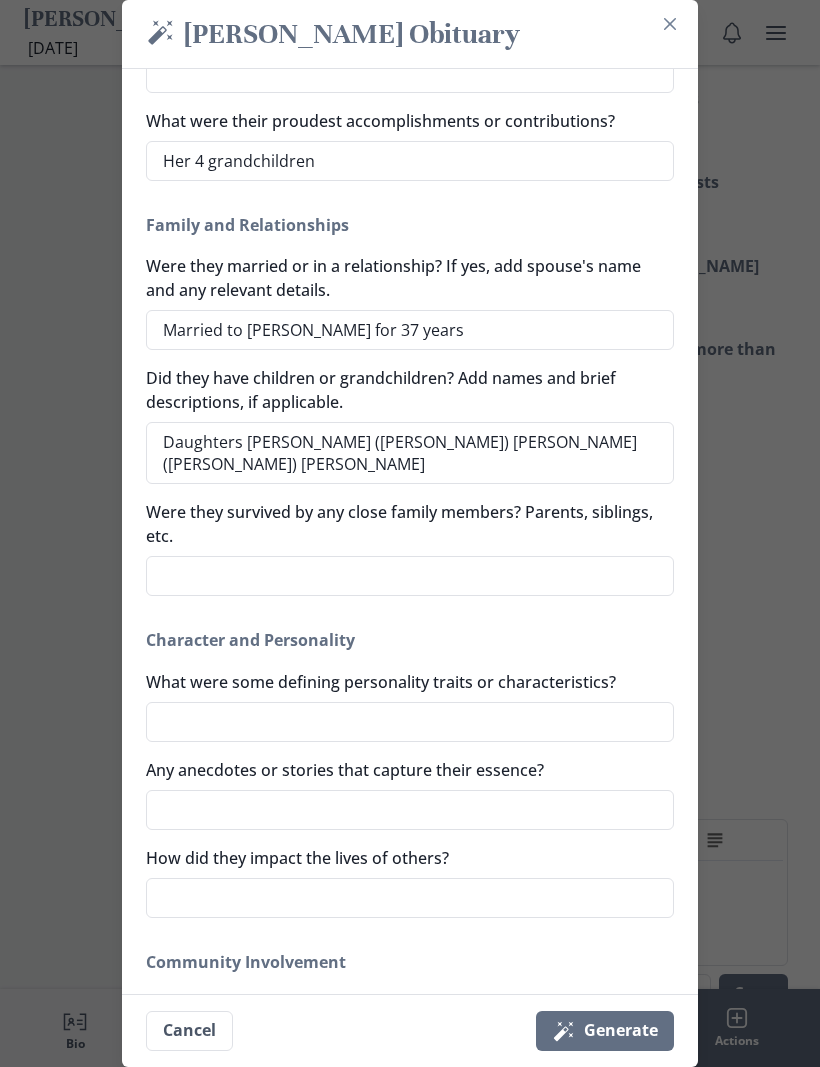 click on "Daughters [PERSON_NAME] ([PERSON_NAME]) [PERSON_NAME] ([PERSON_NAME]) [PERSON_NAME]" at bounding box center [410, 453] 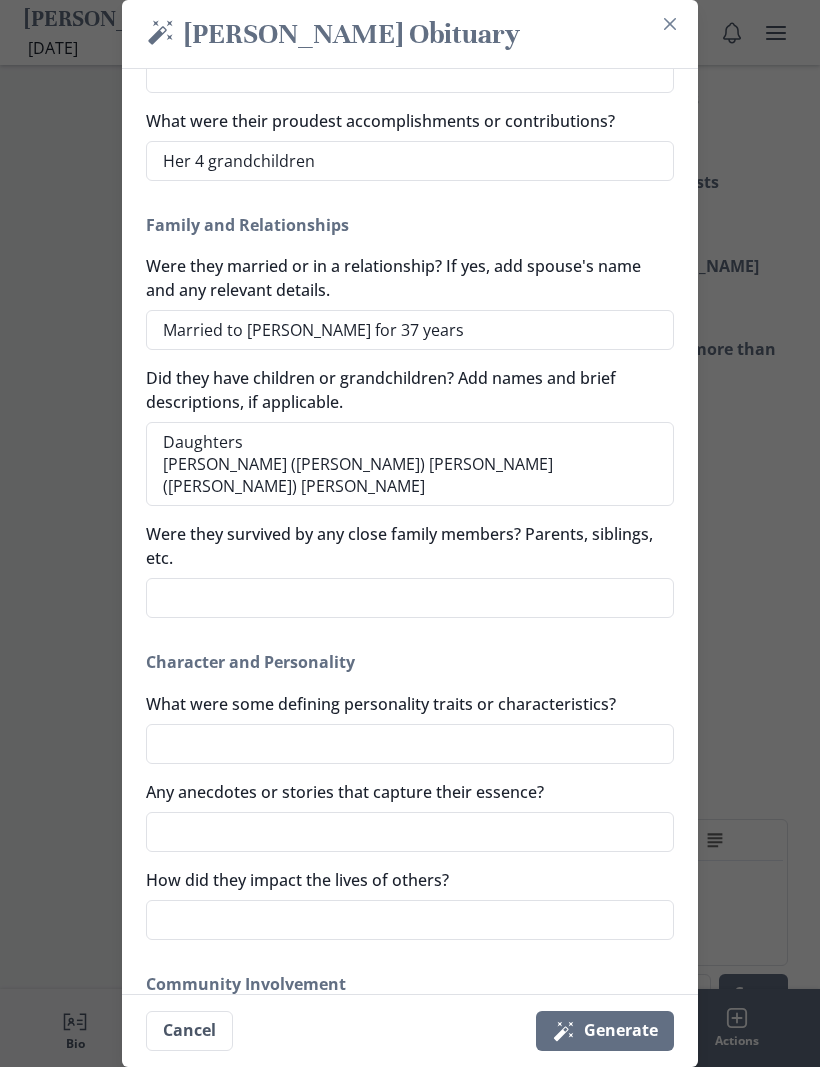 click on "Daughters
[PERSON_NAME] ([PERSON_NAME]) [PERSON_NAME] ([PERSON_NAME]) [PERSON_NAME]" at bounding box center [410, 464] 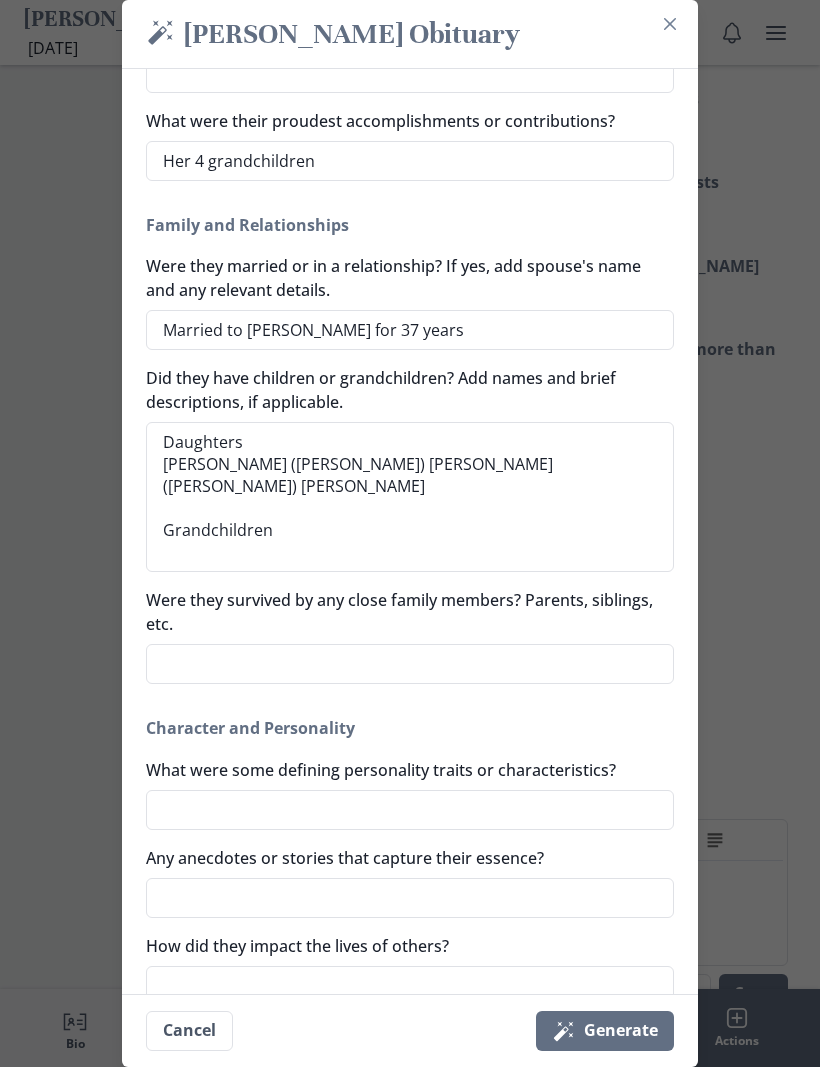 click on "Daughters
[PERSON_NAME] ([PERSON_NAME]) [PERSON_NAME] ([PERSON_NAME]) [PERSON_NAME]
Grandchildren" at bounding box center (410, 497) 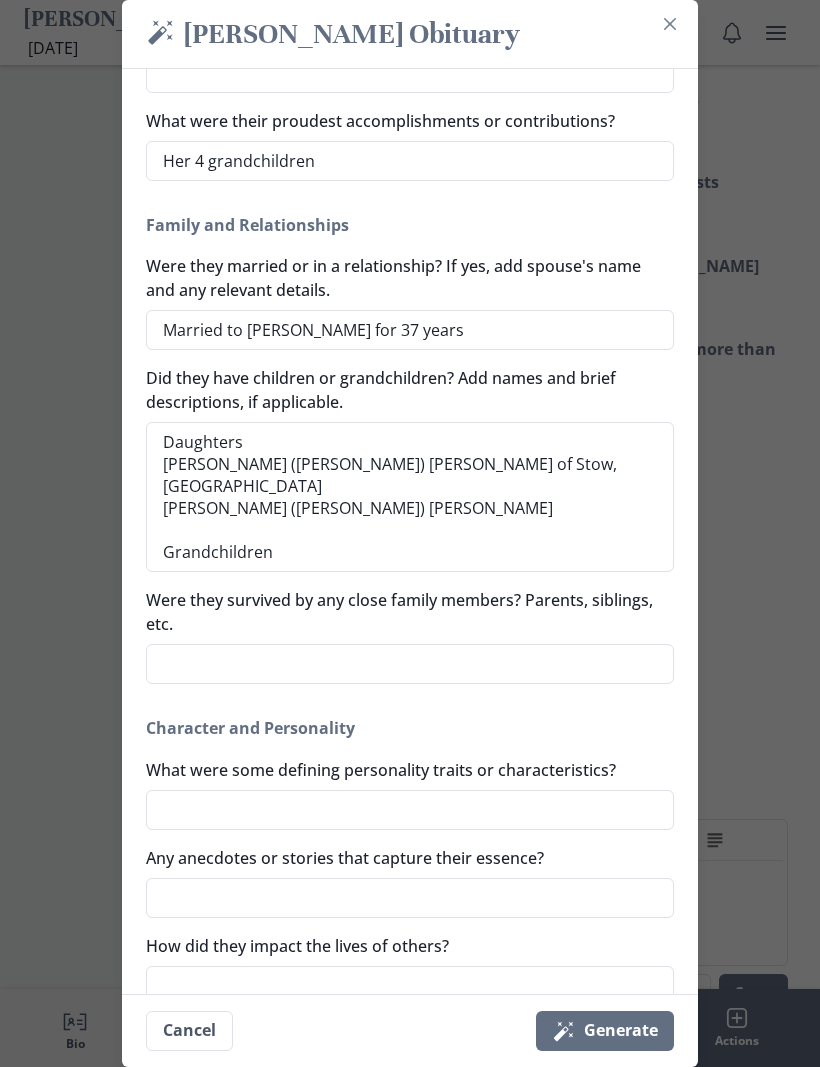 click on "Daughters
[PERSON_NAME] ([PERSON_NAME]) [PERSON_NAME] of Stow,[GEOGRAPHIC_DATA]
[PERSON_NAME] ([PERSON_NAME]) [PERSON_NAME]
Grandchildren" at bounding box center [410, 497] 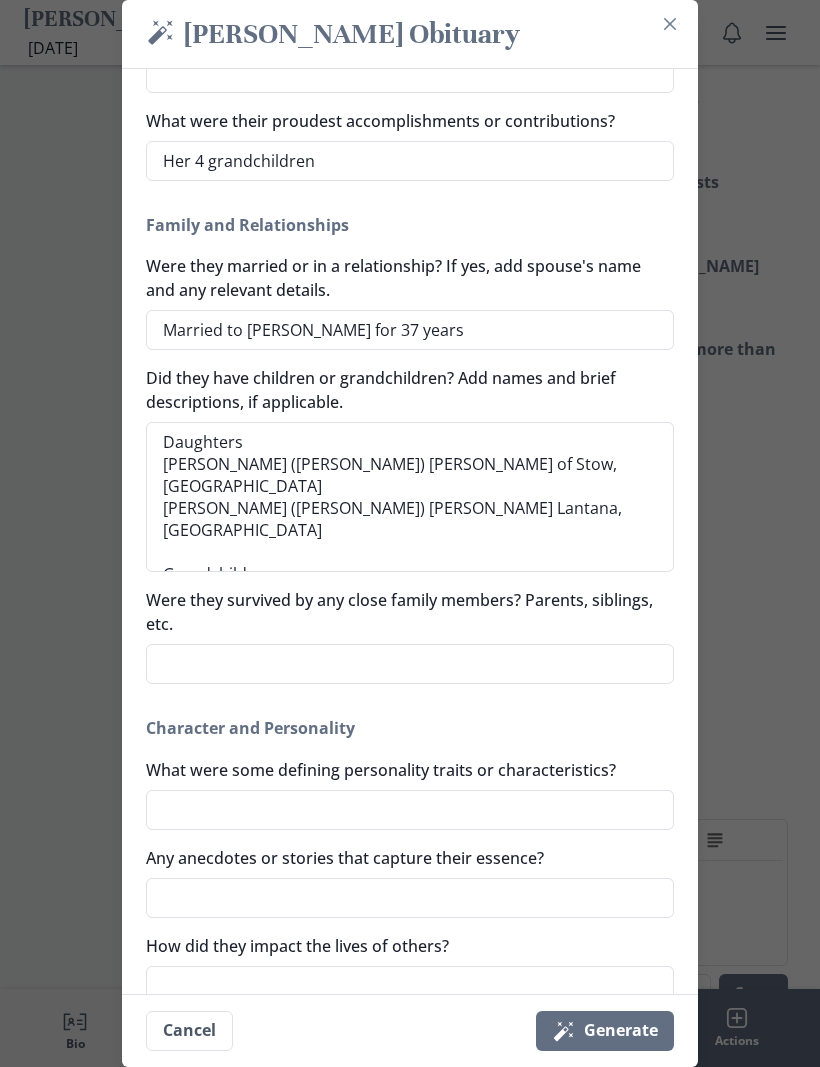 click on "Daughters
[PERSON_NAME] ([PERSON_NAME]) [PERSON_NAME] of Stow,[GEOGRAPHIC_DATA]
[PERSON_NAME] ([PERSON_NAME]) [PERSON_NAME] Lantana, [GEOGRAPHIC_DATA]
Grandchildren" at bounding box center [410, 497] 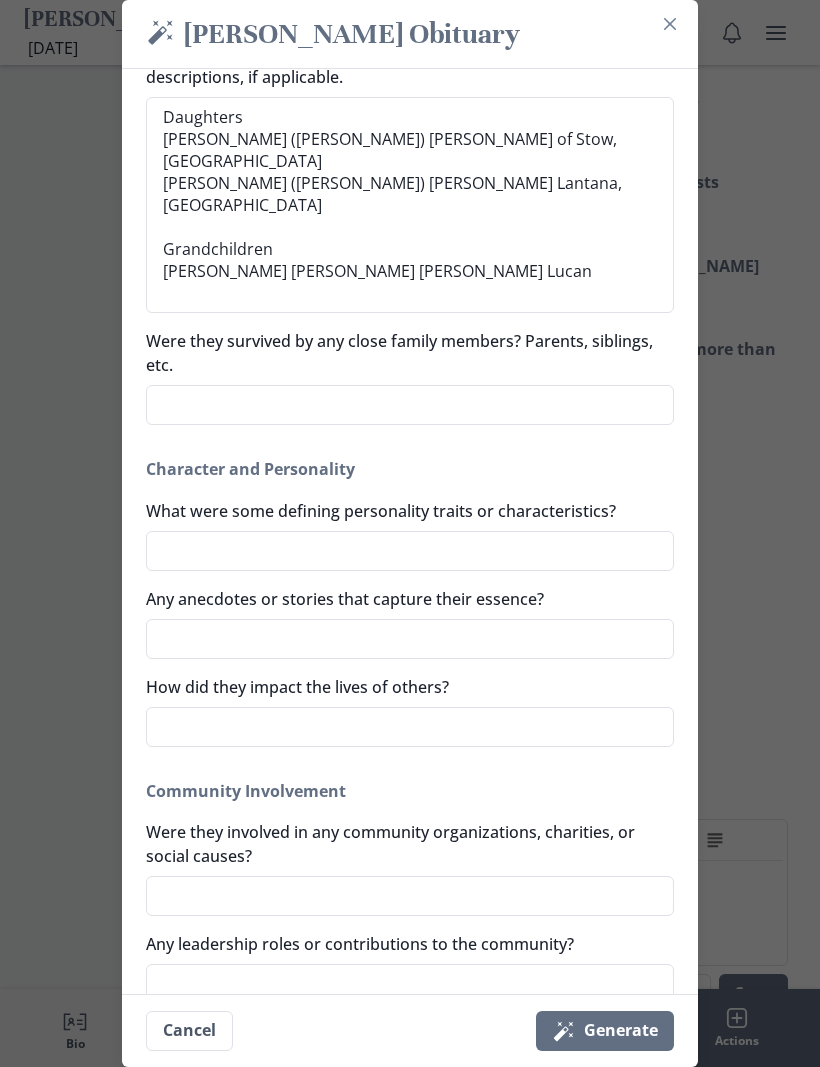 scroll, scrollTop: 803, scrollLeft: 0, axis: vertical 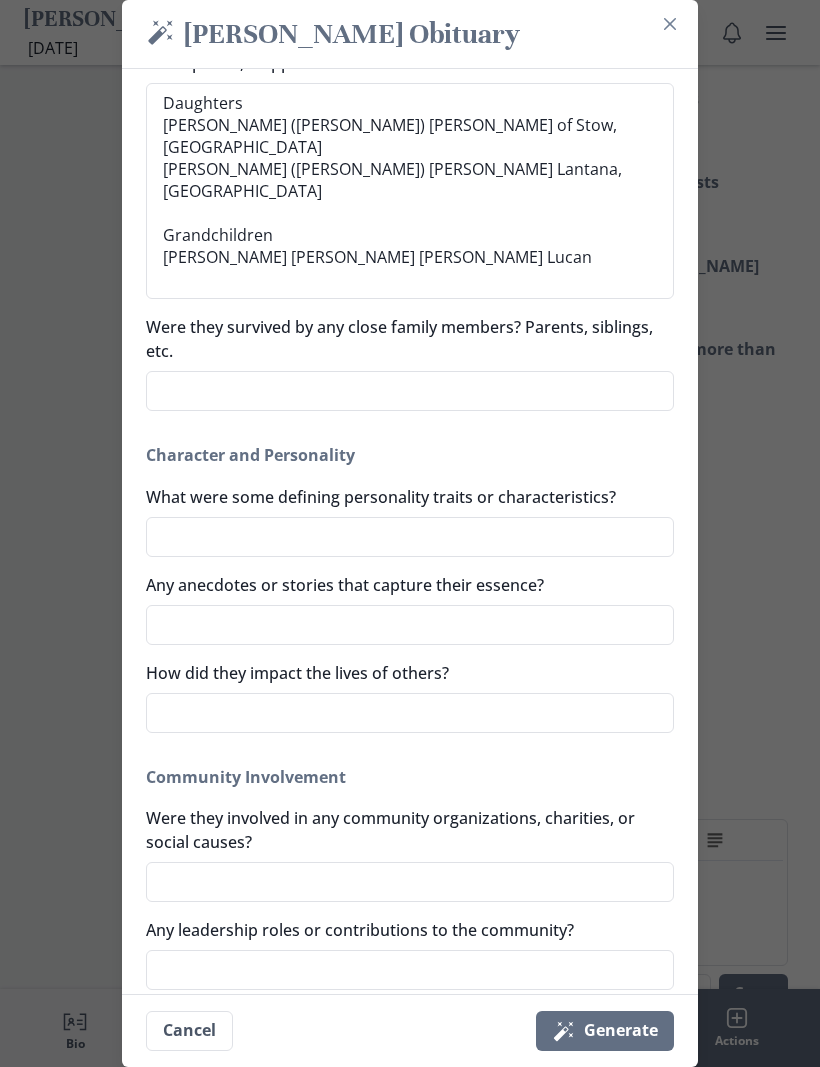 click on "Were they survived by any close family members? Parents, siblings, etc." at bounding box center [410, 391] 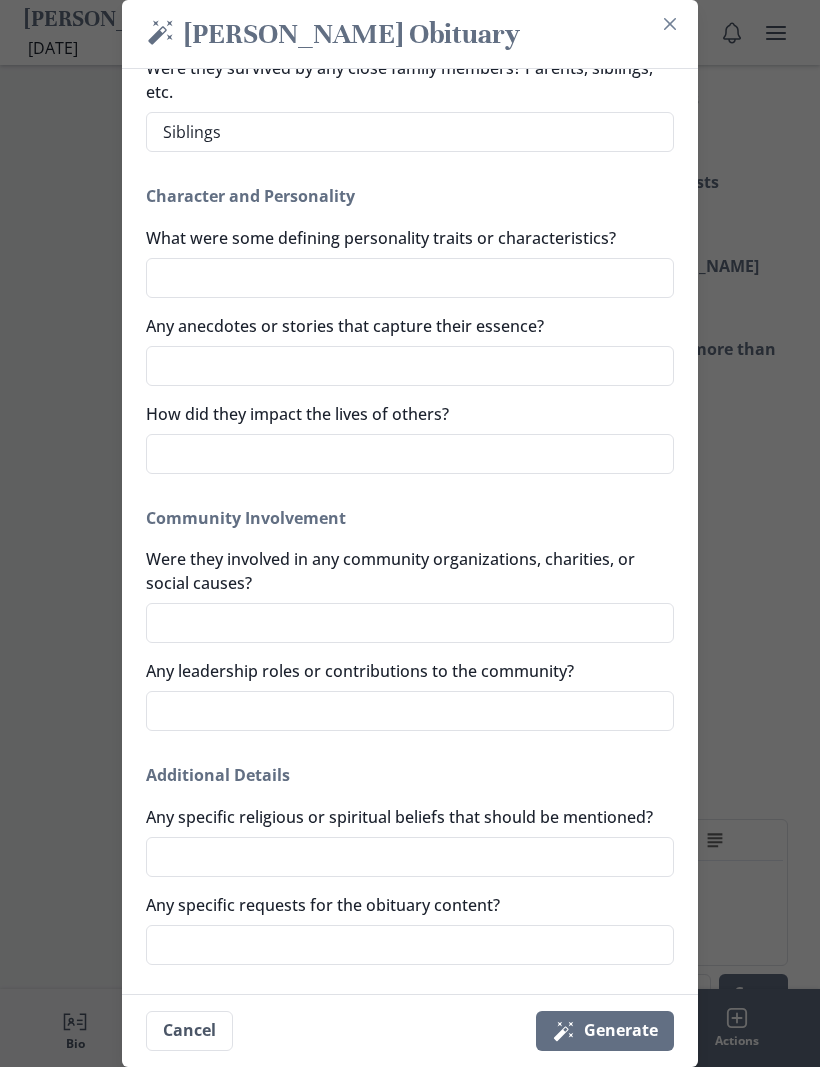 scroll, scrollTop: 1059, scrollLeft: 0, axis: vertical 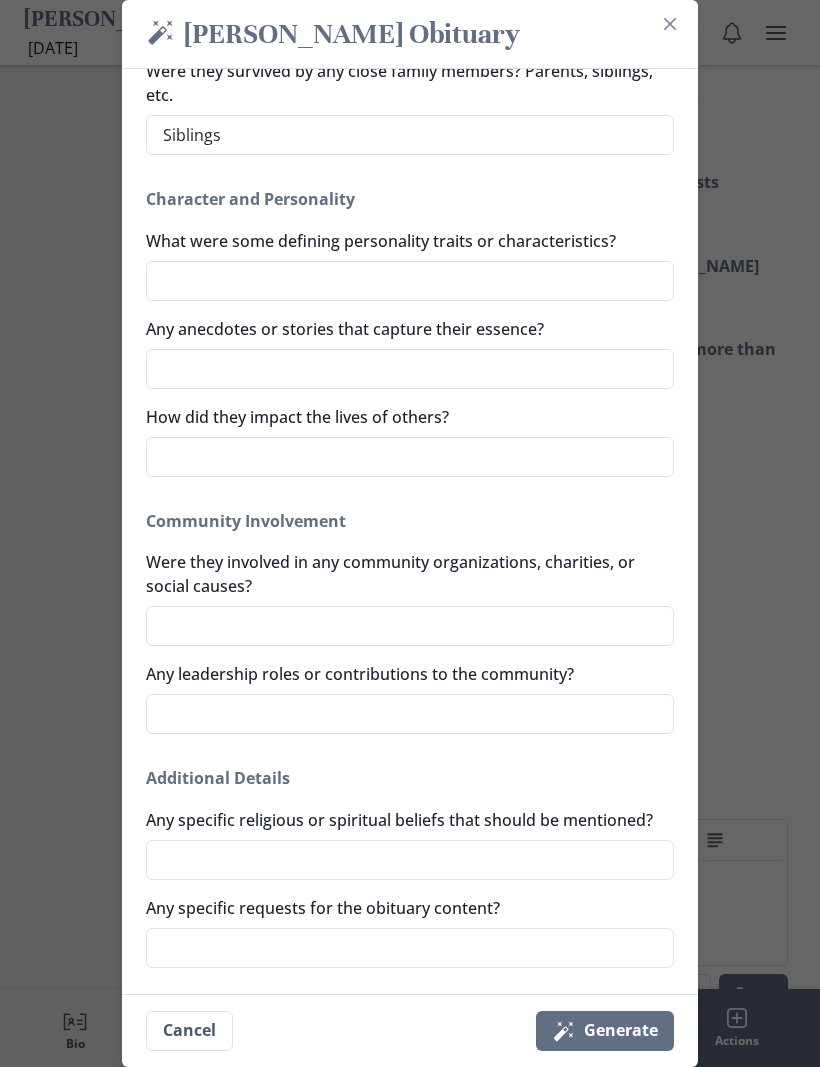 click on "Magic [PERSON_NAME] [PERSON_NAME] Obituary Generate a simple and beautiful obituary for [PERSON_NAME] in just a minute. All fields are optional. The more details you add, the more personalized the obituary will be. You can edit the obituary later anfd add more details if you want. [PERSON_NAME] Obituary Any nicknames or commonly used names What were their professions or career achievements? Bank Teller for 34 years What were their favorite quotes, sayings, or life mottos? What were their proudest accomplishments or contributions? Her 4 grandchildren Family and Relationships Were they married or in a relationship? If yes, add spouse's name and any relevant details. Married to [PERSON_NAME] for 37 years Did they have children or grandchildren? Add names and brief descriptions, if applicable. Daughters
[PERSON_NAME] ([PERSON_NAME]) [PERSON_NAME] of Stow,[GEOGRAPHIC_DATA]
[PERSON_NAME] ([PERSON_NAME]) [PERSON_NAME], [GEOGRAPHIC_DATA]
Grandchildren
[PERSON_NAME] [PERSON_NAME] [PERSON_NAME] Lucan Were they survived by any close family members? Parents, siblings, etc." at bounding box center (410, 533) 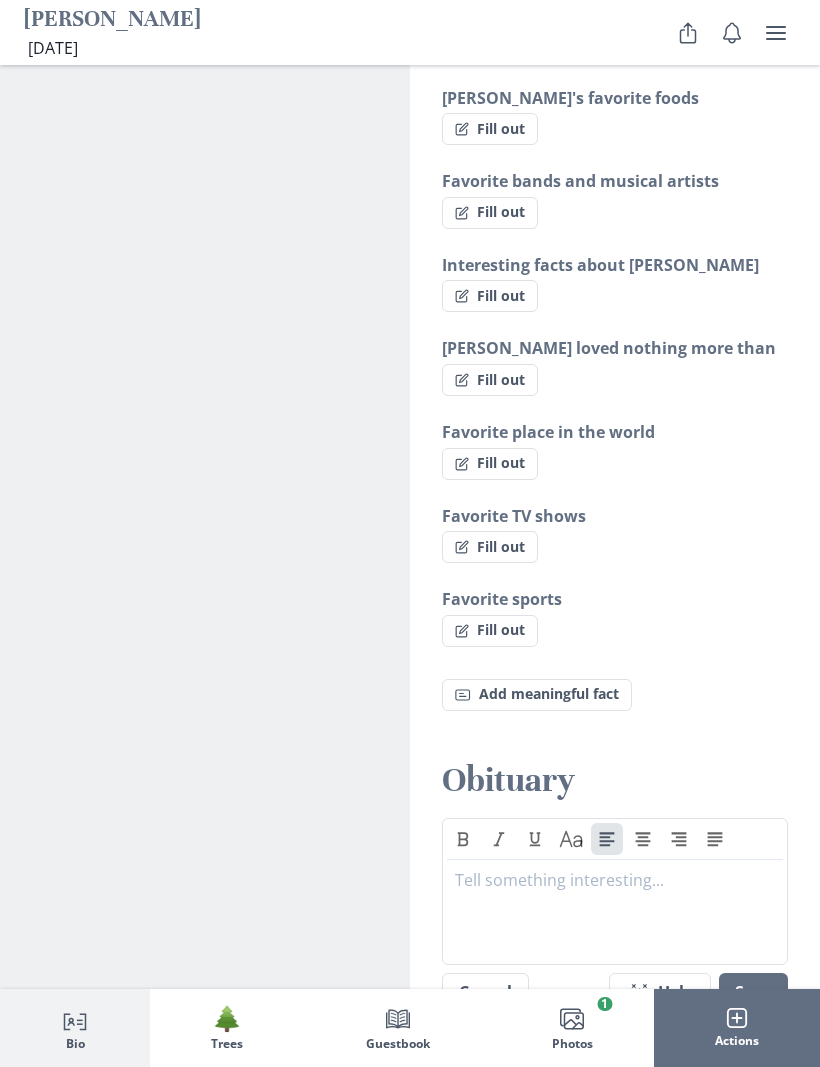 click on "Magic wand Help" at bounding box center [660, 993] 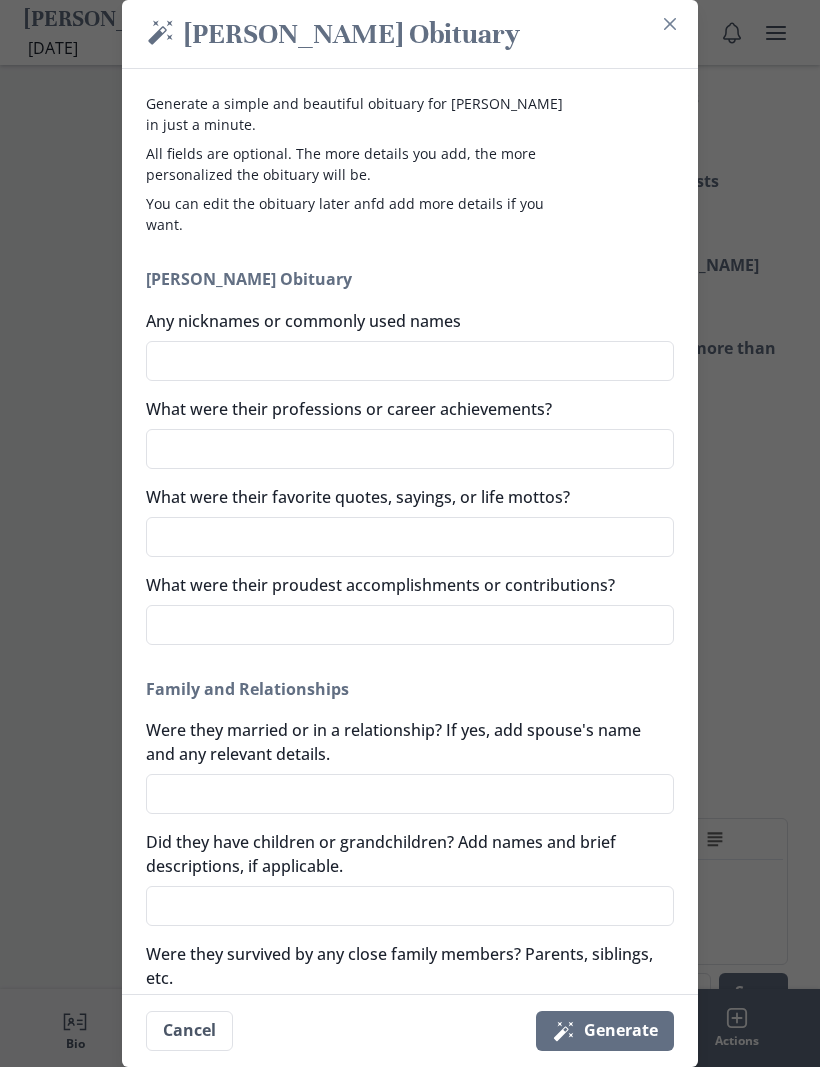 scroll, scrollTop: 0, scrollLeft: 0, axis: both 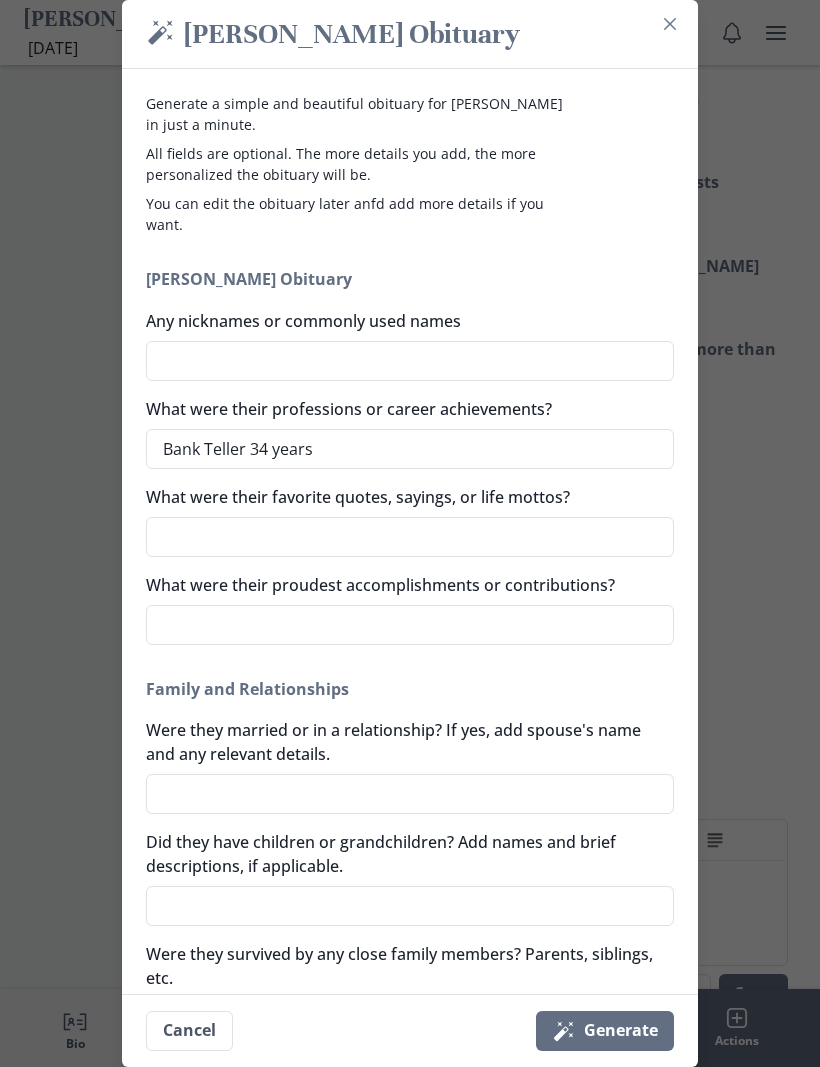 click on "Bank Teller 34 years" at bounding box center [410, 449] 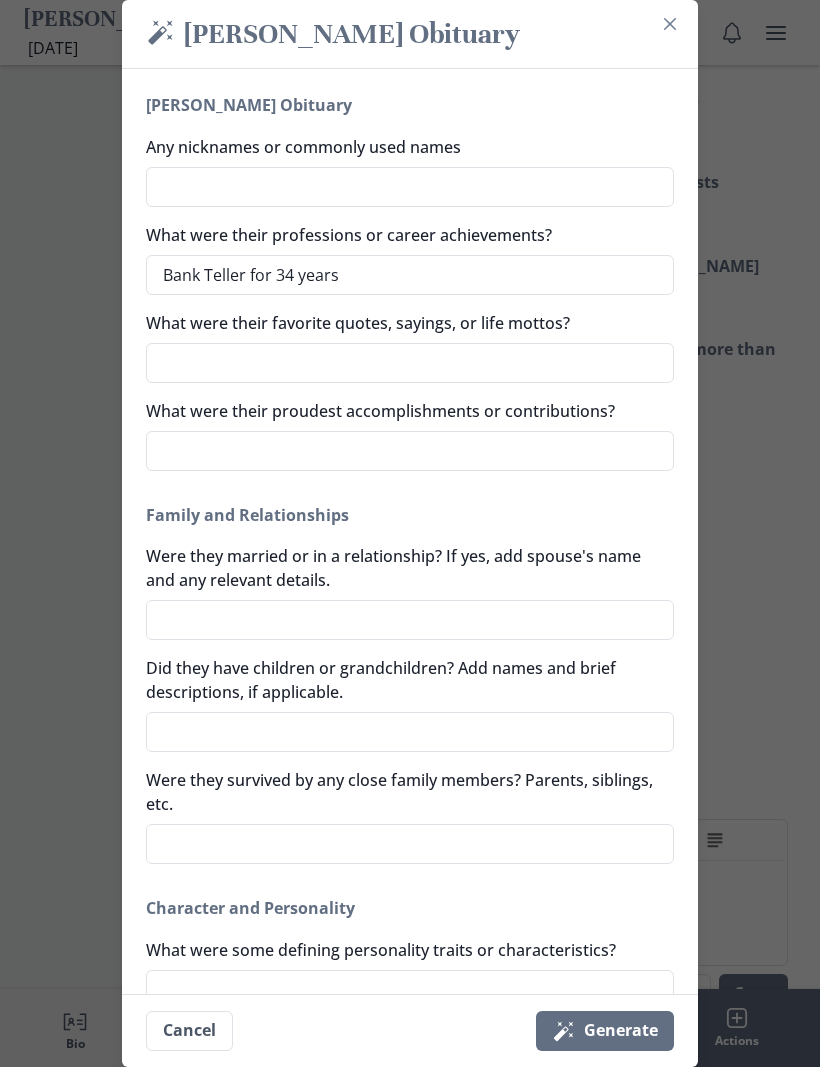 scroll, scrollTop: 175, scrollLeft: 0, axis: vertical 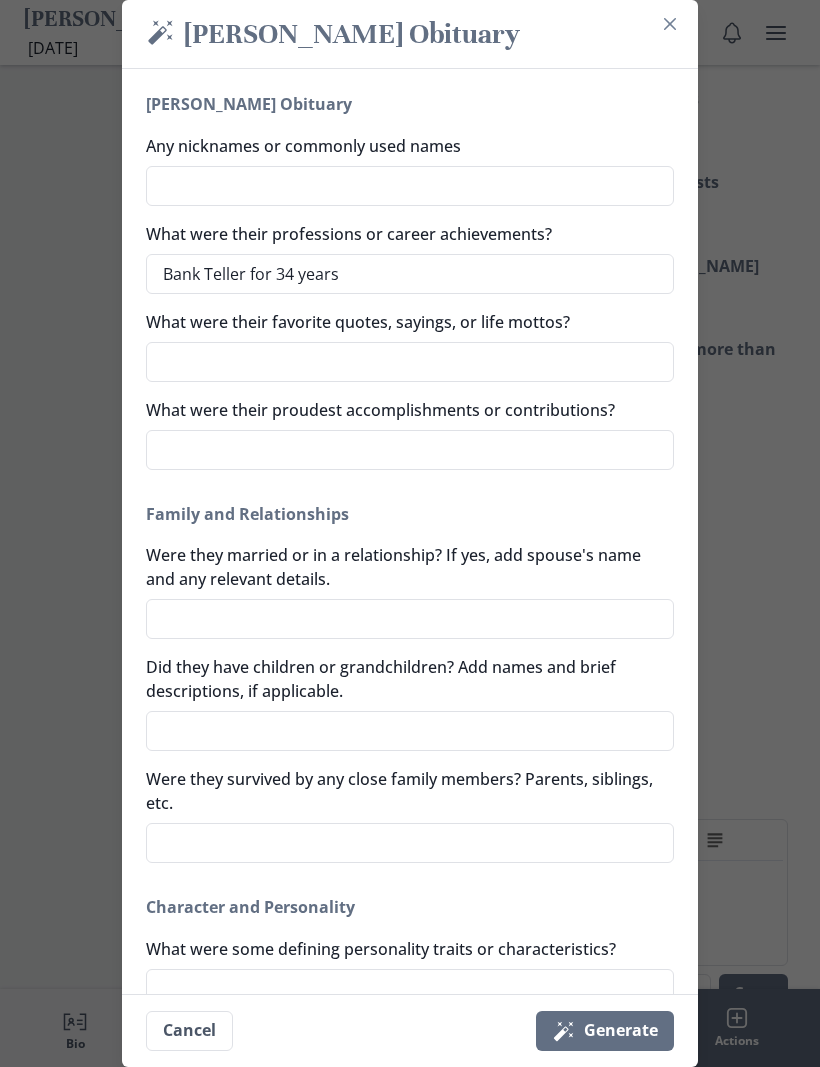 click on "What were their proudest accomplishments or contributions?" at bounding box center (410, 450) 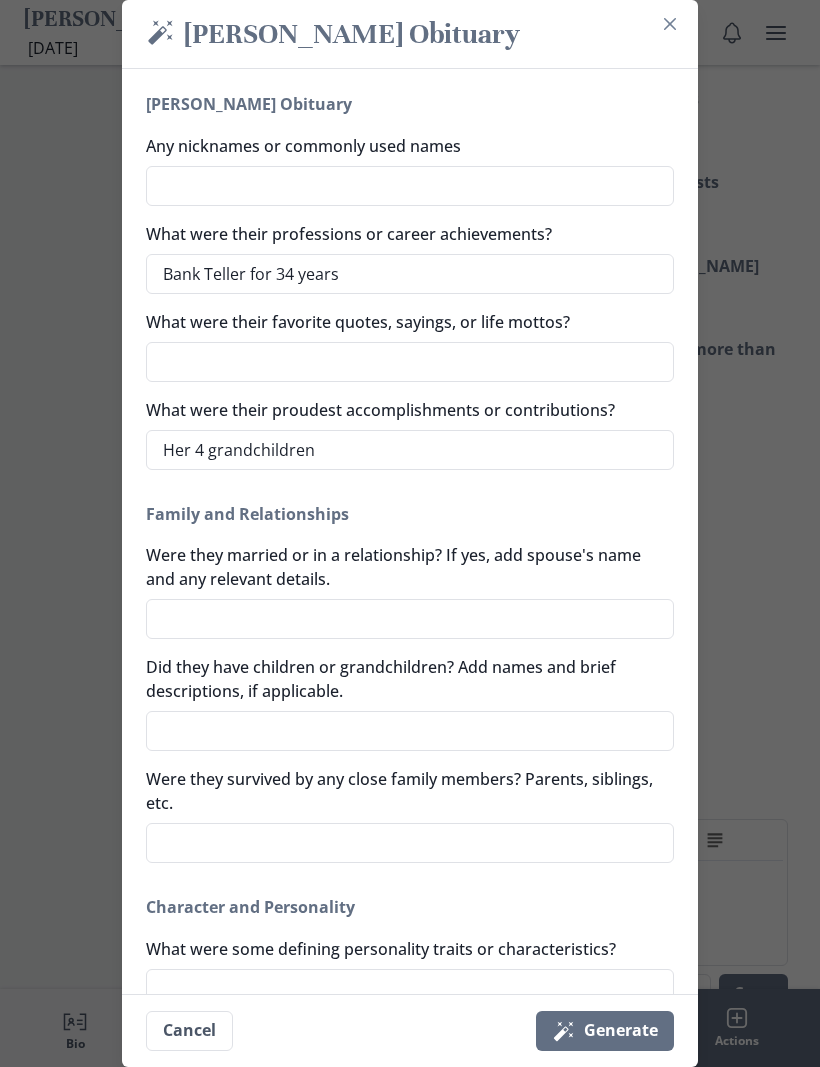 click on "Were they married or in a relationship? If yes, add spouse's name and any relevant details." at bounding box center (410, 619) 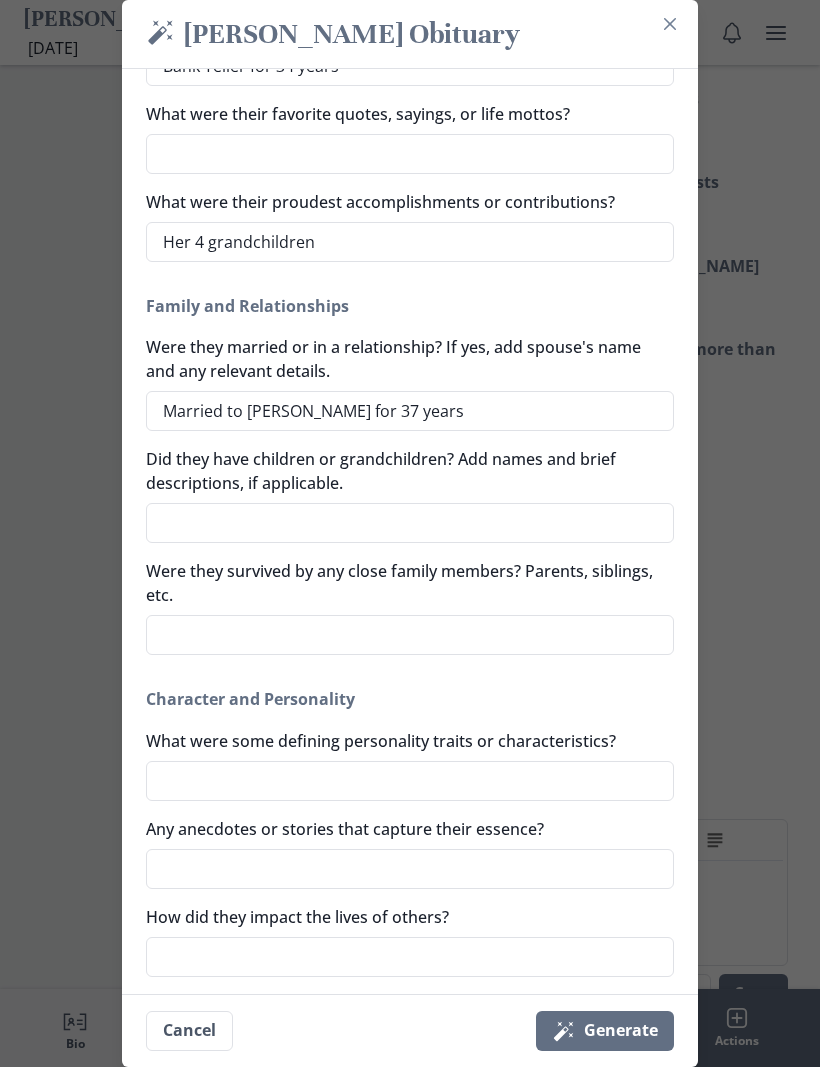 scroll, scrollTop: 386, scrollLeft: 0, axis: vertical 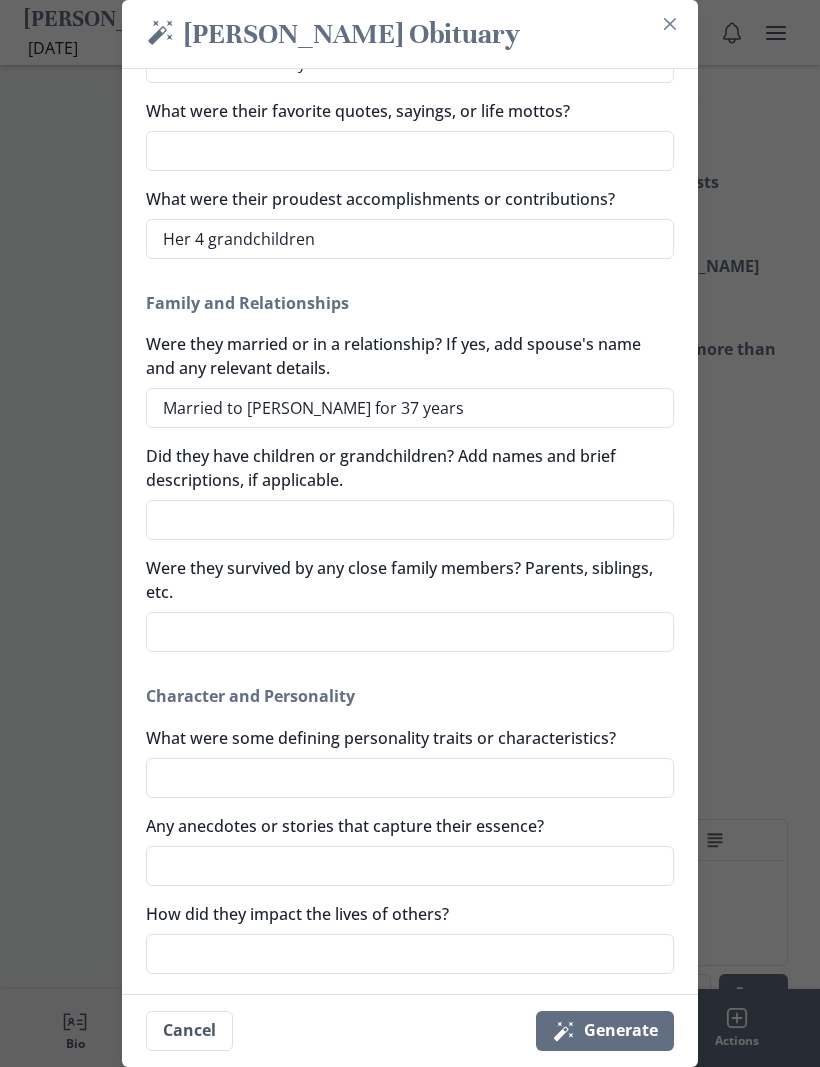 click on "Did they have children or grandchildren? Add names and brief descriptions, if applicable." at bounding box center [410, 520] 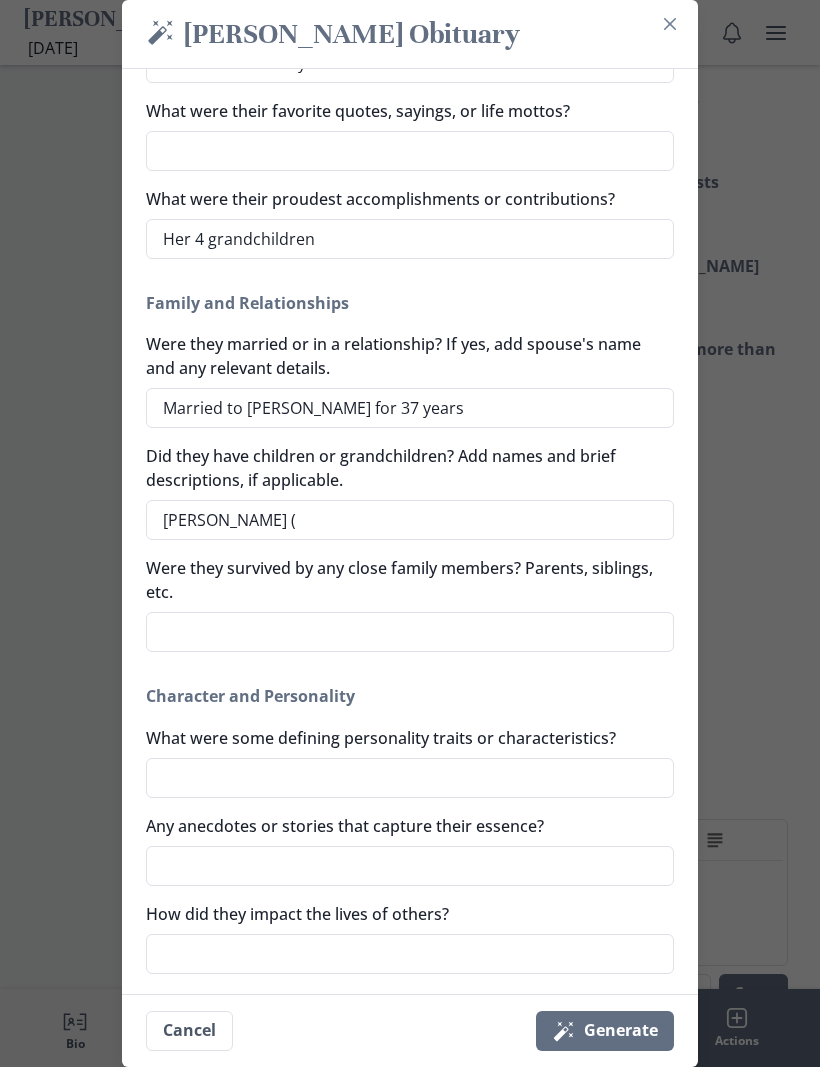 click on "[PERSON_NAME] (" at bounding box center [410, 520] 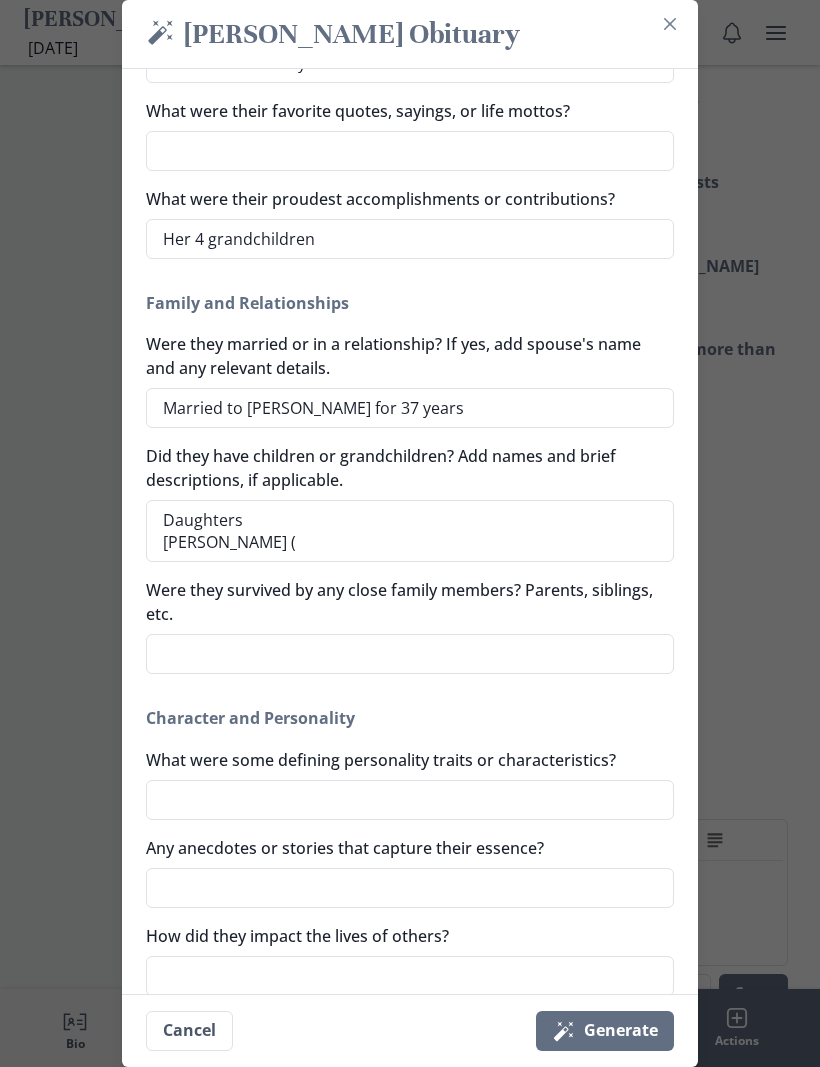 click on "Daughters
[PERSON_NAME] (" at bounding box center (410, 531) 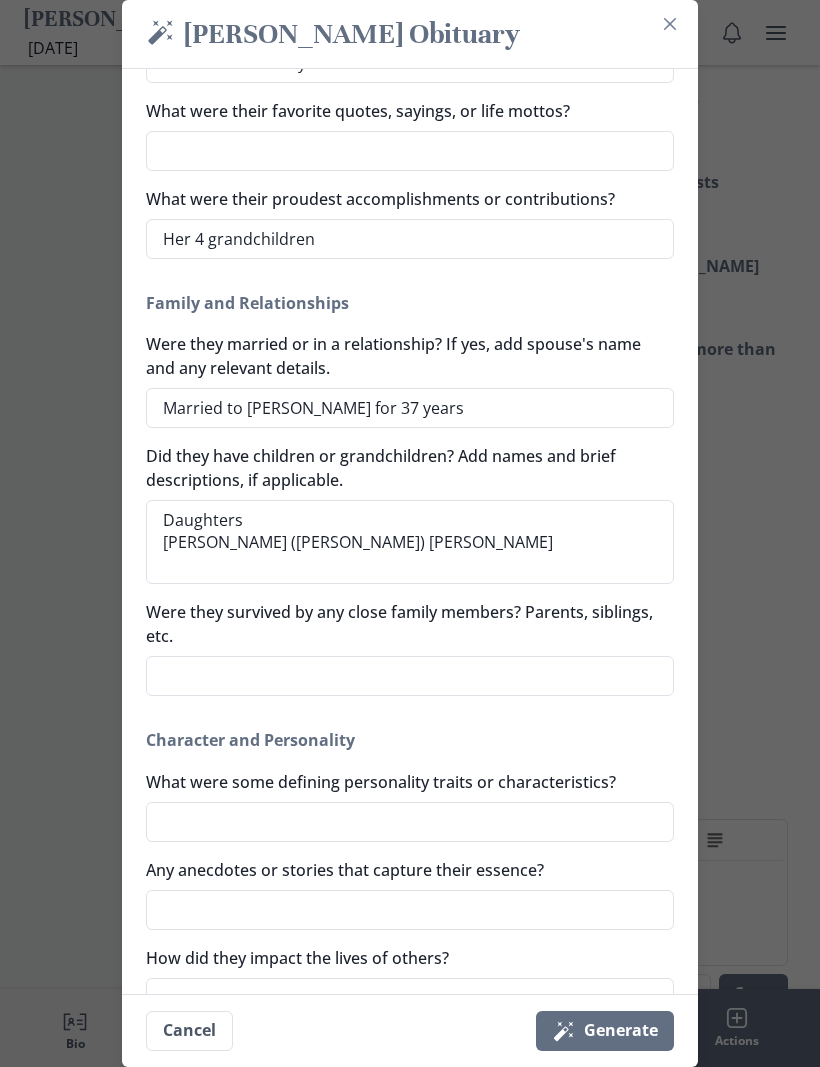 click on "Daughters
[PERSON_NAME] ([PERSON_NAME]) [PERSON_NAME]" at bounding box center [410, 542] 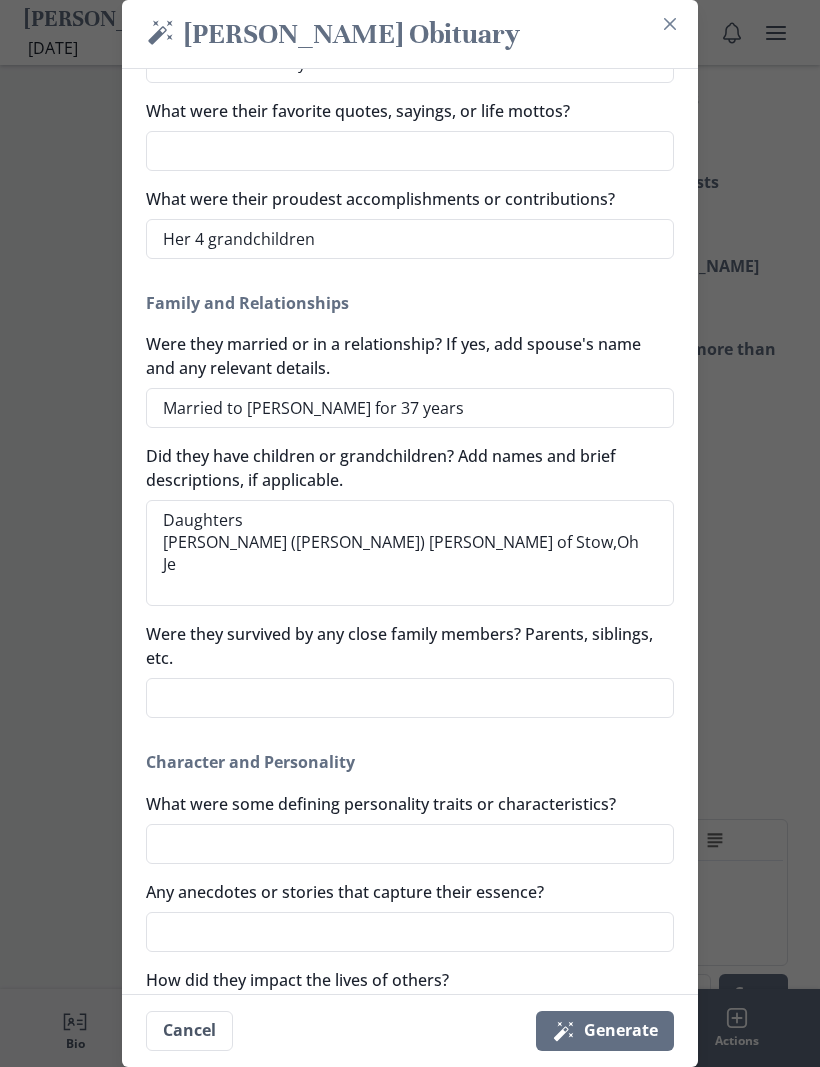 click on "Daughters
[PERSON_NAME] ([PERSON_NAME]) [PERSON_NAME] of Stow,Oh
Je" at bounding box center (410, 553) 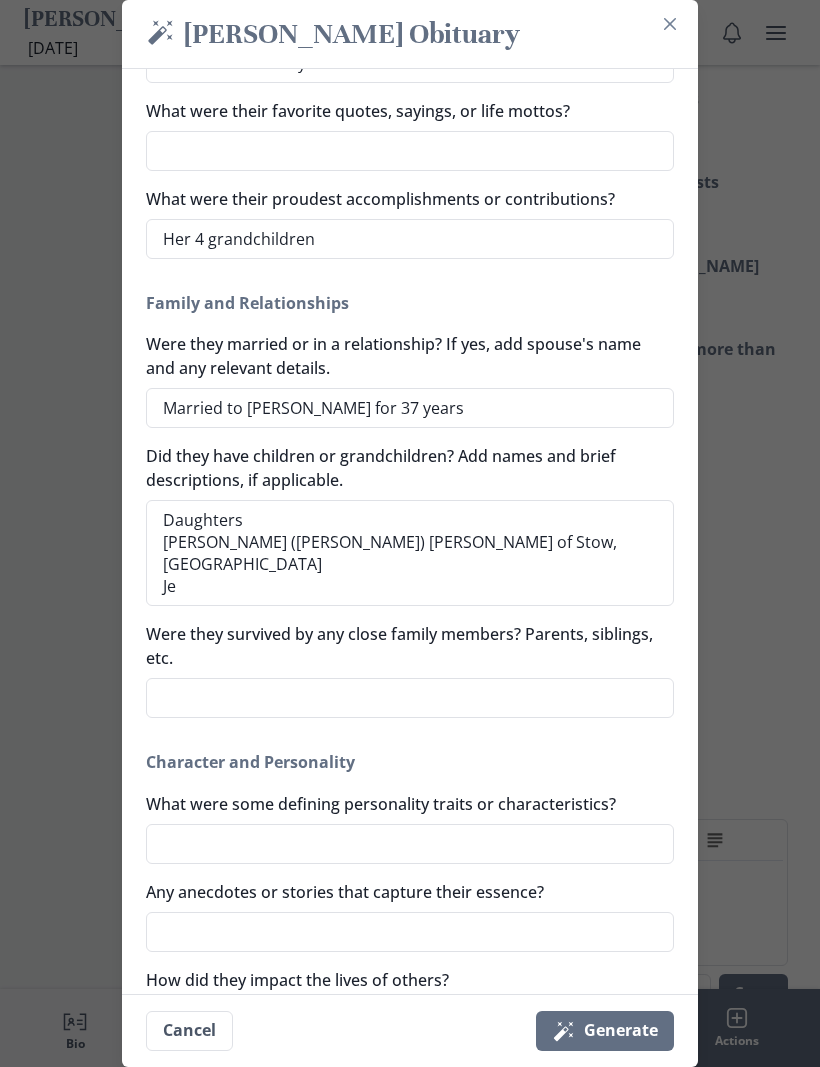 click on "Daughters
[PERSON_NAME] ([PERSON_NAME]) [PERSON_NAME] of Stow,[GEOGRAPHIC_DATA]
Je" at bounding box center (410, 553) 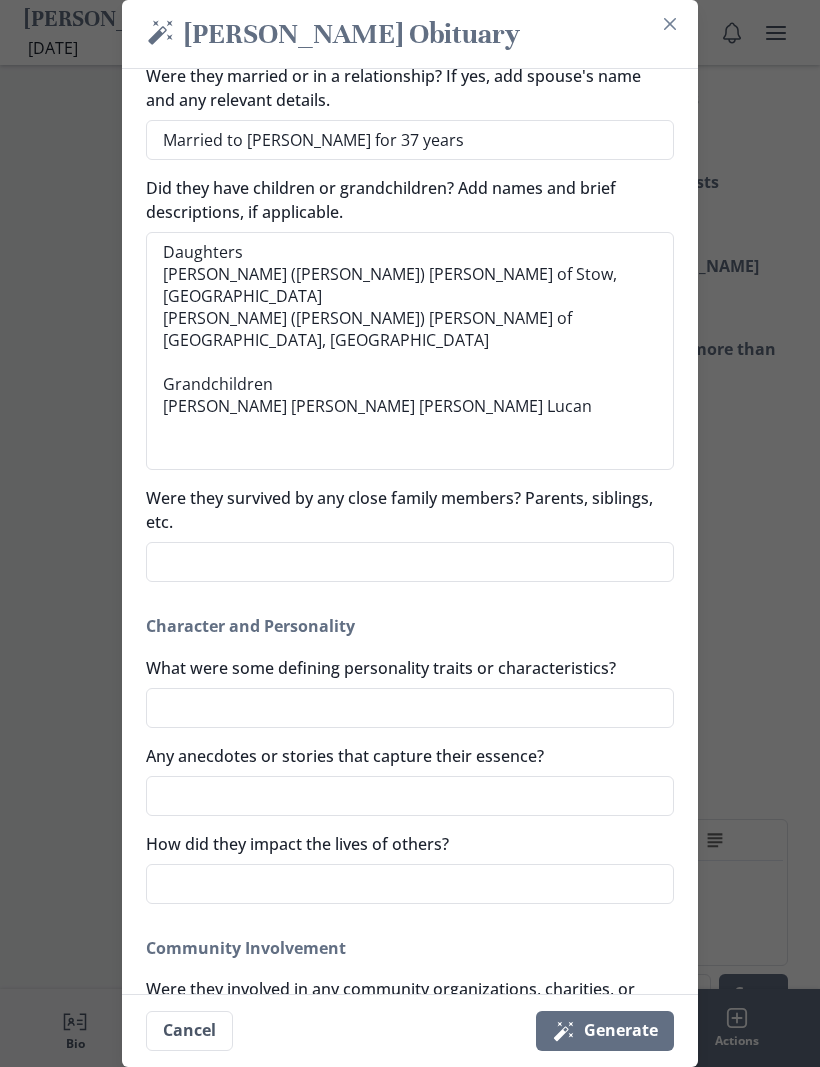 scroll, scrollTop: 669, scrollLeft: 0, axis: vertical 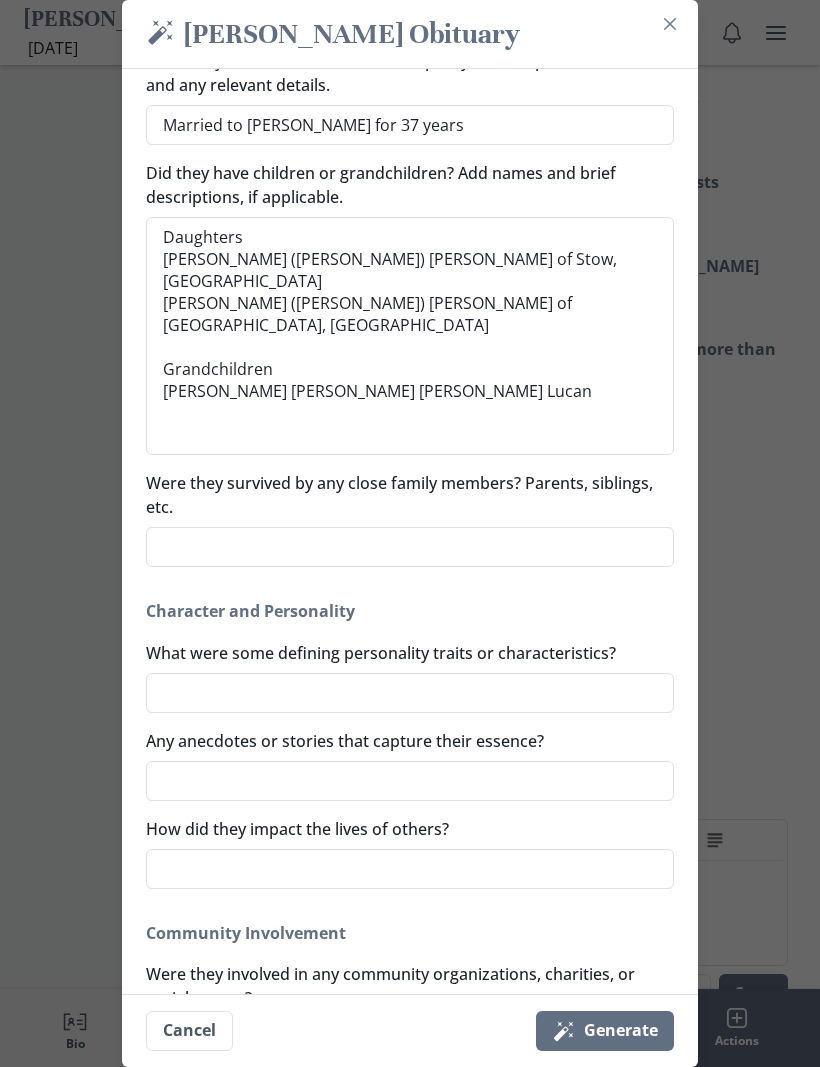 click on "Were they survived by any close family members? Parents, siblings, etc." at bounding box center (410, 547) 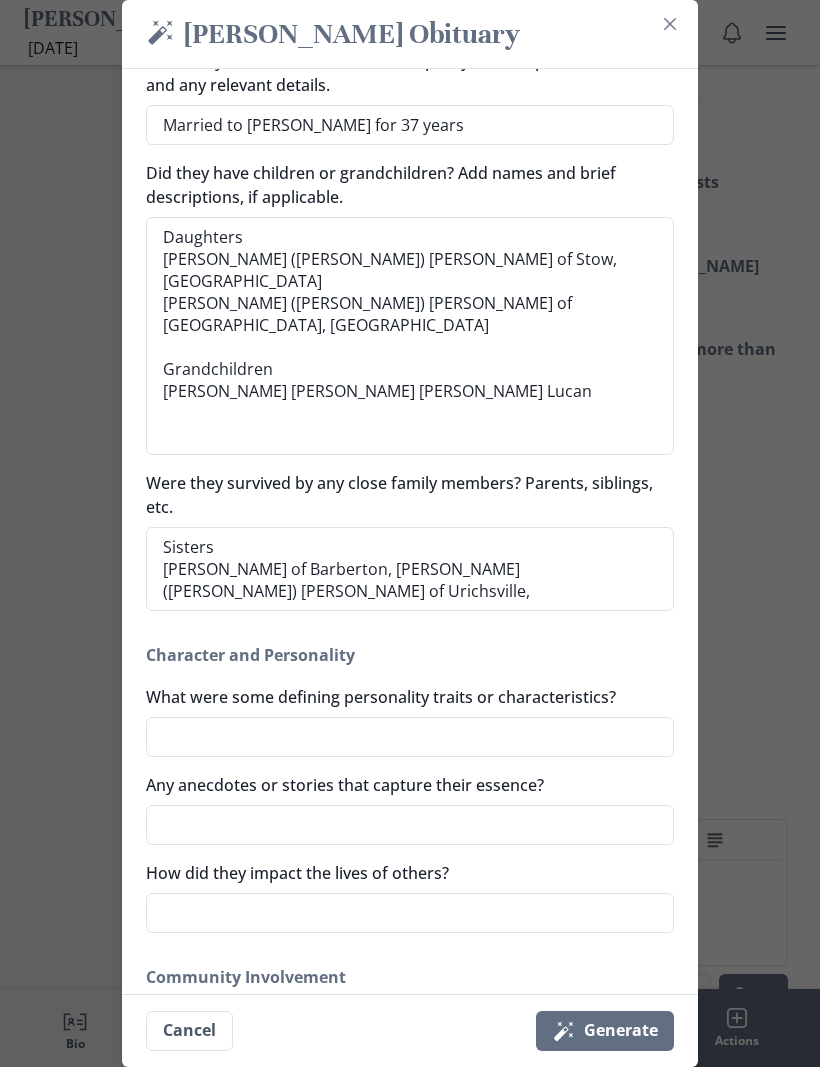 click on "Sisters
[PERSON_NAME] of Barberton, [PERSON_NAME] ([PERSON_NAME]) [PERSON_NAME] of Urichsville," at bounding box center [410, 569] 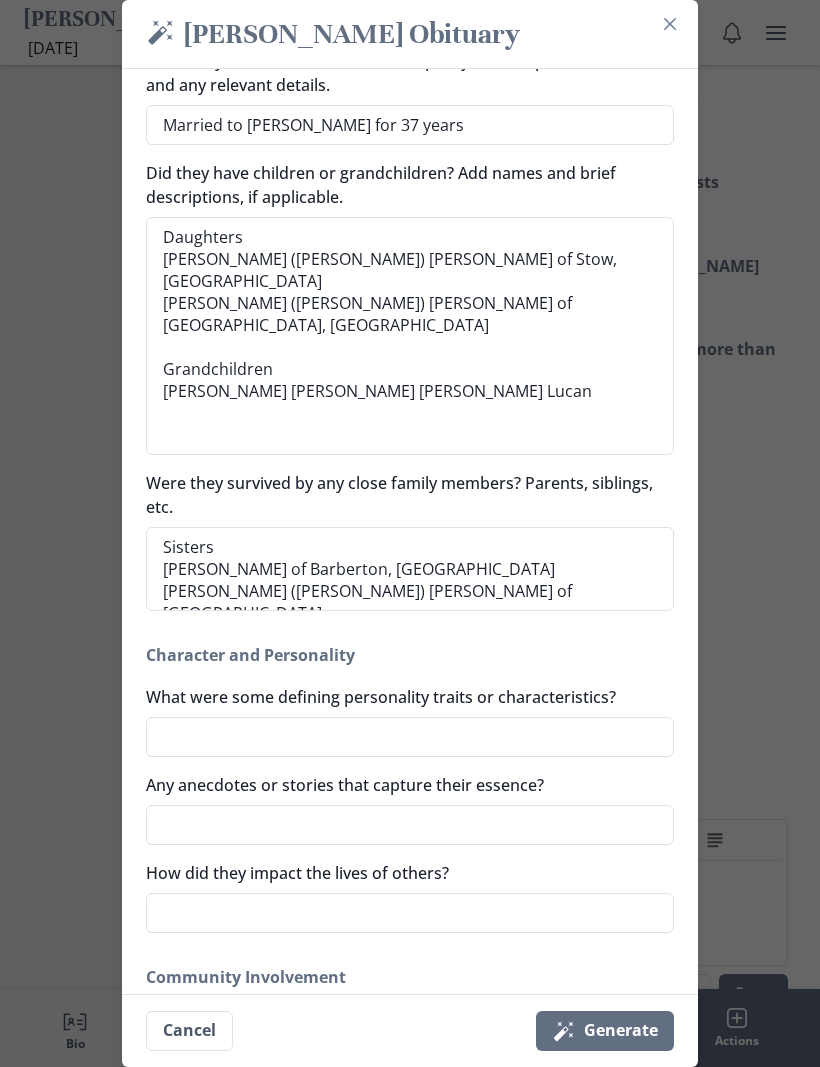 click on "Sisters
[PERSON_NAME] of Barberton, [GEOGRAPHIC_DATA][PERSON_NAME] ([PERSON_NAME]) [PERSON_NAME] of [GEOGRAPHIC_DATA]," at bounding box center (410, 569) 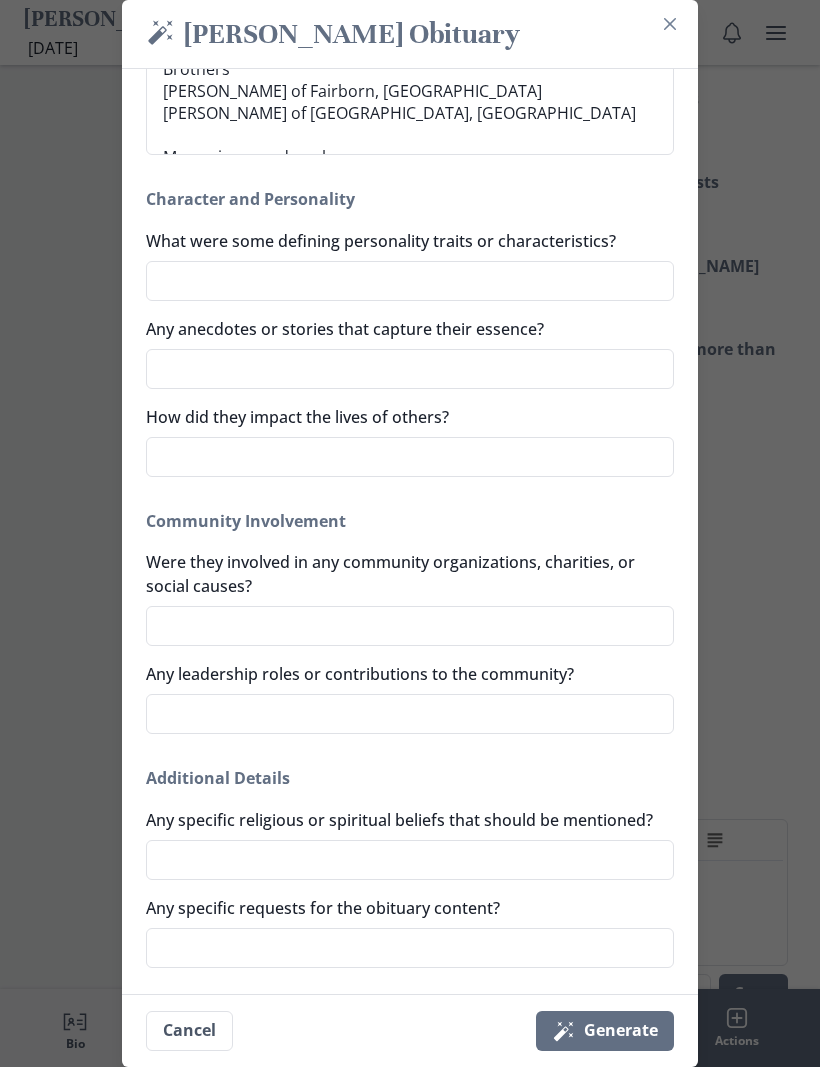 scroll, scrollTop: 1257, scrollLeft: 0, axis: vertical 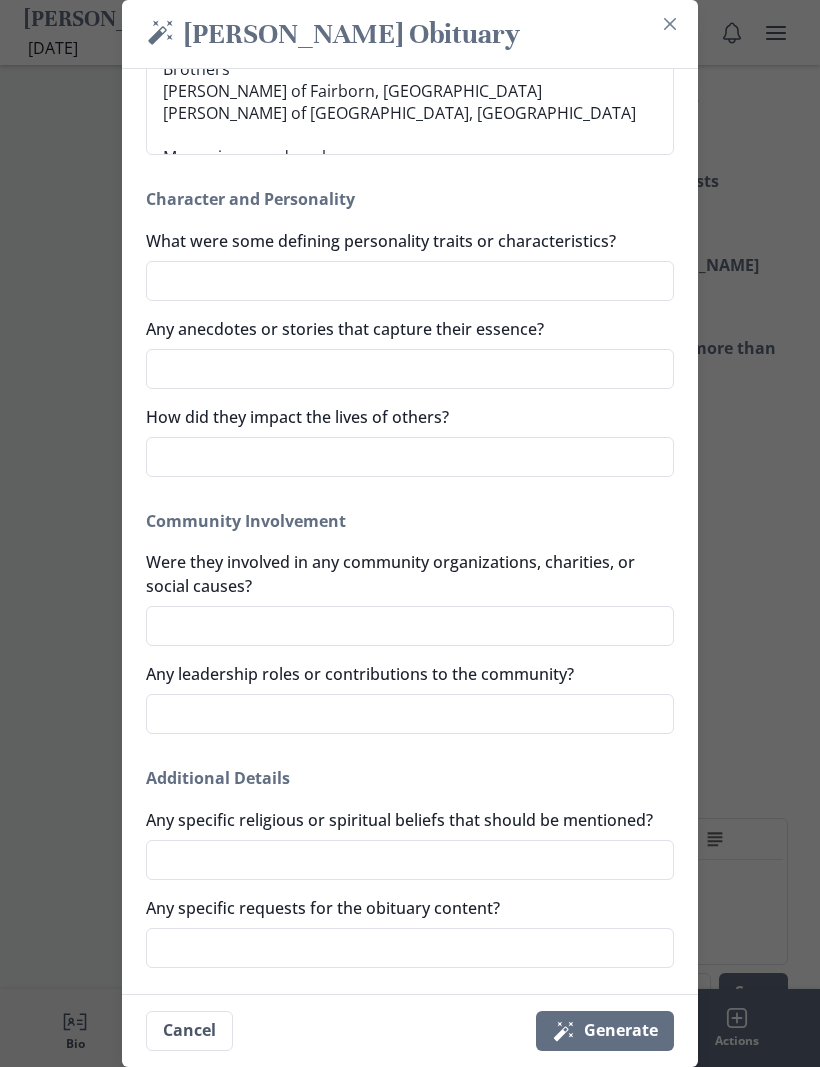 click on "Magic wand Generate" at bounding box center [605, 1031] 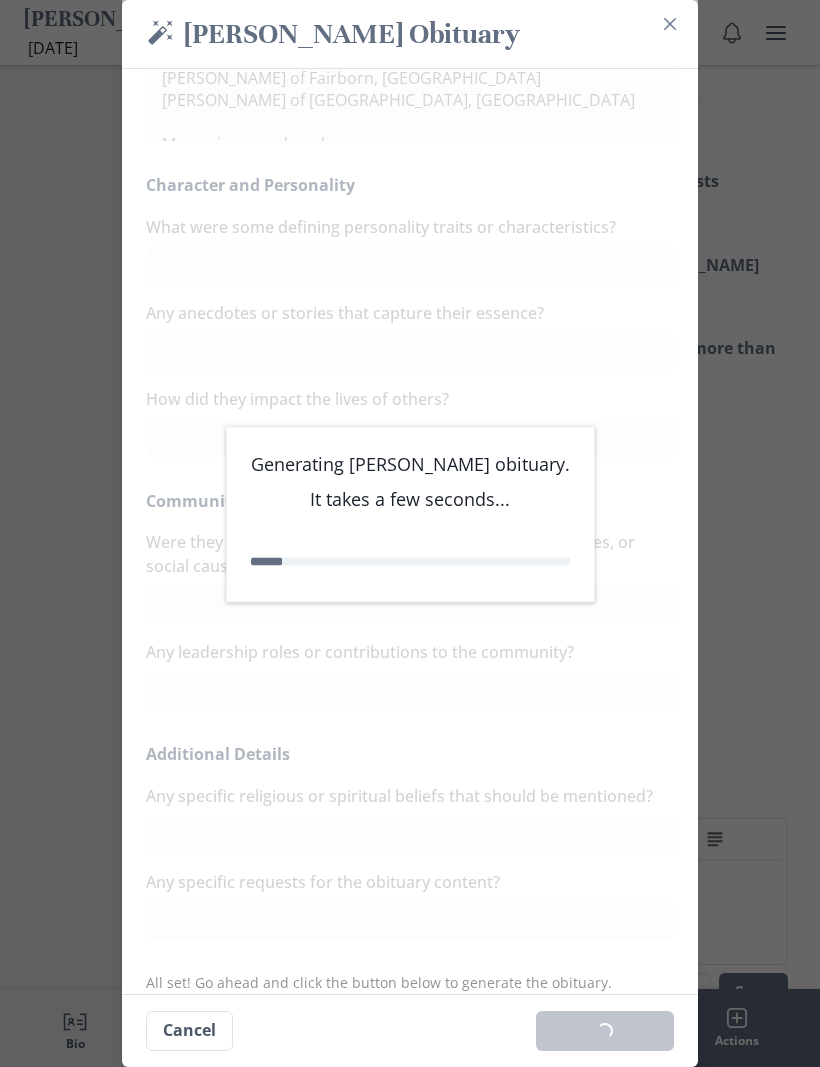 scroll, scrollTop: 1229, scrollLeft: 0, axis: vertical 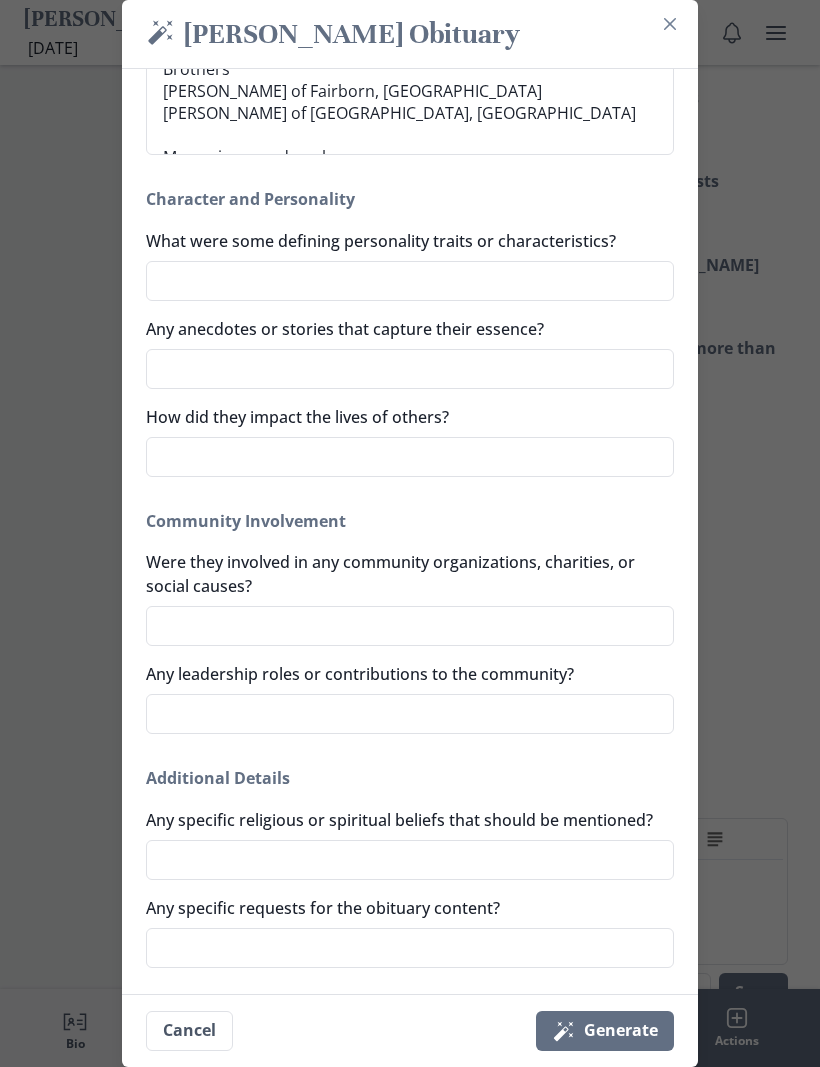 click on "Magic wand Generate" at bounding box center [605, 1031] 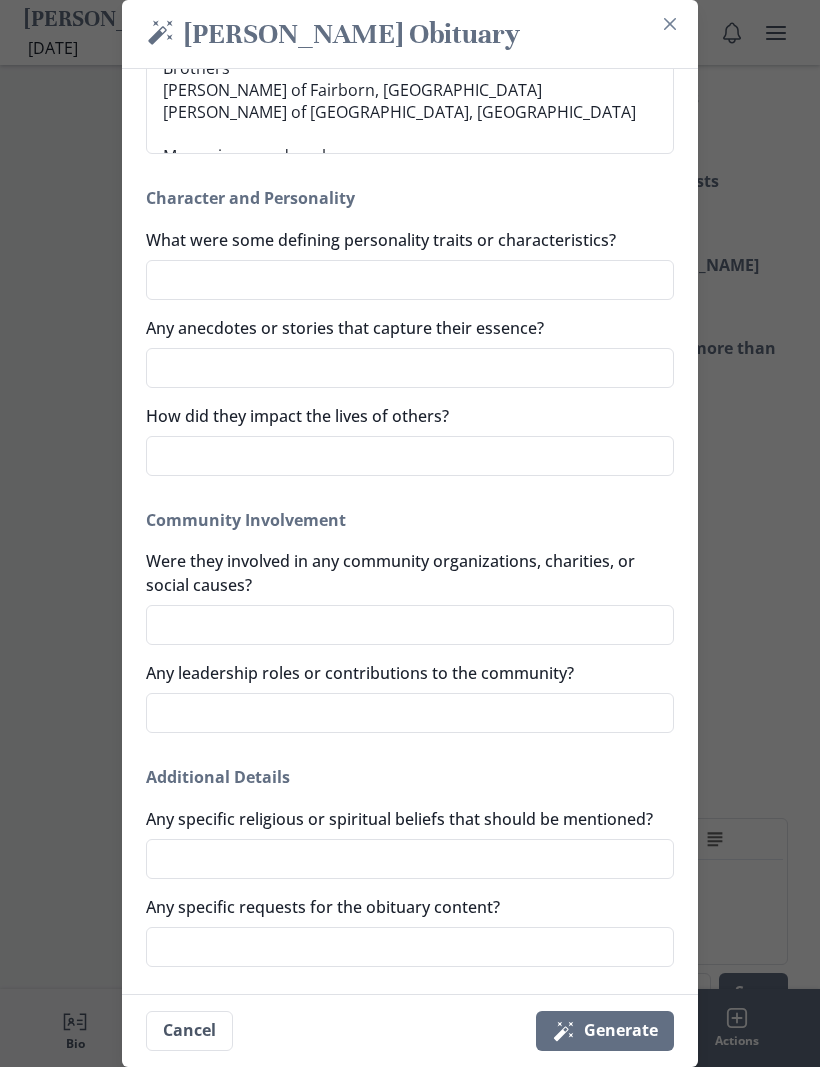 scroll, scrollTop: 1257, scrollLeft: 0, axis: vertical 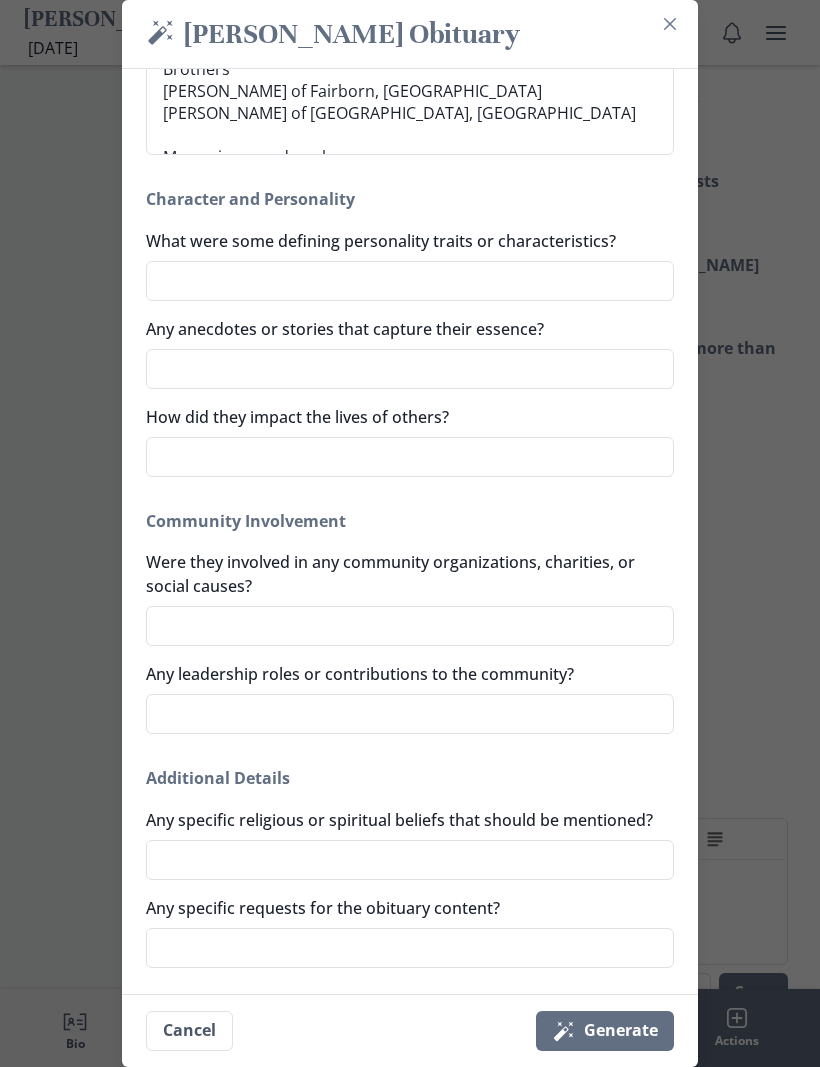 click on "Magic wand Generate" at bounding box center (605, 1031) 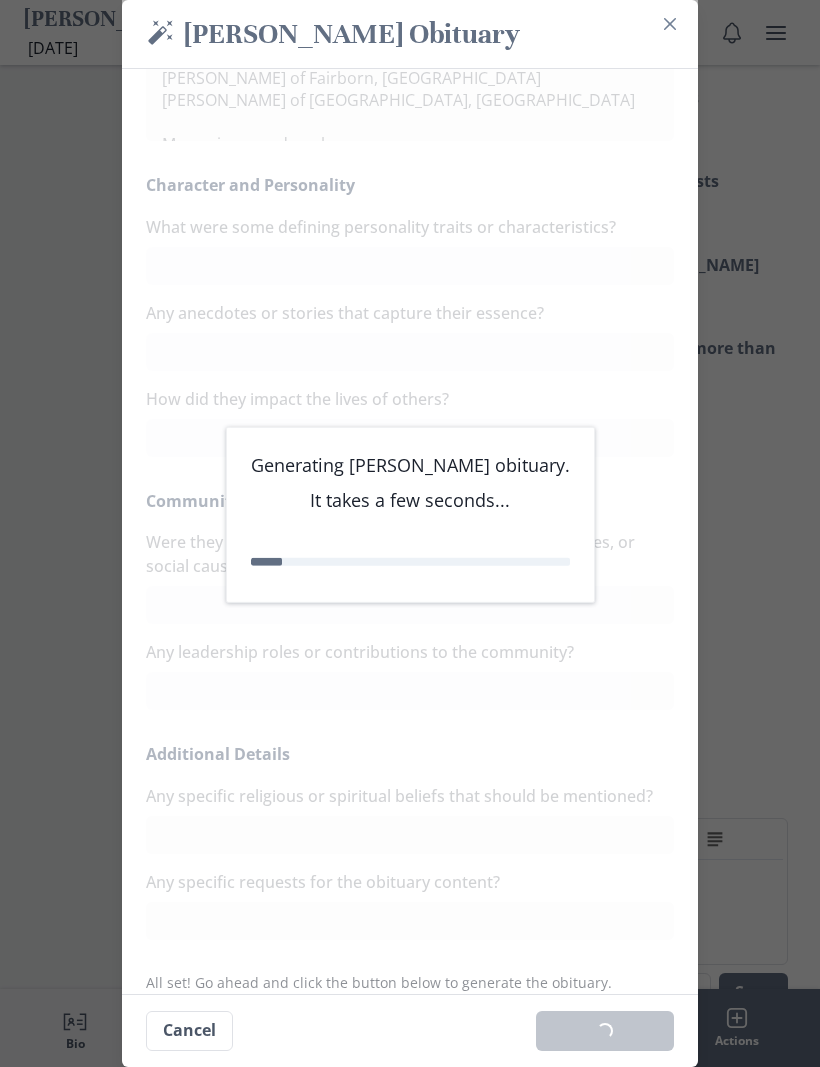 scroll, scrollTop: 1229, scrollLeft: 0, axis: vertical 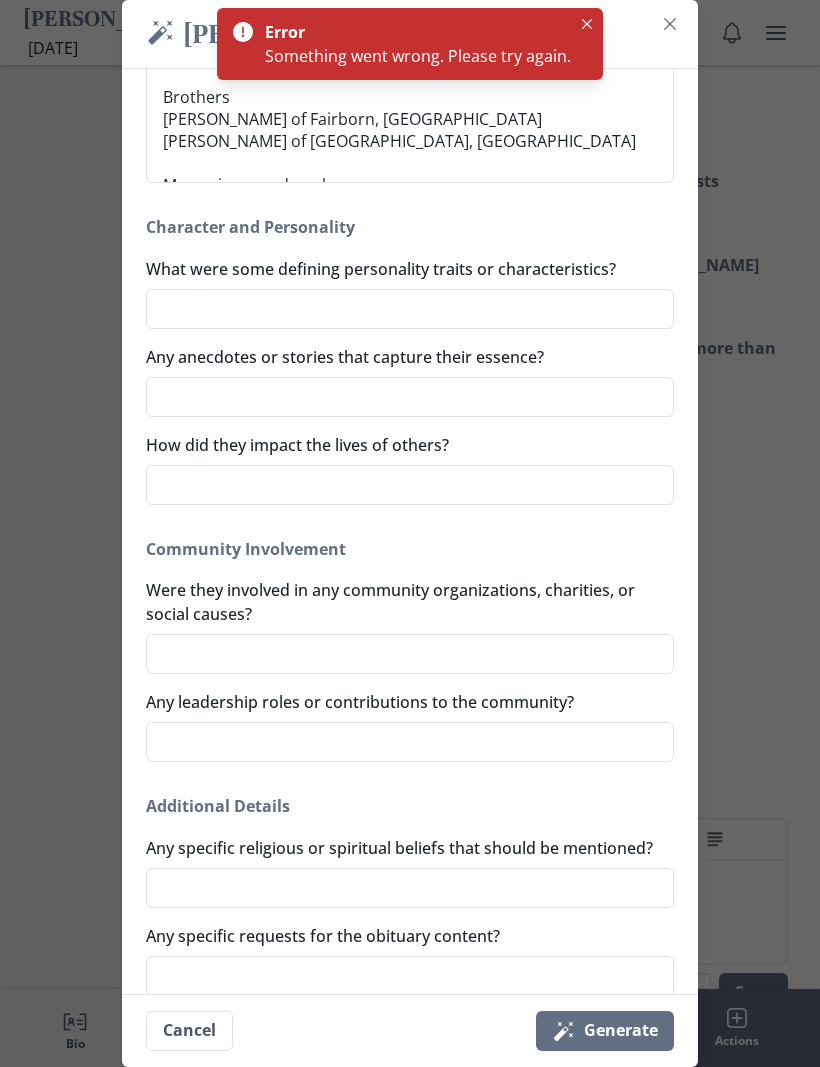 click 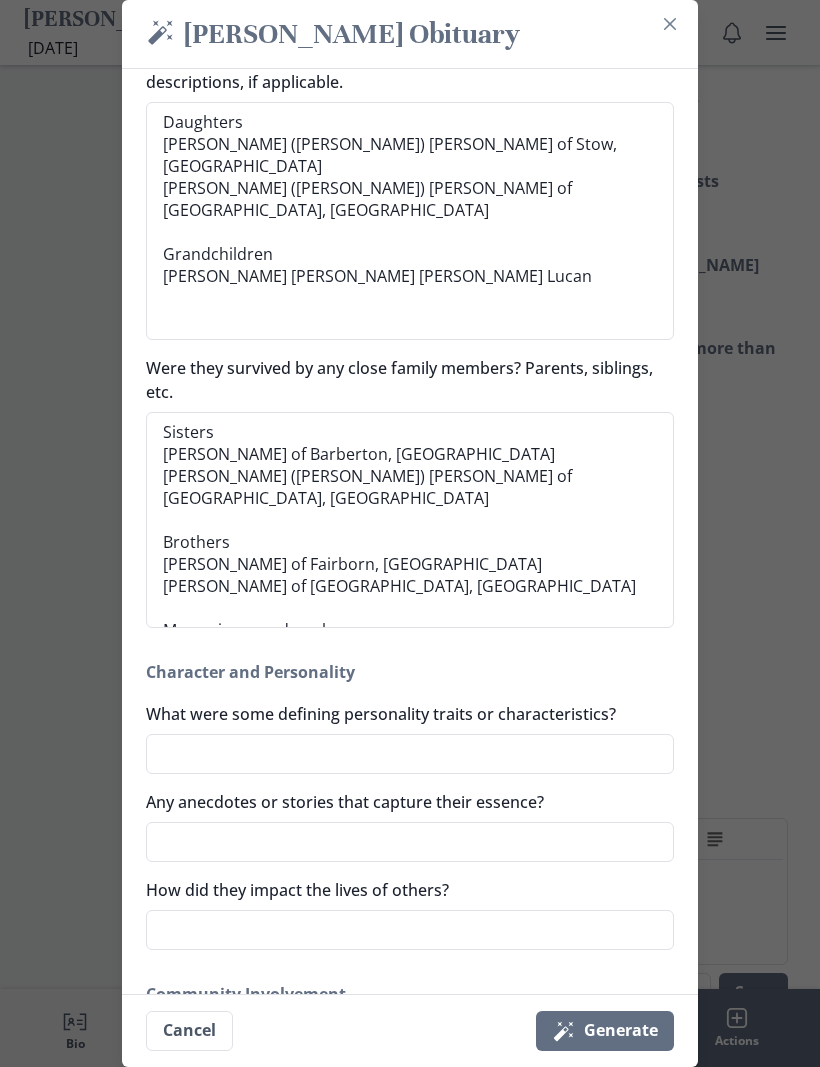 scroll, scrollTop: 770, scrollLeft: 0, axis: vertical 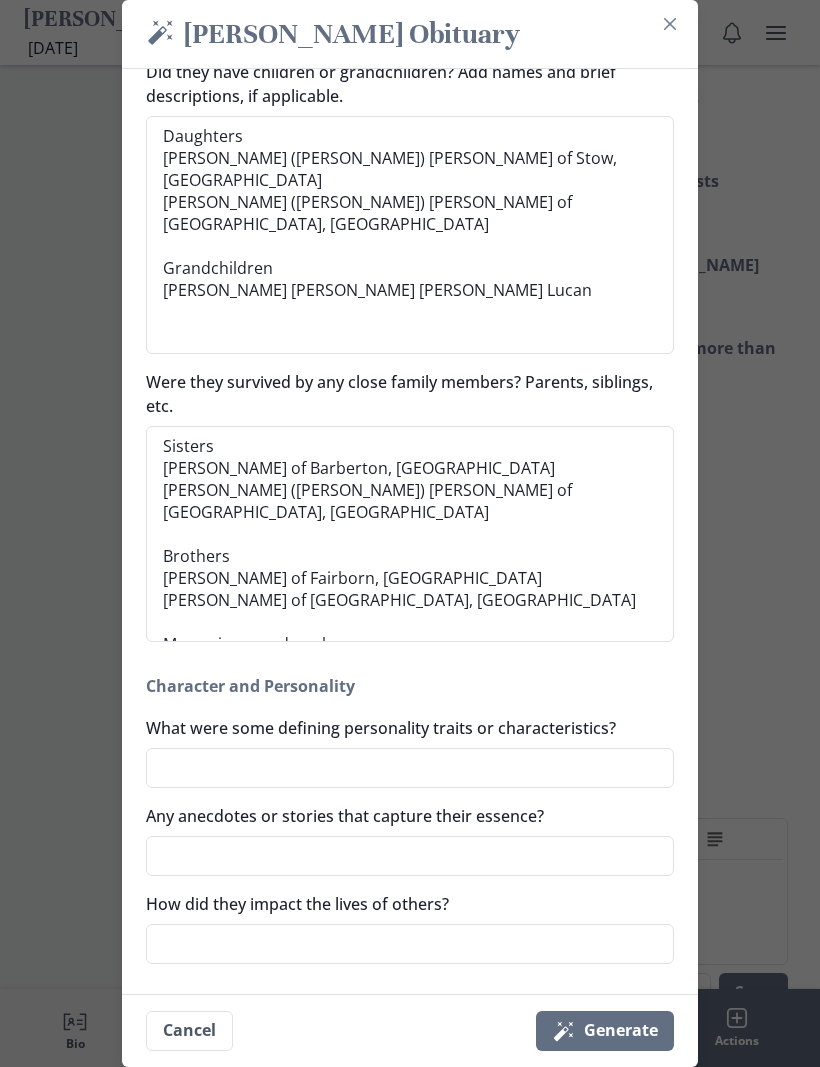 click on "Sisters
[PERSON_NAME] of Barberton, [GEOGRAPHIC_DATA][PERSON_NAME] ([PERSON_NAME]) [PERSON_NAME] of [GEOGRAPHIC_DATA], [GEOGRAPHIC_DATA]
Brothers
[PERSON_NAME] of Fairborn, [GEOGRAPHIC_DATA]
[PERSON_NAME] of [GEOGRAPHIC_DATA], [GEOGRAPHIC_DATA]
Many nieces and nephews" at bounding box center (410, 534) 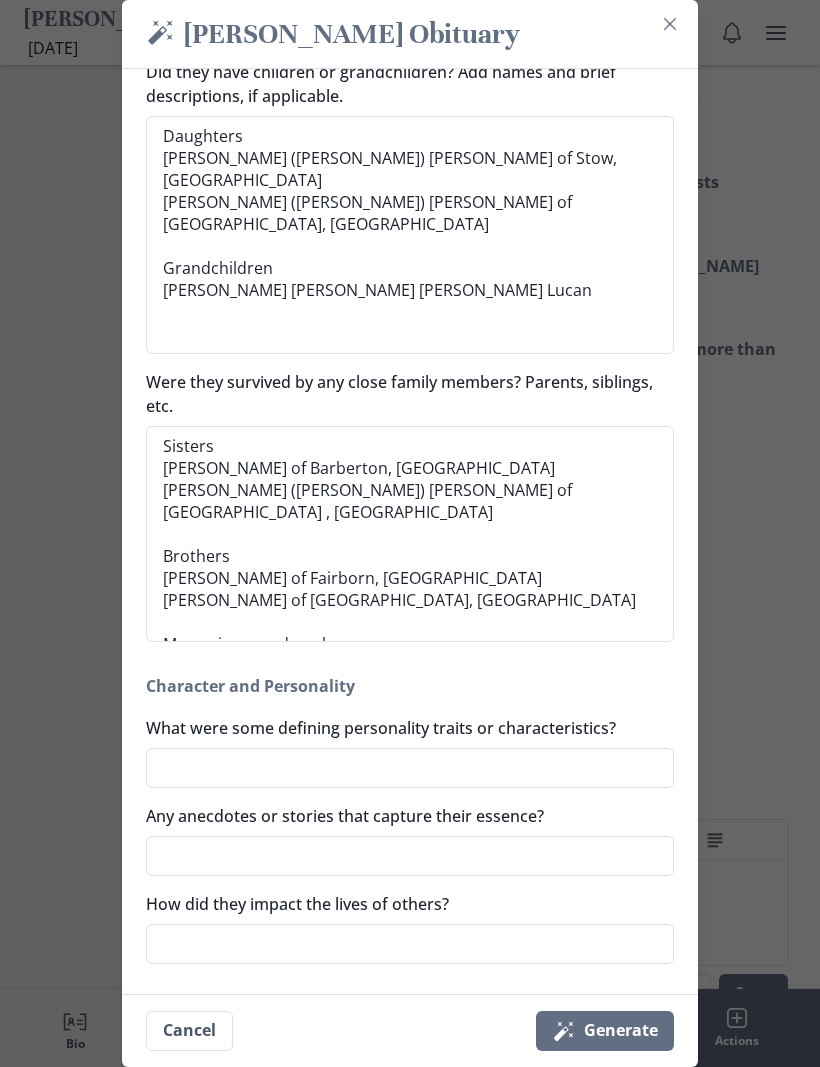 click on "Sisters
[PERSON_NAME] of Barberton, [GEOGRAPHIC_DATA][PERSON_NAME] ([PERSON_NAME]) [PERSON_NAME] of [GEOGRAPHIC_DATA] , [GEOGRAPHIC_DATA]
Brothers
[PERSON_NAME] of Fairborn, [GEOGRAPHIC_DATA]
[PERSON_NAME] of [GEOGRAPHIC_DATA], [GEOGRAPHIC_DATA]
Many nieces and nephews" at bounding box center [410, 534] 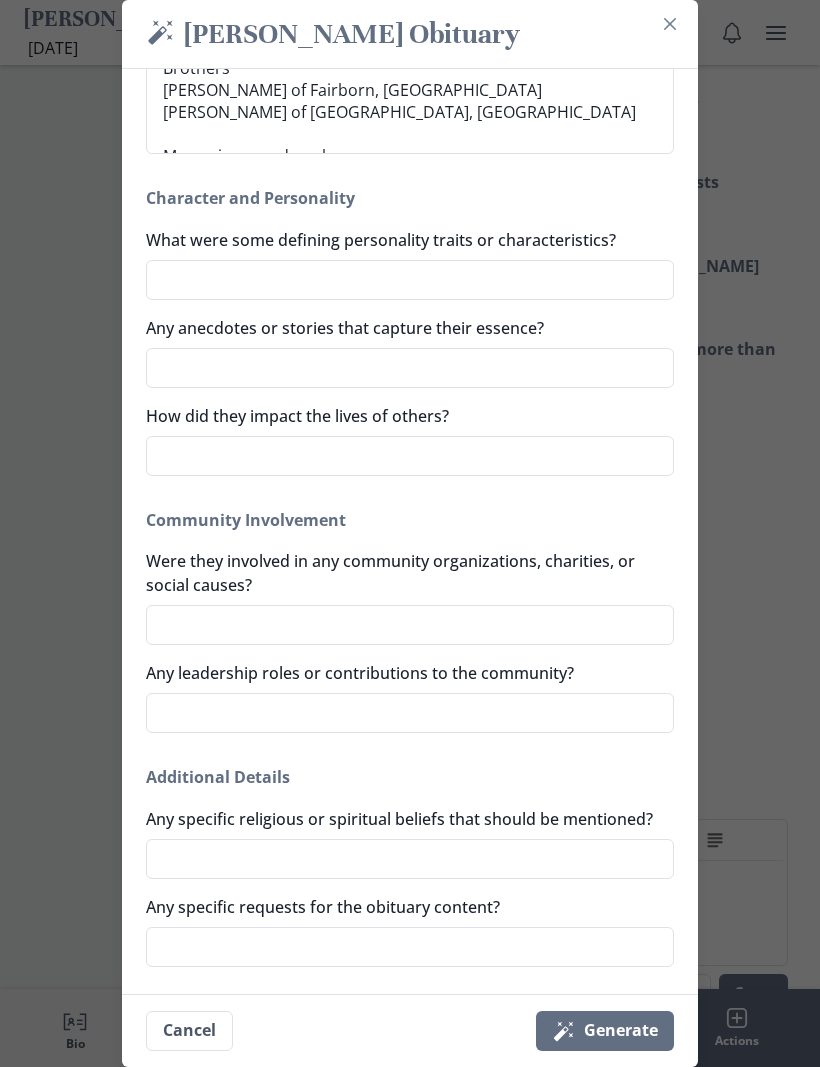 scroll, scrollTop: 1257, scrollLeft: 0, axis: vertical 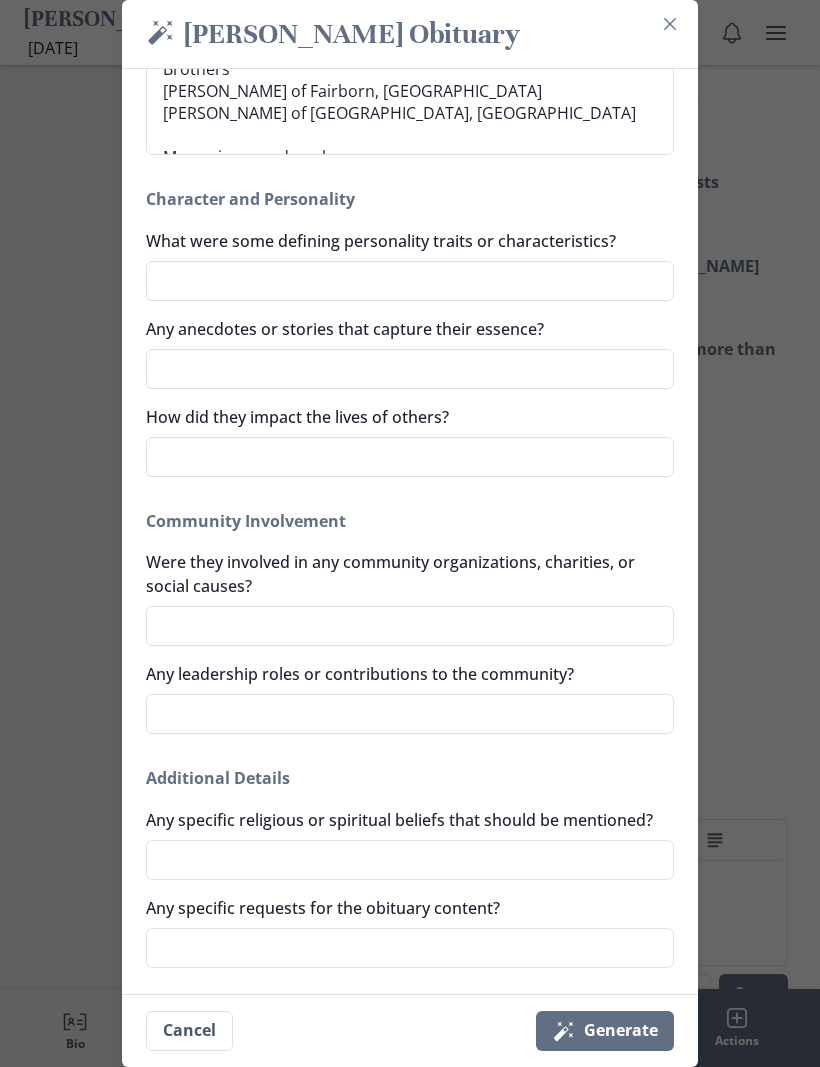 click on "[PERSON_NAME] Obituary Any nicknames or commonly used names What were their professions or career achievements? Bank Teller for 34 years What were their favorite quotes, sayings, or life mottos? What were their proudest accomplishments or contributions? Her 4 grandchildren Family and Relationships Were they married or in a relationship? If yes, add spouse's name and any relevant details. Married to [PERSON_NAME] for 37 years Did they have children or grandchildren? Add names and brief descriptions, if applicable. Daughters
[PERSON_NAME] ([PERSON_NAME]) [PERSON_NAME] of Stow,[GEOGRAPHIC_DATA]
[PERSON_NAME] ([PERSON_NAME]) [PERSON_NAME] of [GEOGRAPHIC_DATA], [GEOGRAPHIC_DATA]
Grandchildren
[PERSON_NAME] [PERSON_NAME] [PERSON_NAME] Lucan
Were they survived by any close family members? Parents, siblings, etc. Sisters
[PERSON_NAME] of Barberton, [PERSON_NAME] ([PERSON_NAME]) [PERSON_NAME] of [GEOGRAPHIC_DATA] , [GEOGRAPHIC_DATA]
Brothers
[PERSON_NAME] of Fairborn, [GEOGRAPHIC_DATA]
[PERSON_NAME] of [GEOGRAPHIC_DATA], [GEOGRAPHIC_DATA]
Many nieces and nephews Character and Personality What were some defining personality traits or characteristics?" at bounding box center (410, -19) 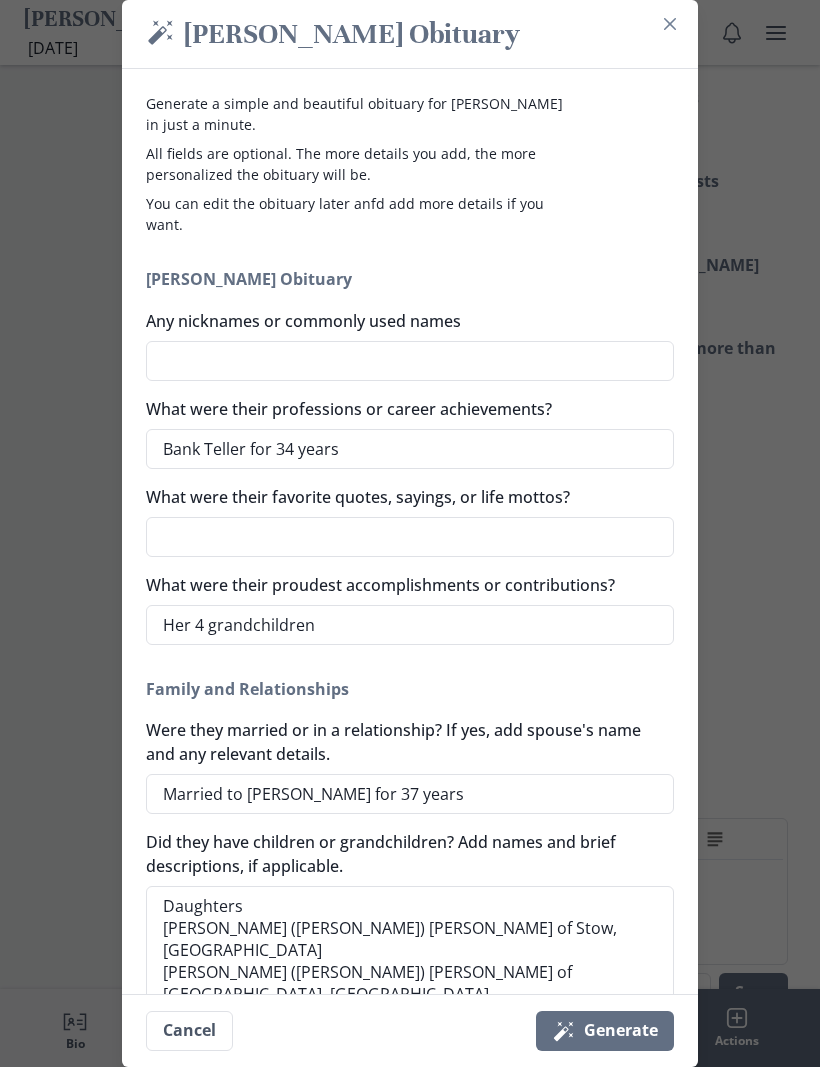 scroll, scrollTop: 0, scrollLeft: 0, axis: both 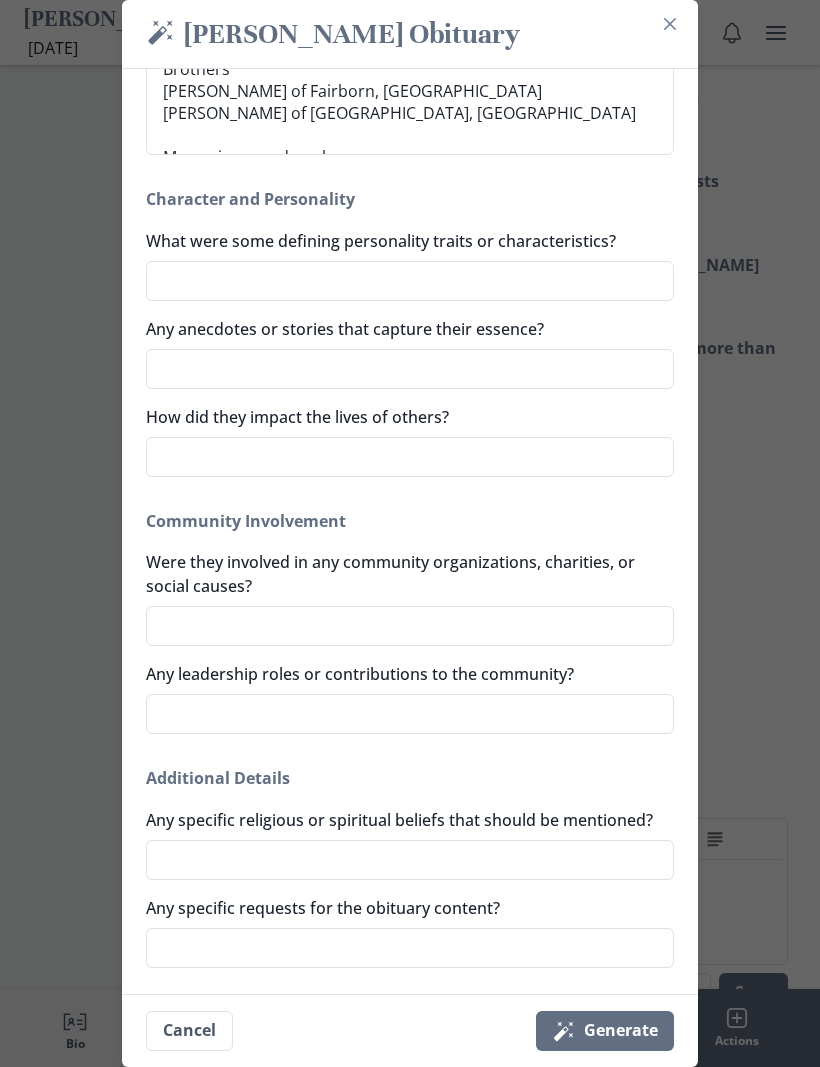 click on "Magic wand Generate" at bounding box center (605, 1031) 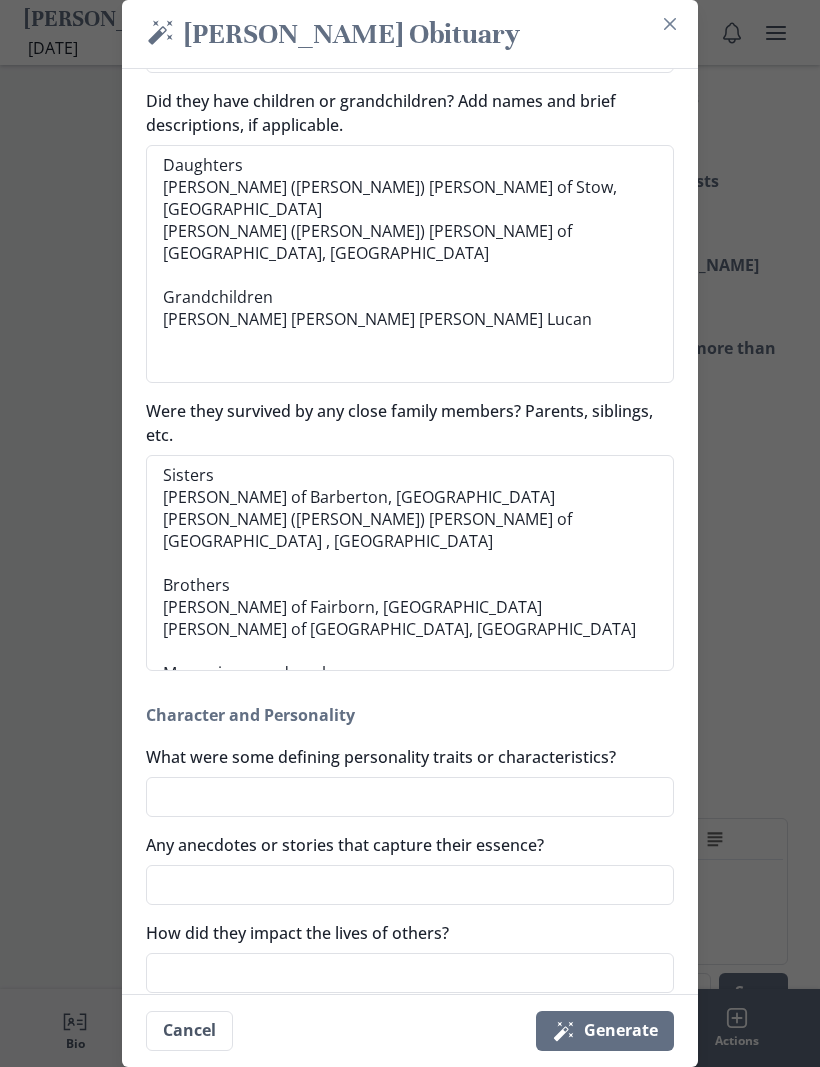scroll, scrollTop: 0, scrollLeft: 0, axis: both 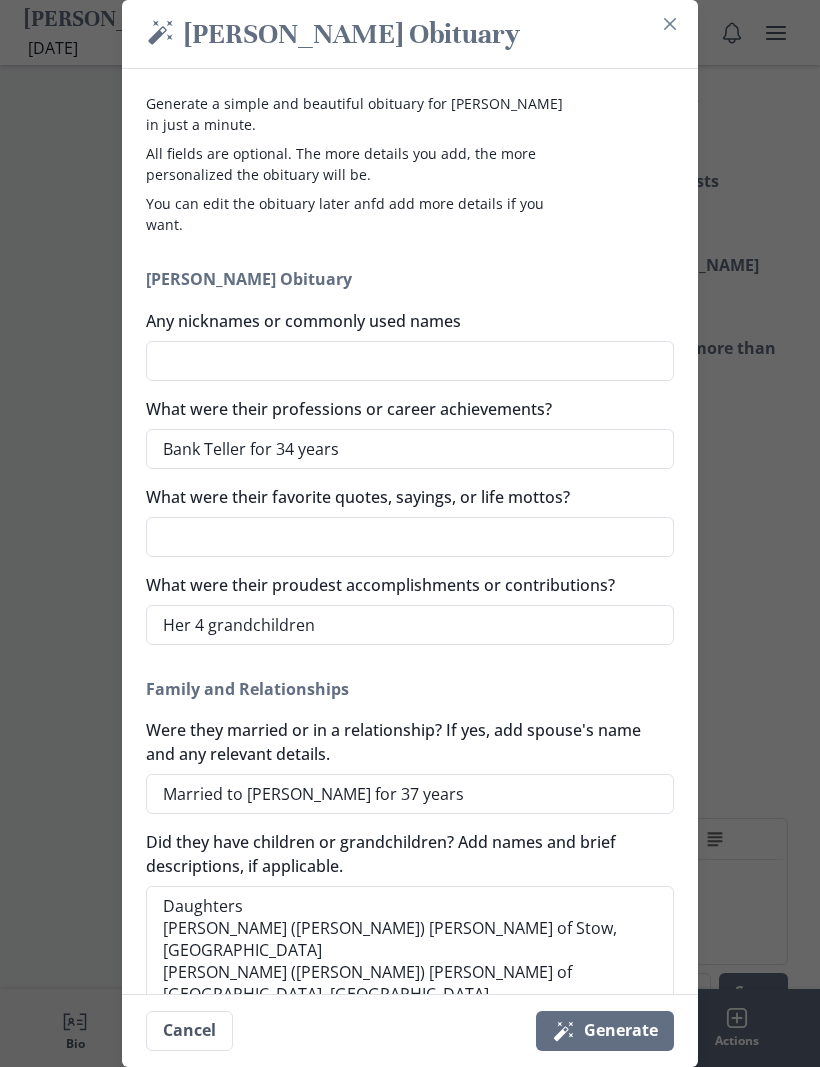 click on "Magic wand Generate" at bounding box center [605, 1031] 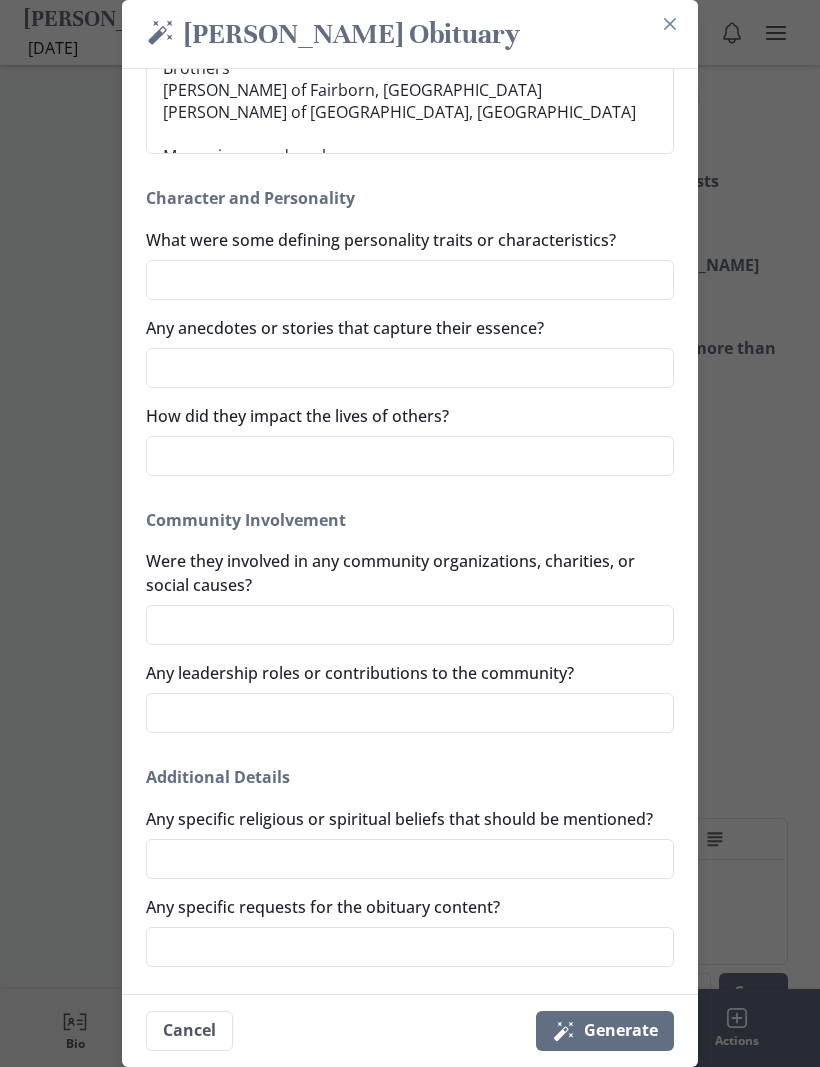 scroll, scrollTop: 1257, scrollLeft: 0, axis: vertical 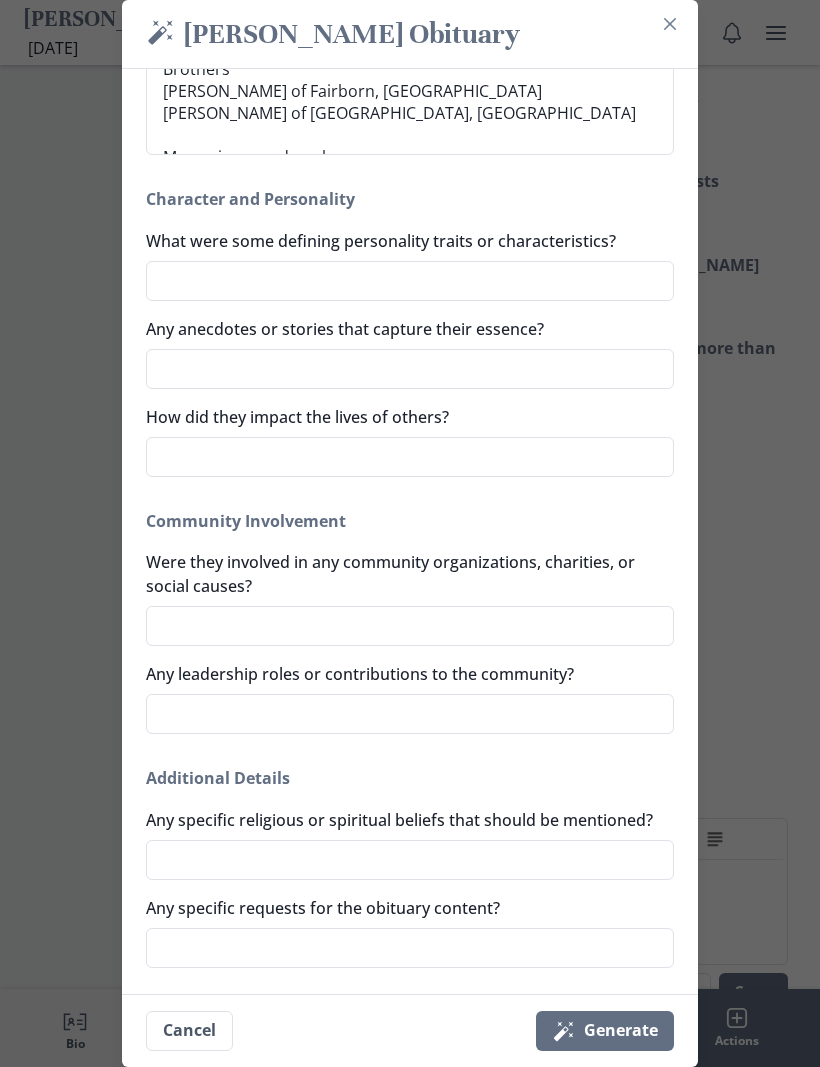 click on "Cancel" at bounding box center (189, 1031) 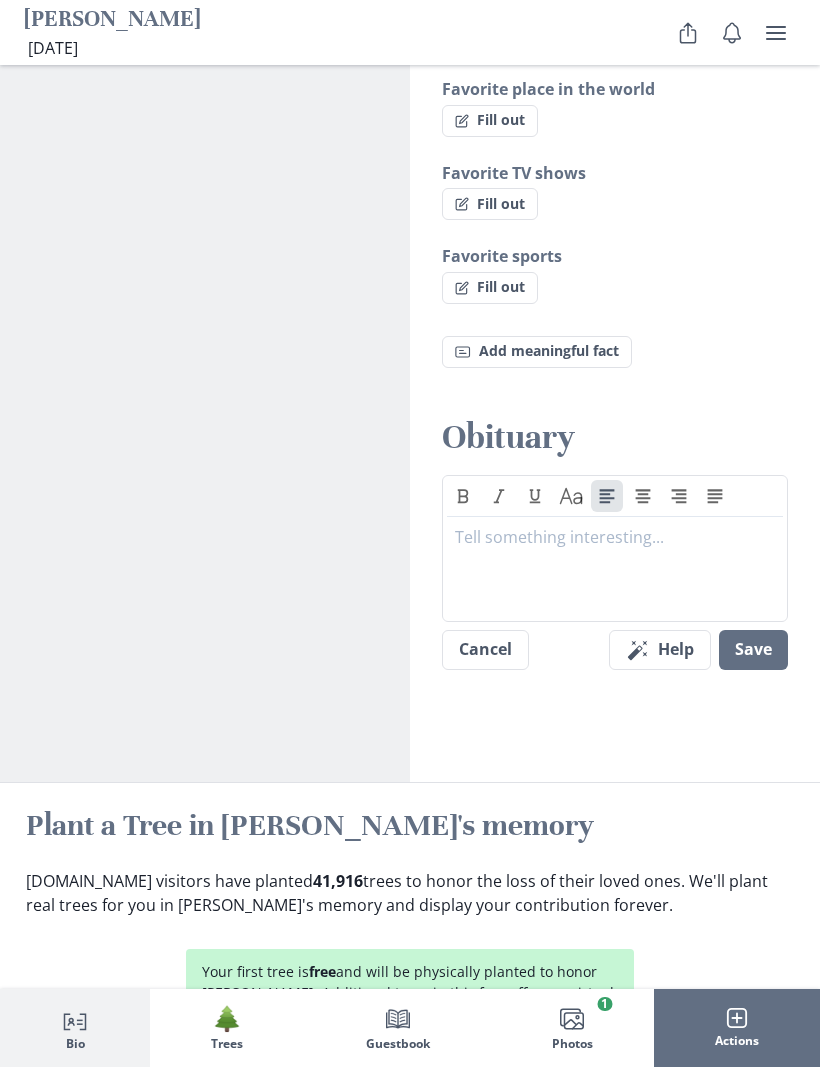 scroll, scrollTop: 2226, scrollLeft: 0, axis: vertical 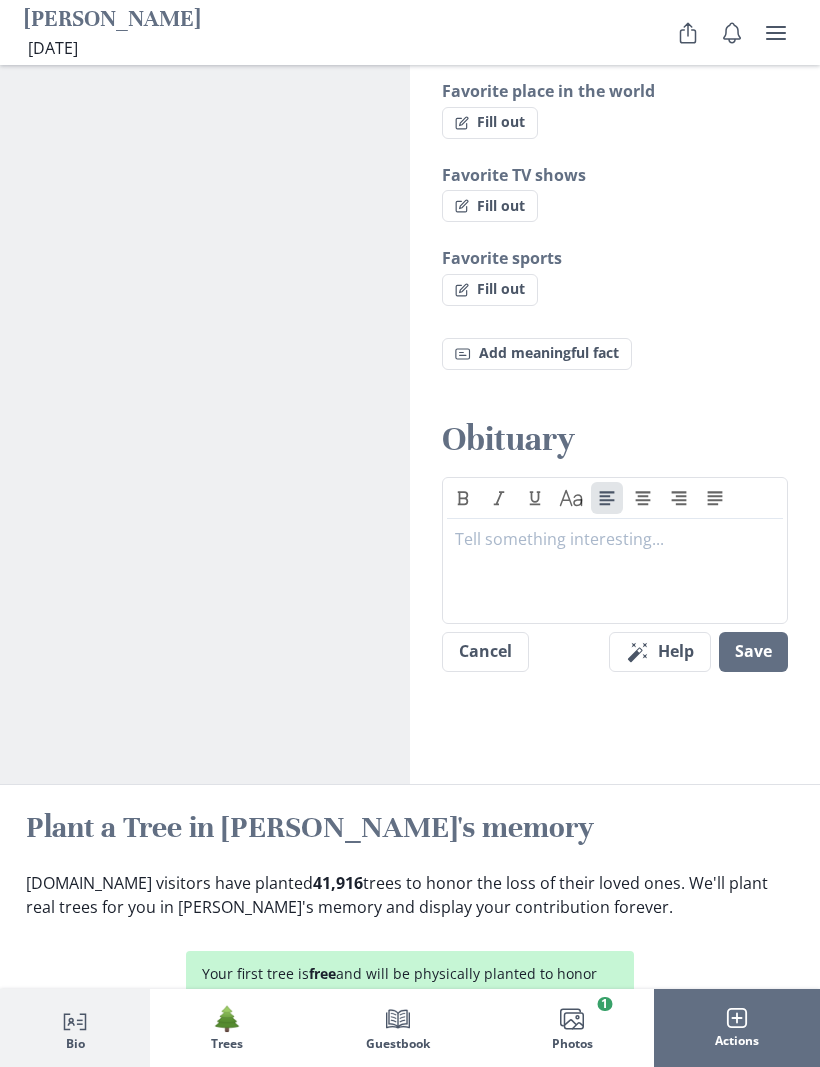 click at bounding box center [615, 567] 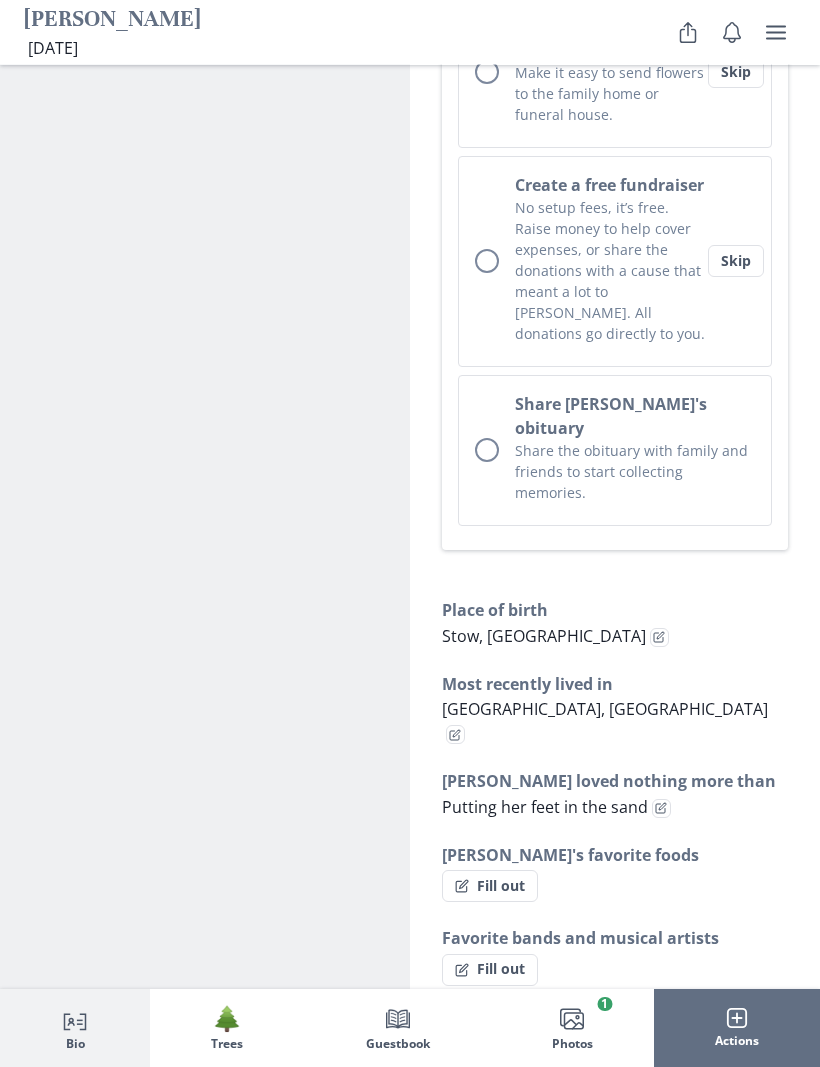 scroll, scrollTop: 0, scrollLeft: 0, axis: both 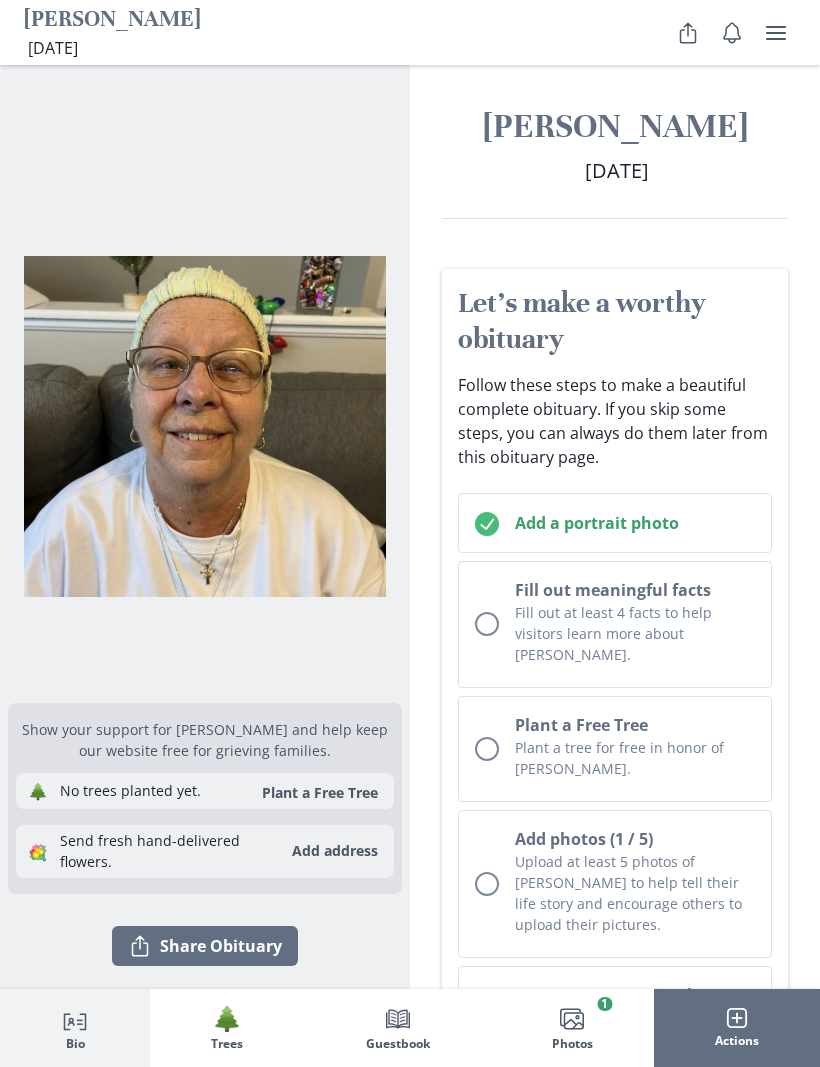 click at bounding box center (776, 33) 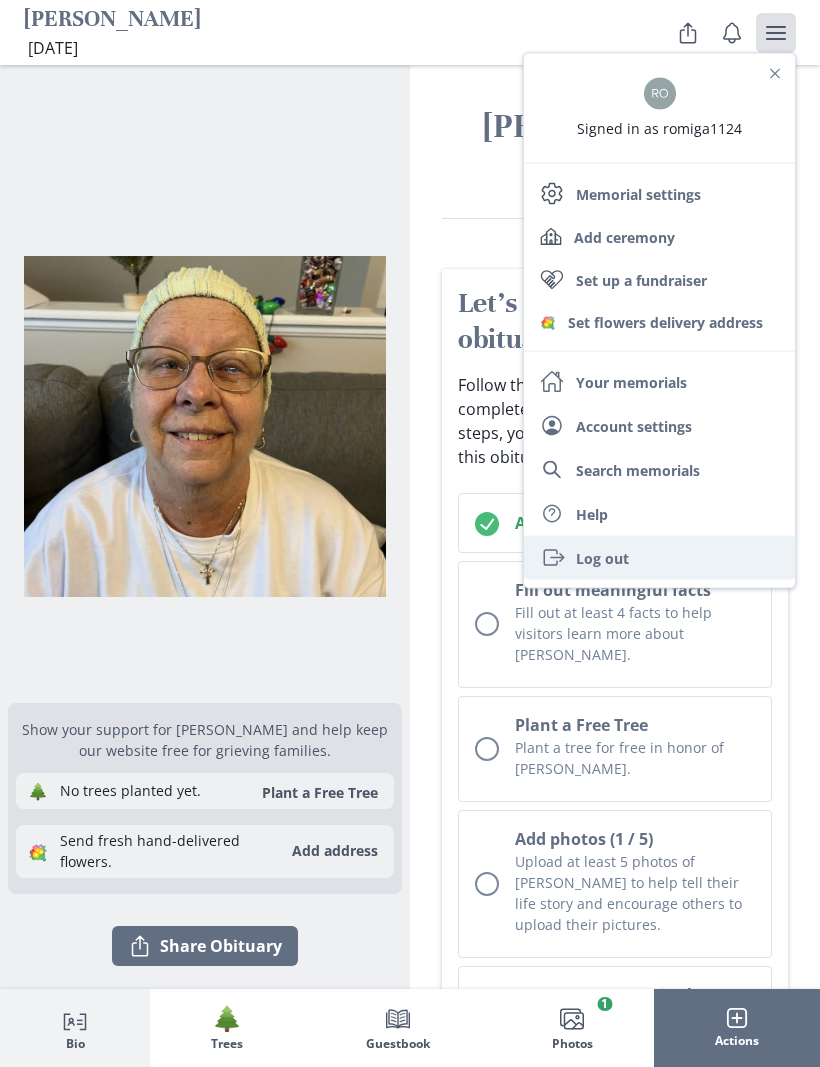 click on "Exit Log out" at bounding box center (659, 558) 